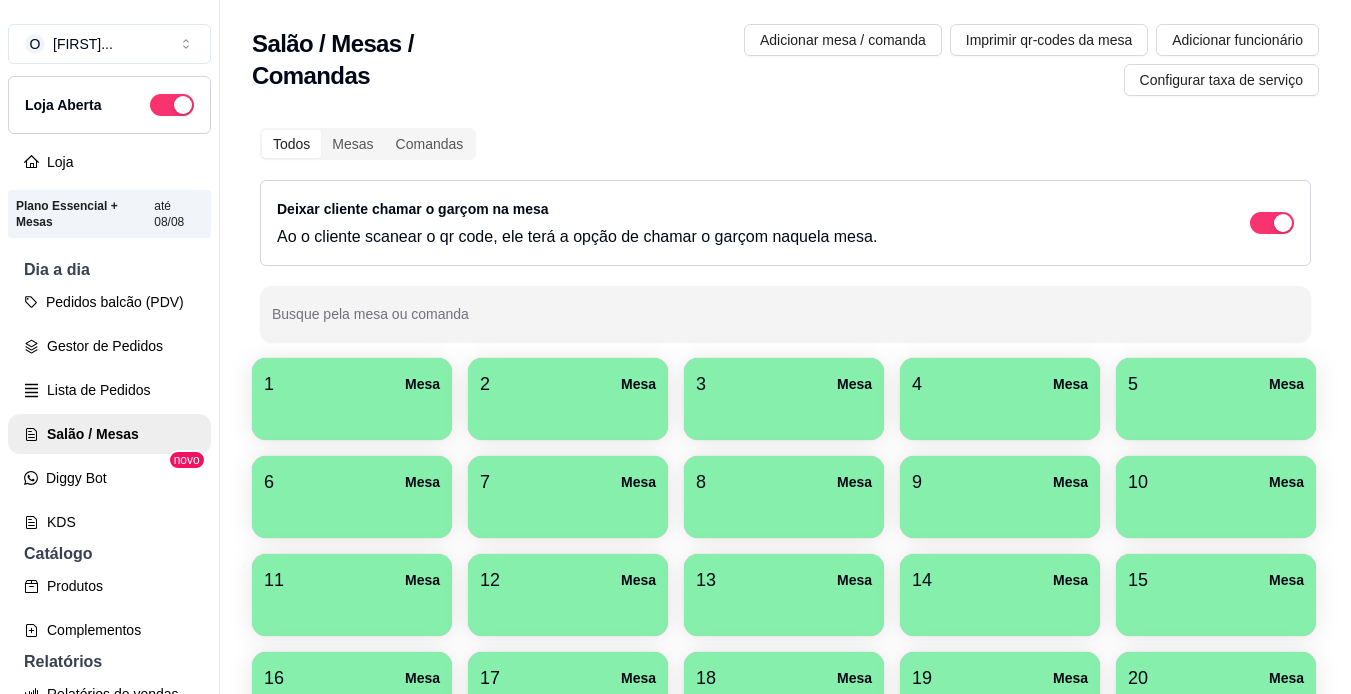 scroll, scrollTop: 0, scrollLeft: 0, axis: both 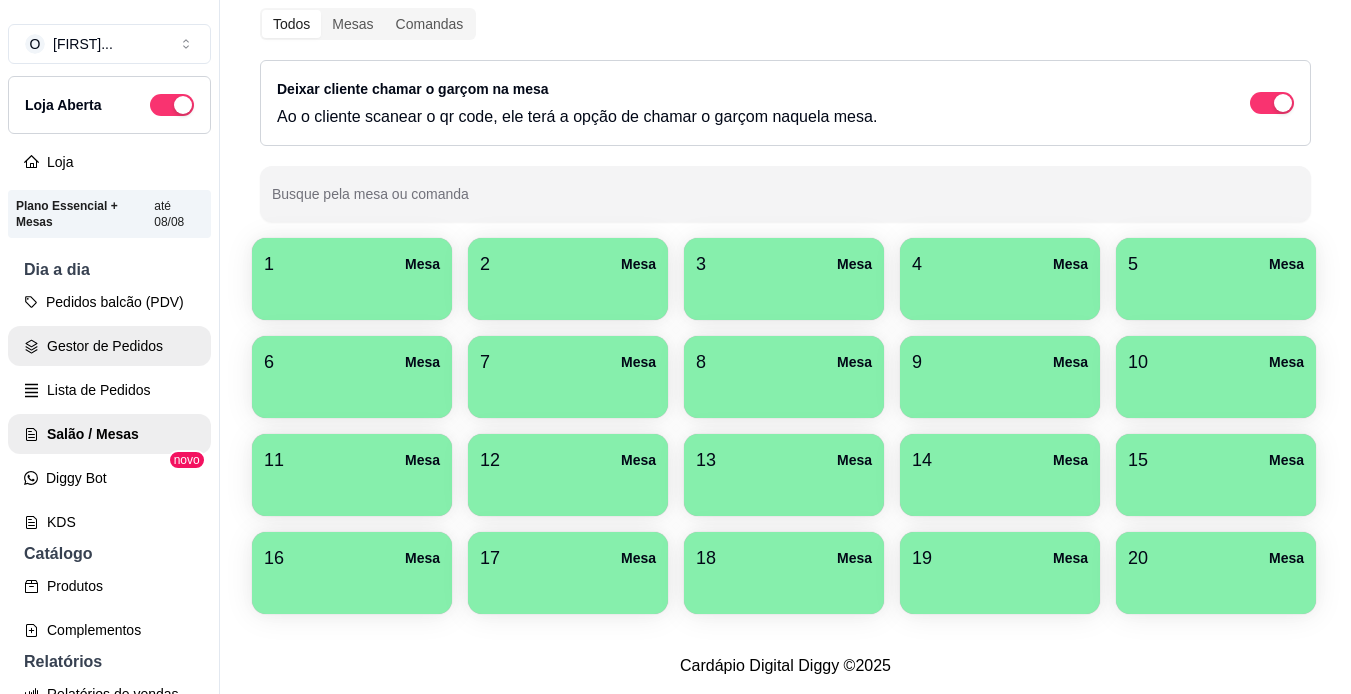 click on "Gestor de Pedidos" at bounding box center (109, 346) 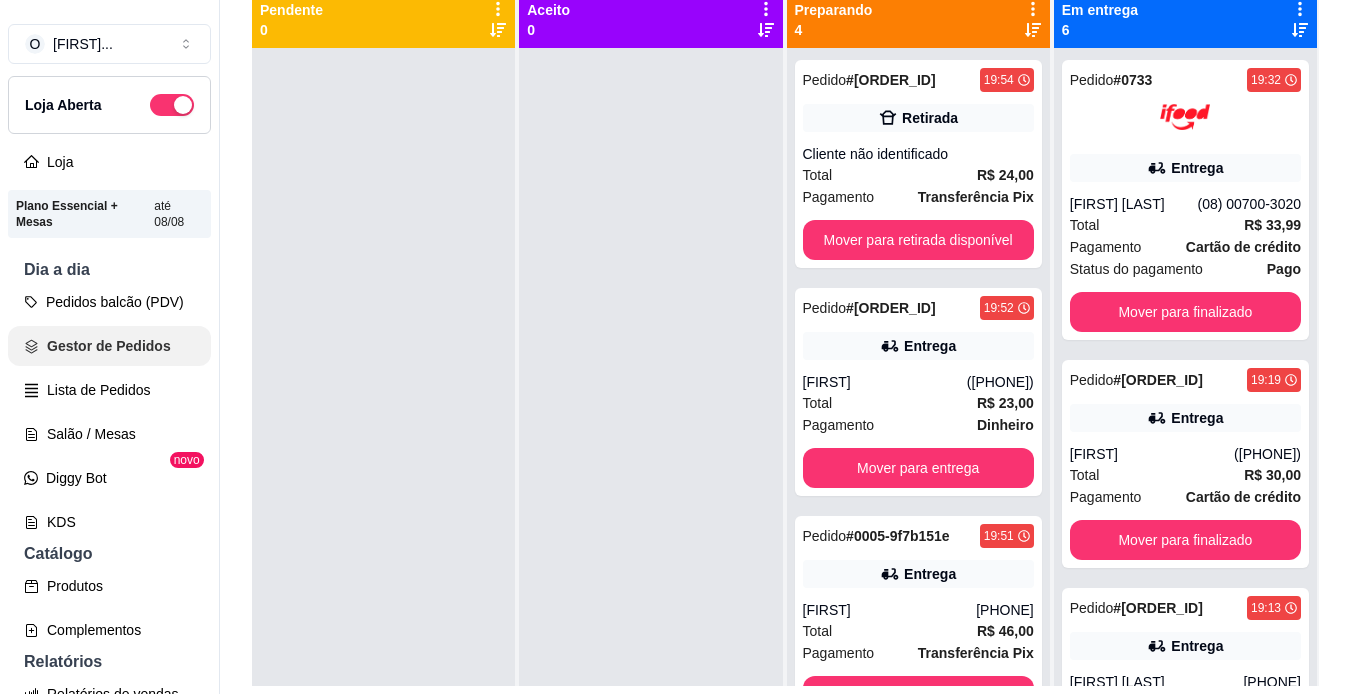 scroll, scrollTop: 0, scrollLeft: 0, axis: both 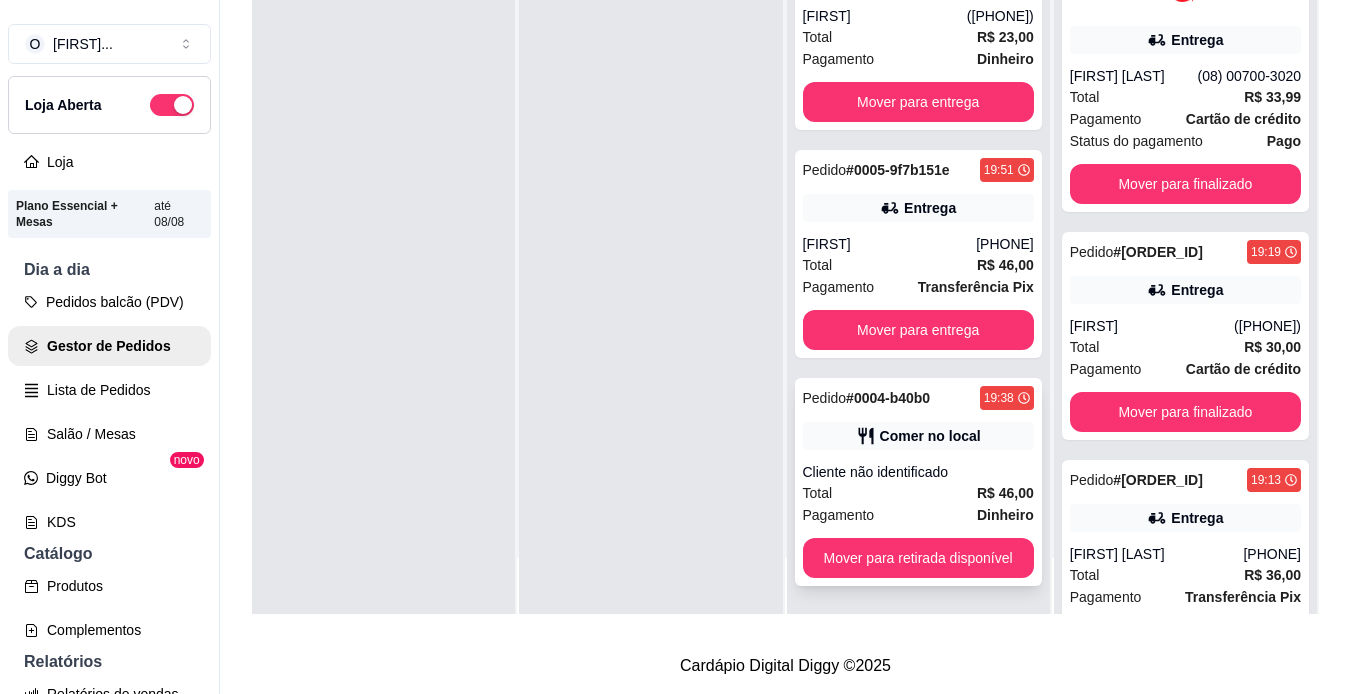 click on "Pedido  # 0004-b40b0 19:38 Comer no local Cliente não identificado Total R$ 46,00 Pagamento Dinheiro Mover para retirada disponível" at bounding box center [918, 482] 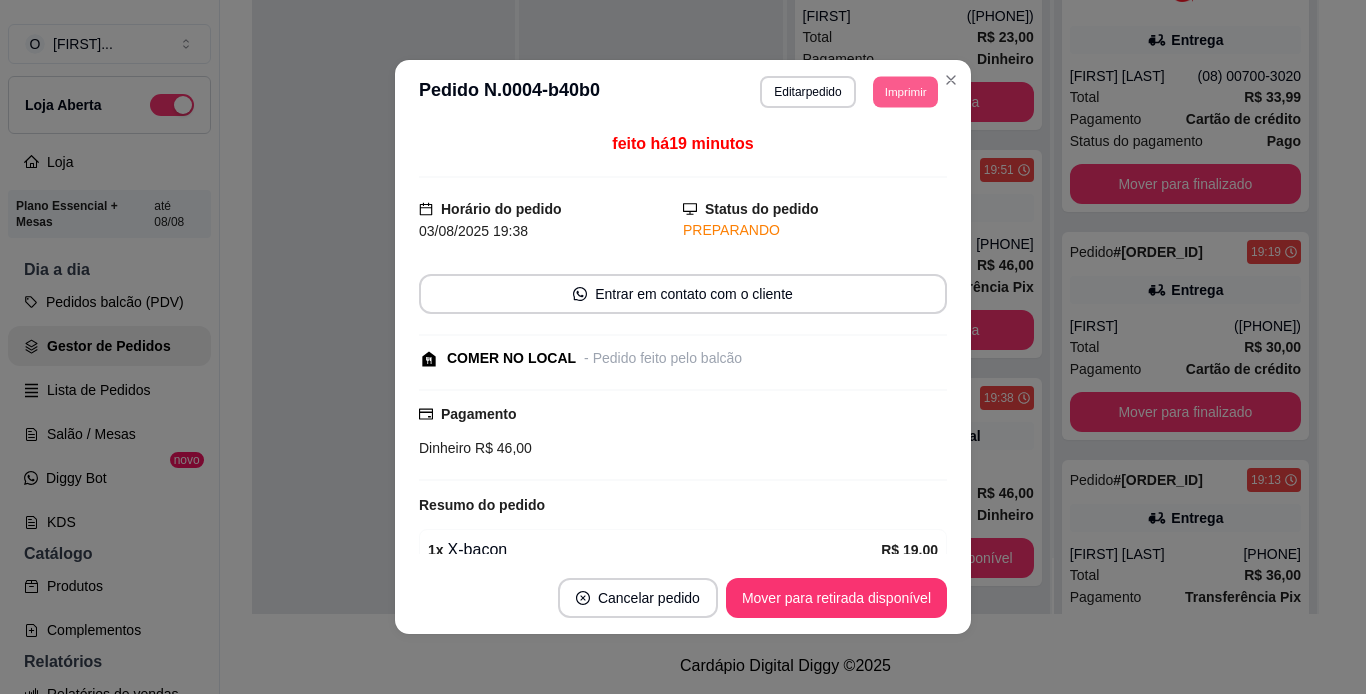 click on "Imprimir" at bounding box center [905, 91] 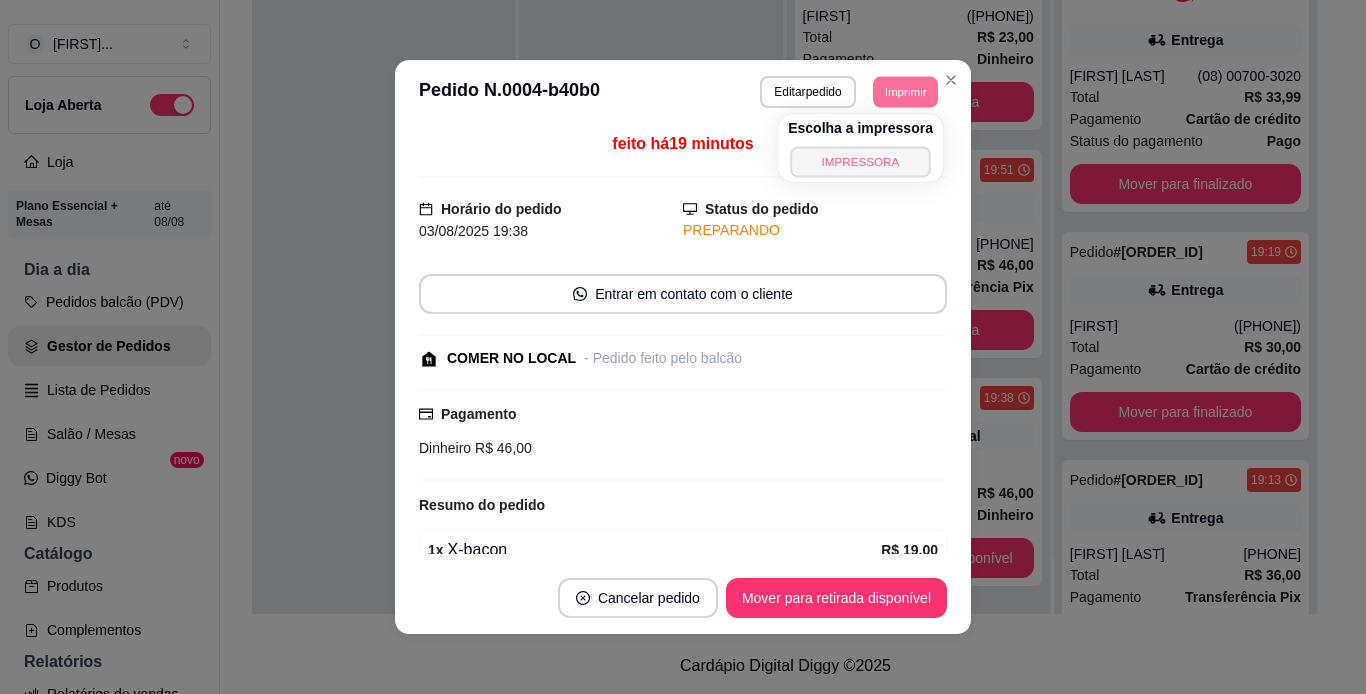 click on "IMPRESSORA" at bounding box center (860, 161) 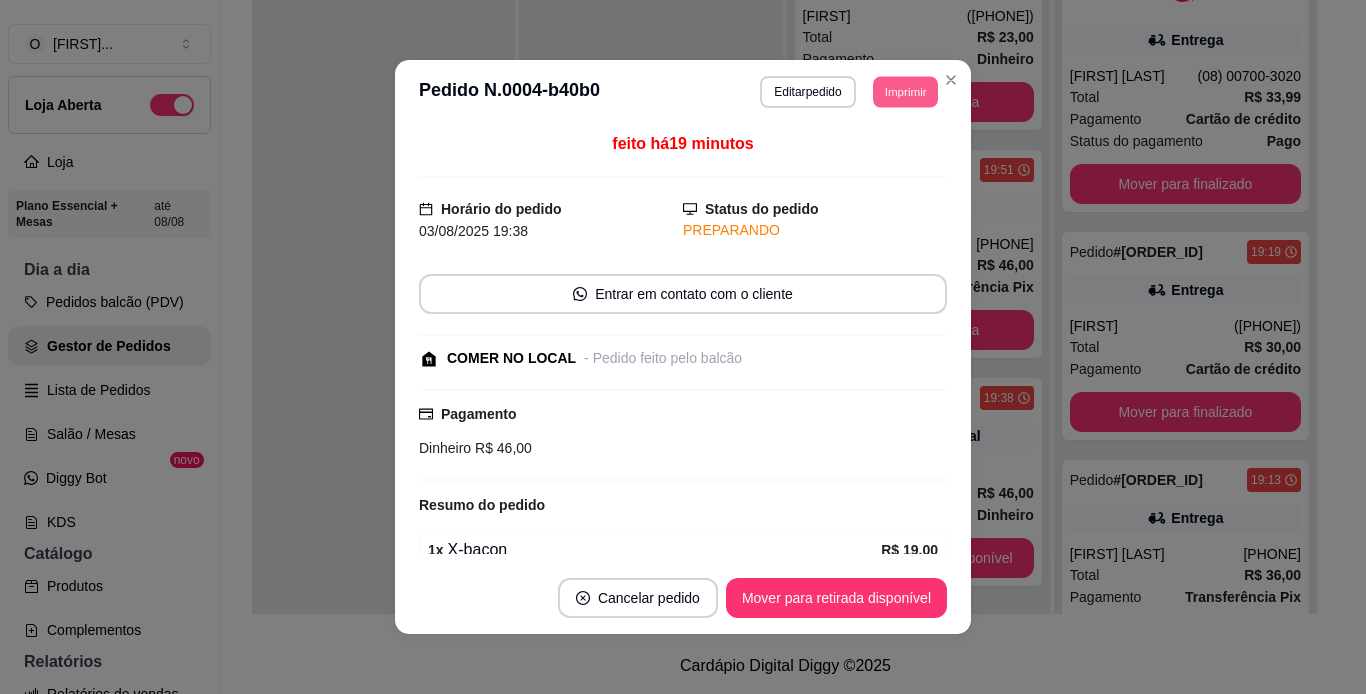 click on "Imprimir" at bounding box center (905, 91) 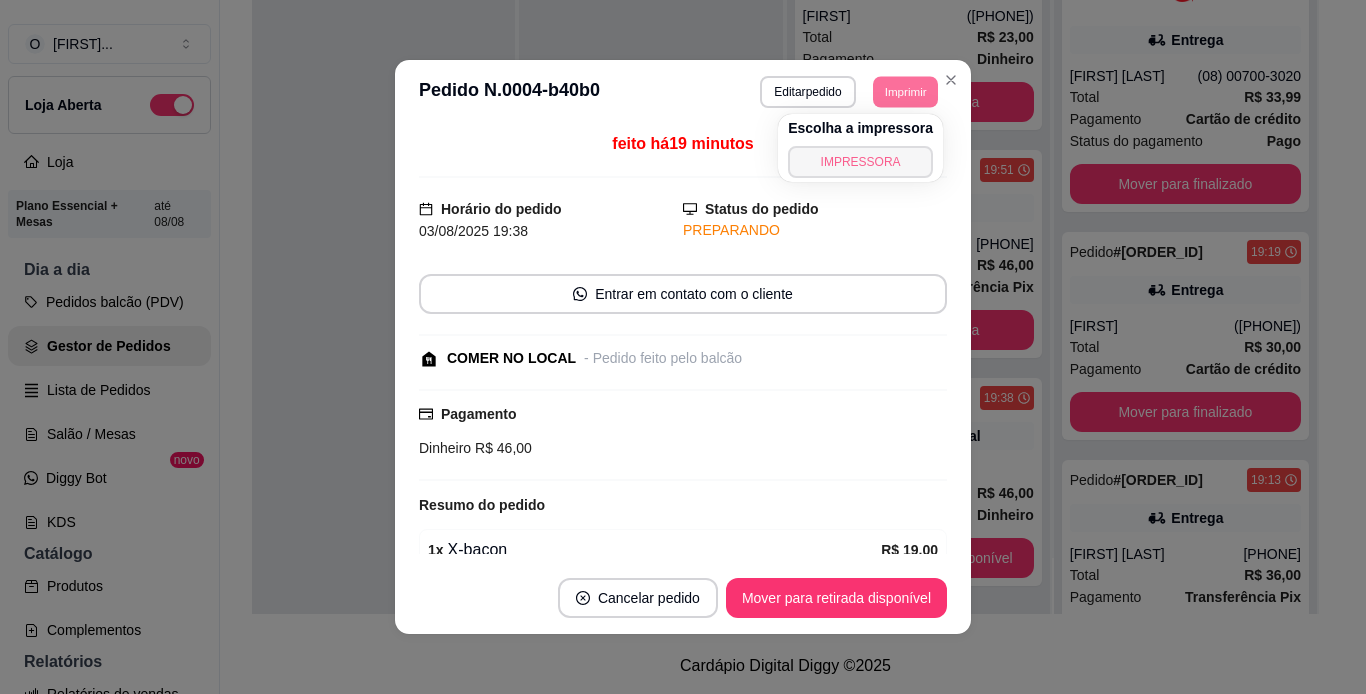 click on "IMPRESSORA" at bounding box center (860, 162) 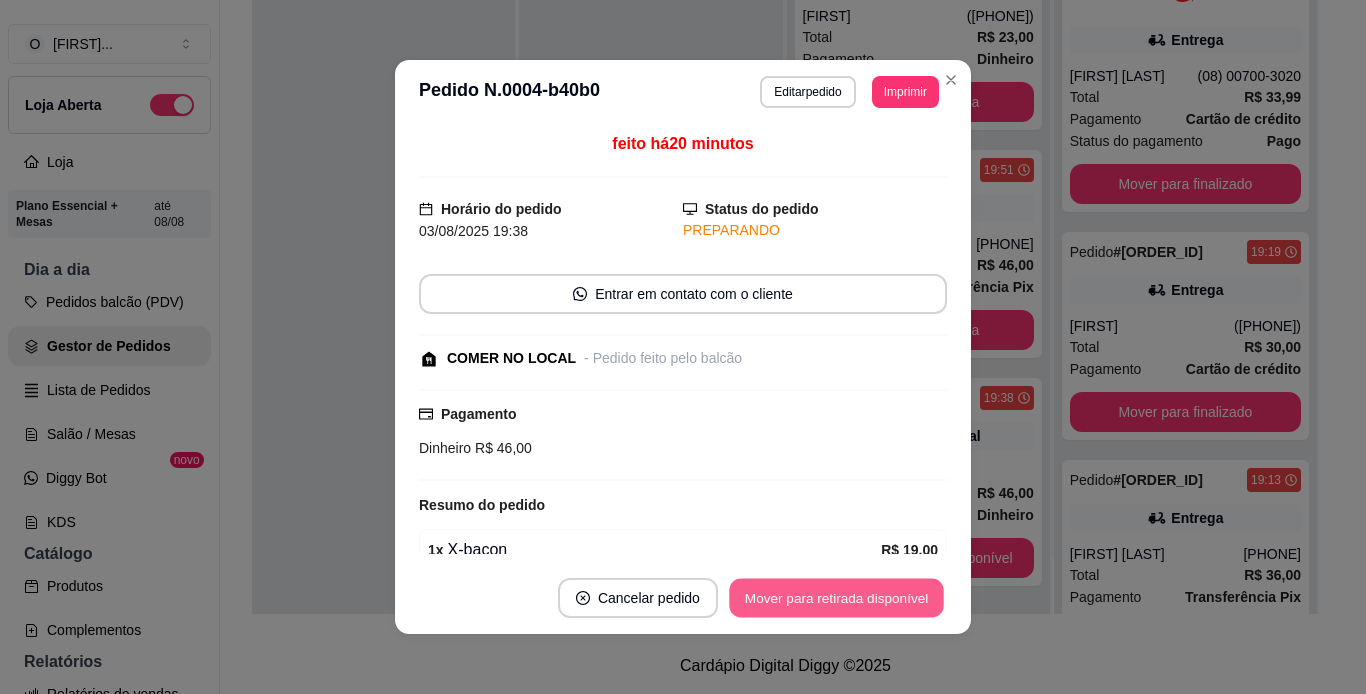 click on "Mover para retirada disponível" at bounding box center (836, 598) 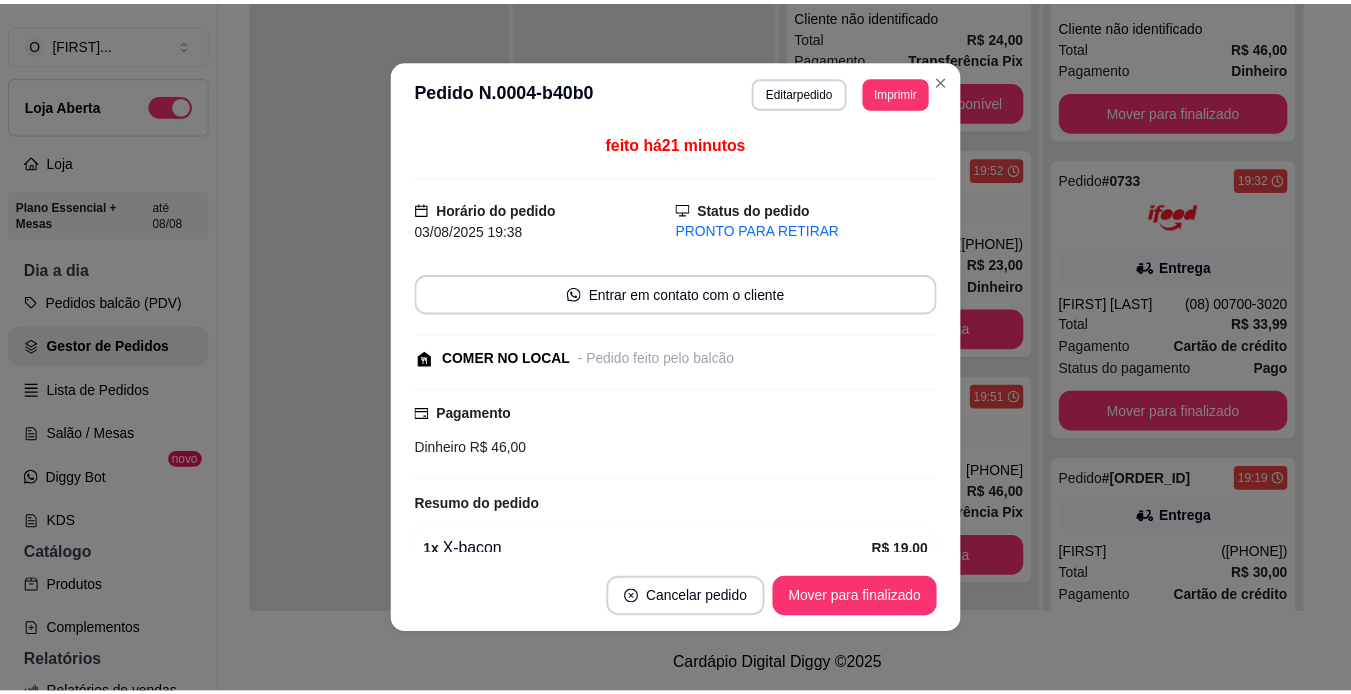 scroll, scrollTop: 10, scrollLeft: 0, axis: vertical 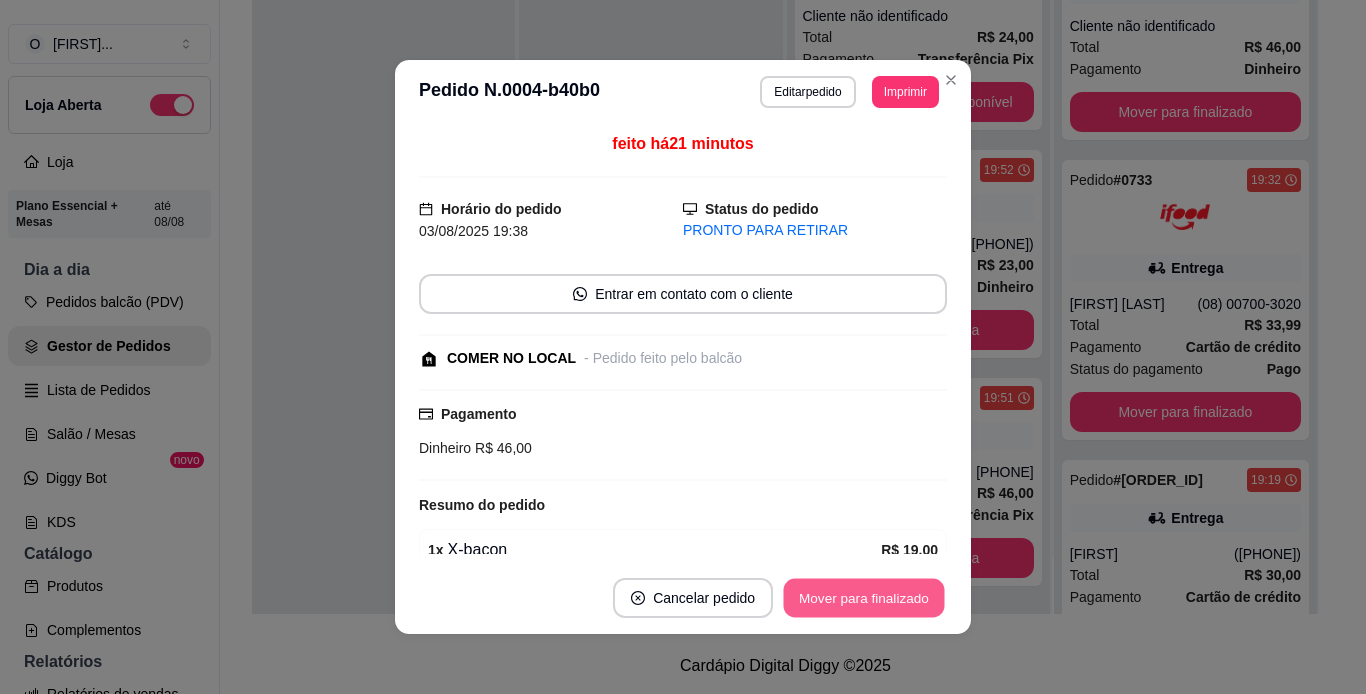 click on "Mover para finalizado" at bounding box center [864, 598] 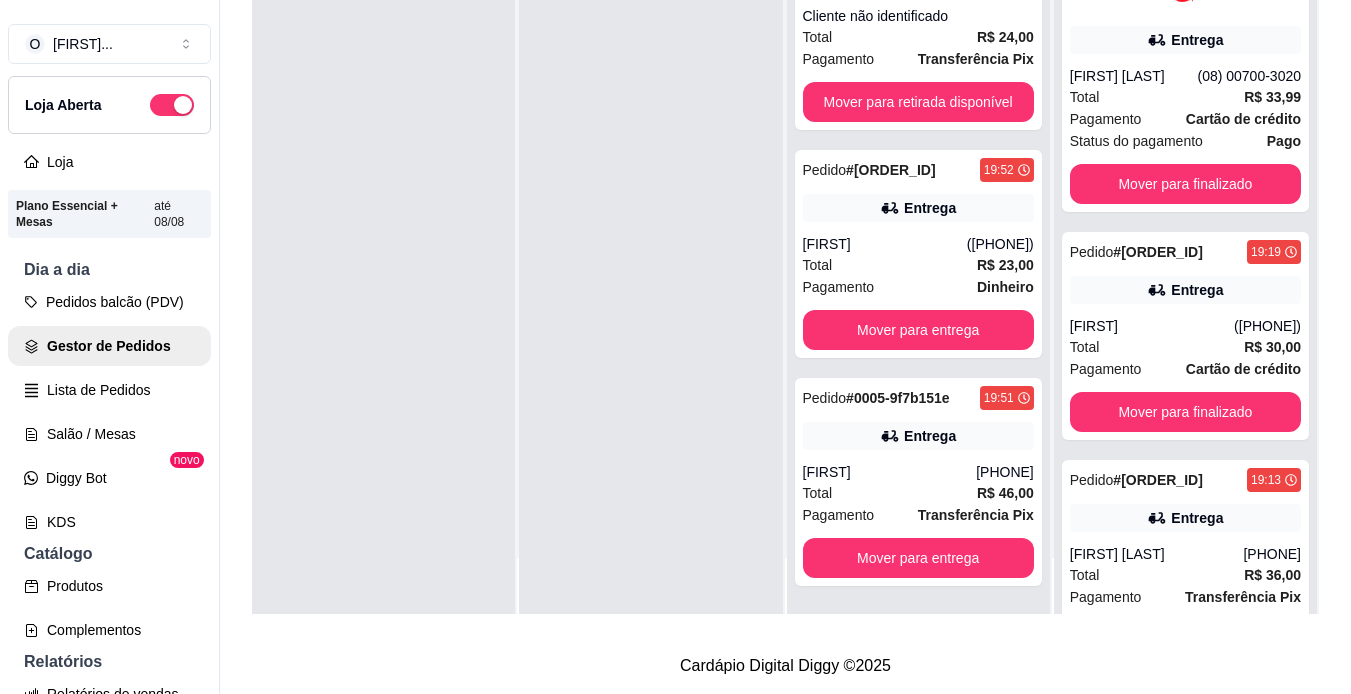 scroll, scrollTop: 0, scrollLeft: 0, axis: both 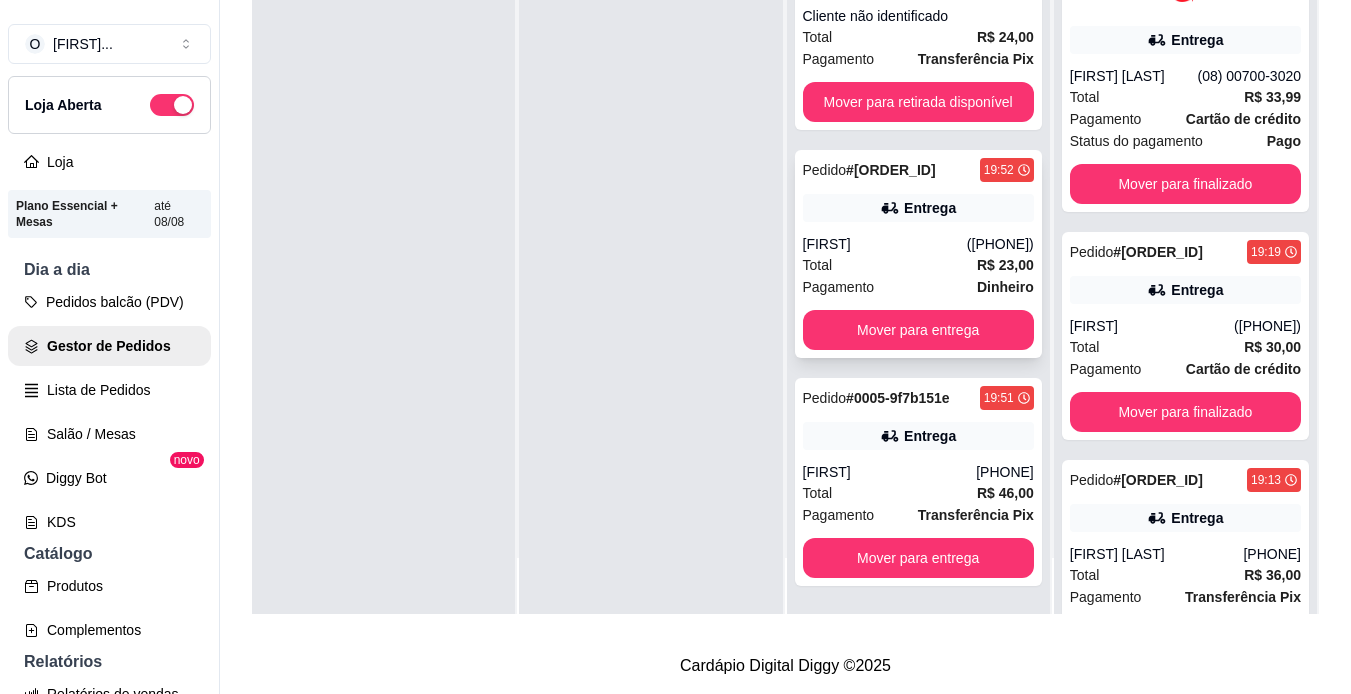 click on "([PHONE])" at bounding box center (1000, 244) 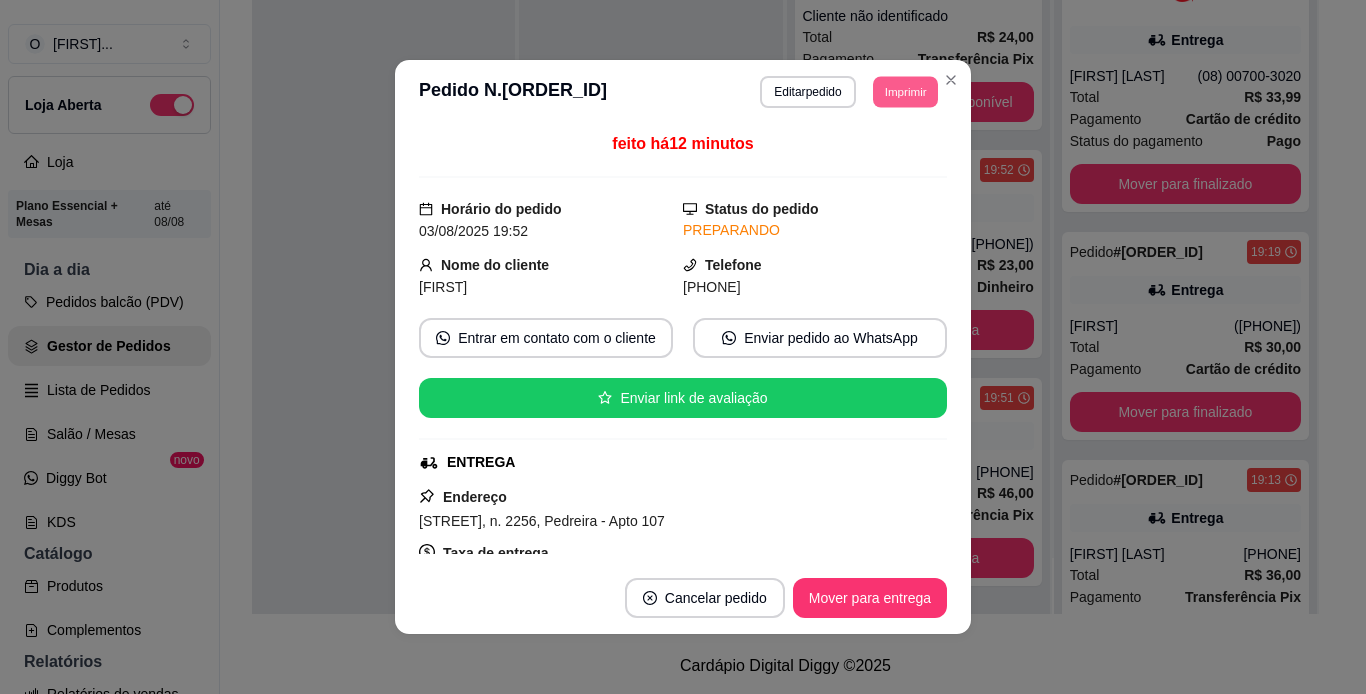click on "Imprimir" at bounding box center (905, 91) 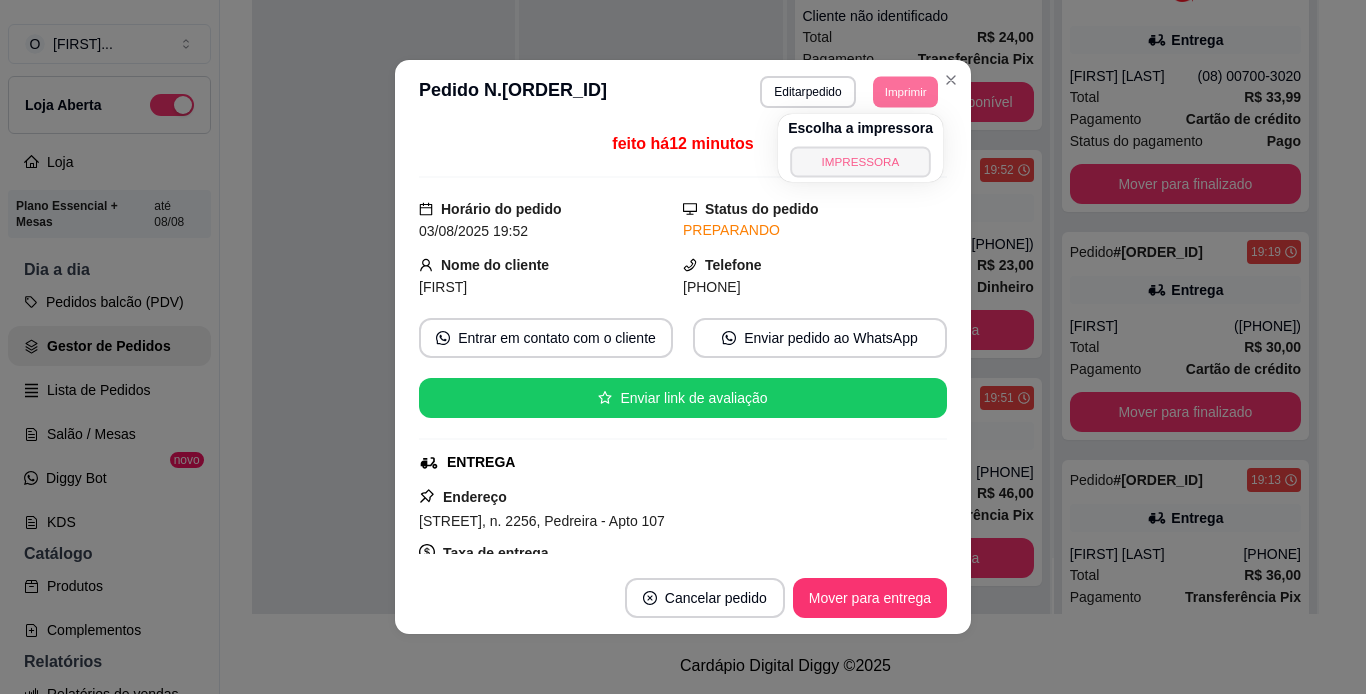 click on "IMPRESSORA" at bounding box center [860, 161] 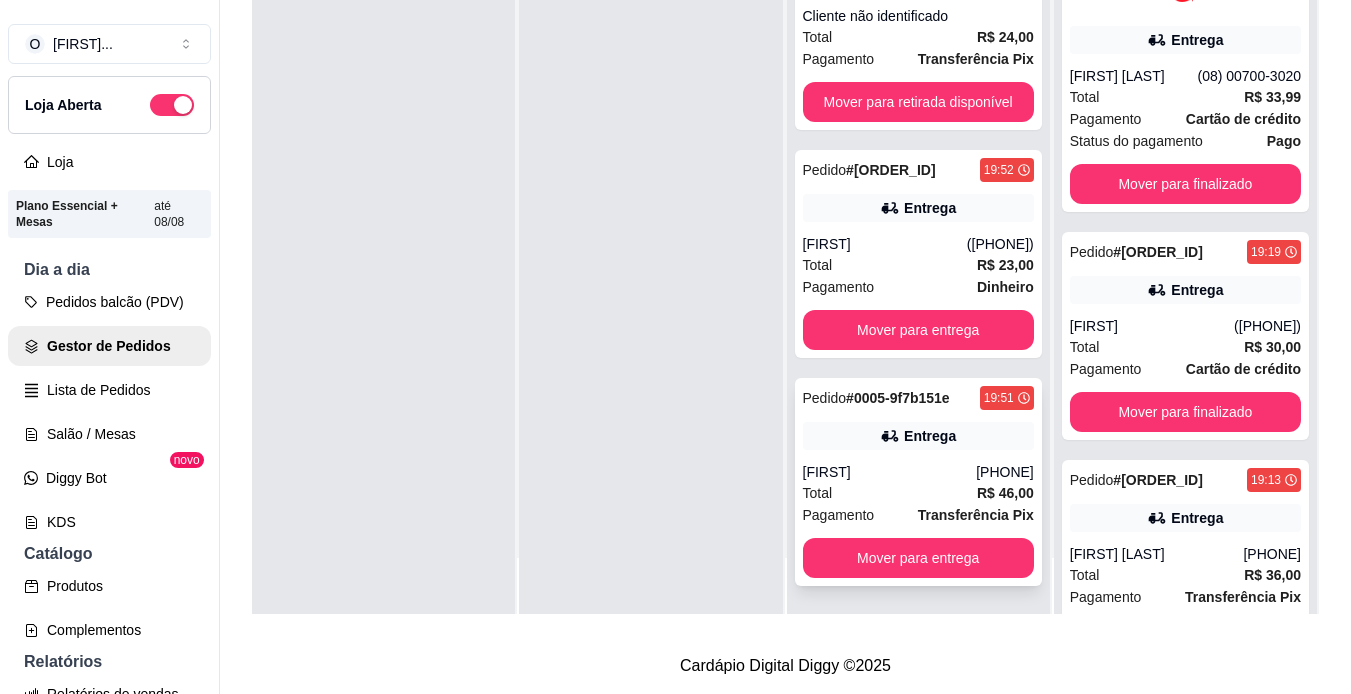 click on "Total R$ 46,00" at bounding box center [918, 493] 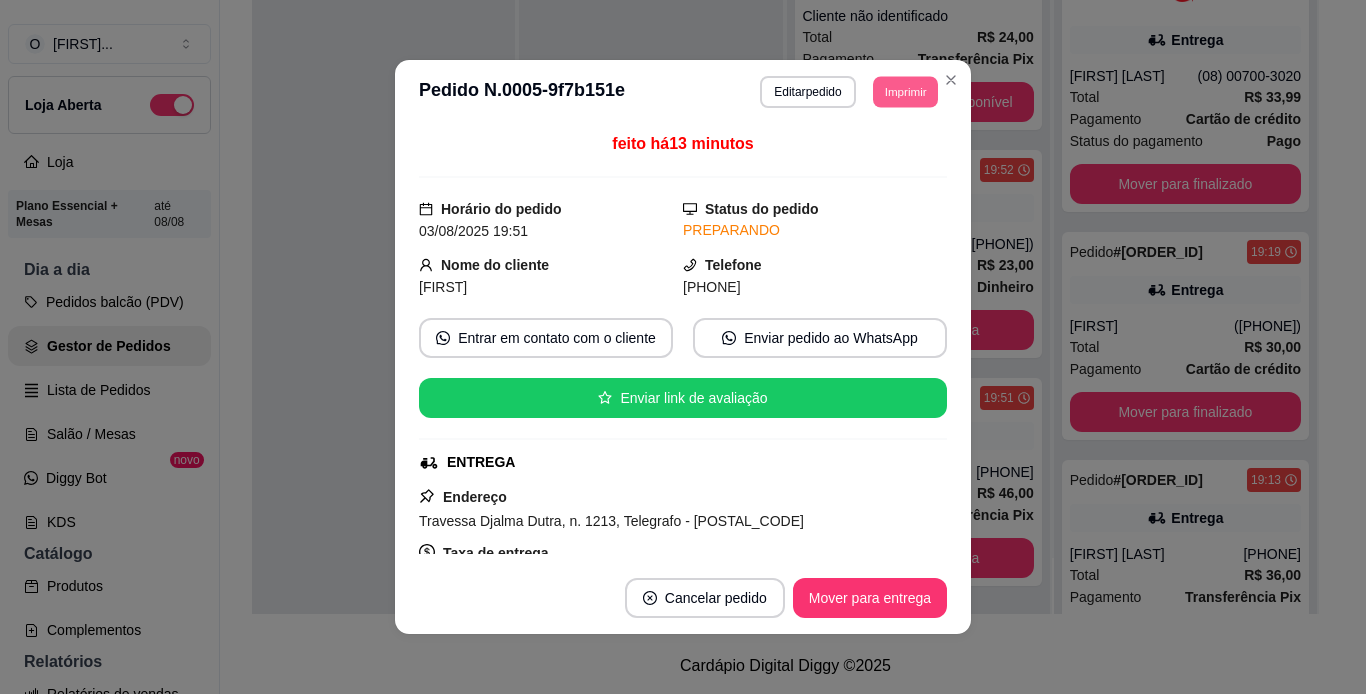 click on "Imprimir" at bounding box center (905, 91) 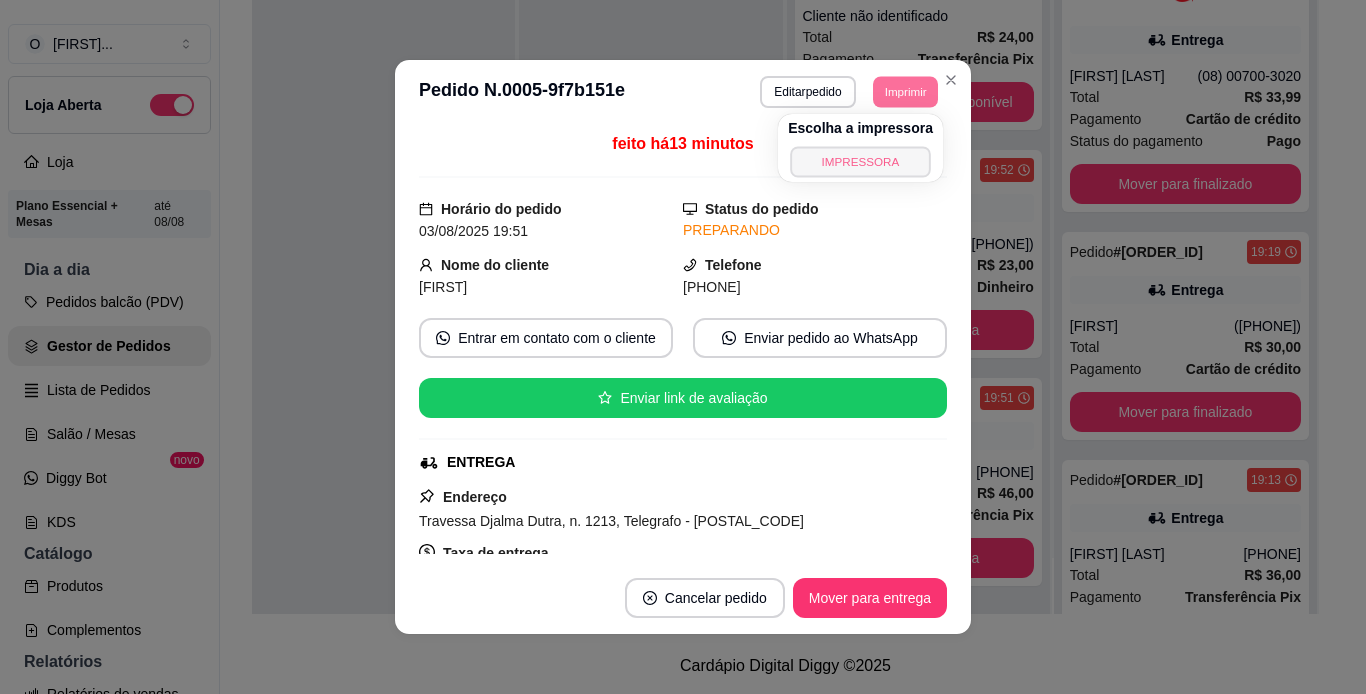 click on "IMPRESSORA" at bounding box center [860, 161] 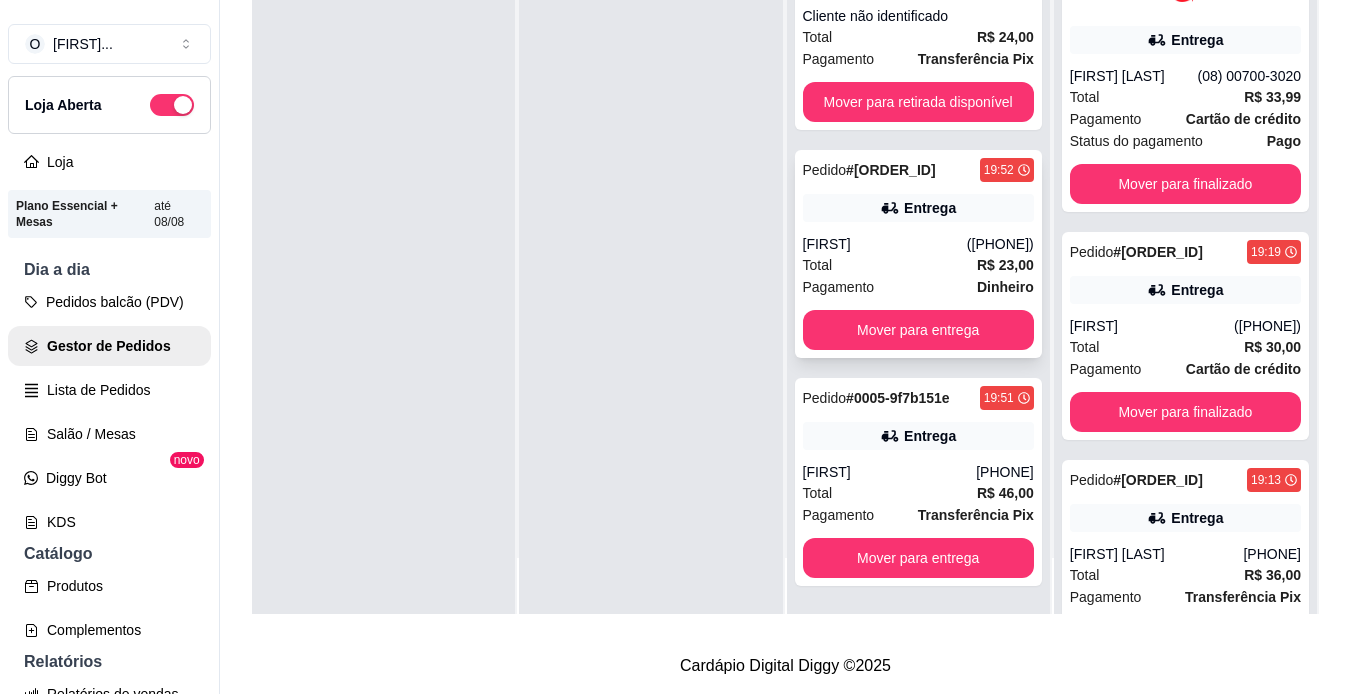 scroll, scrollTop: 0, scrollLeft: 0, axis: both 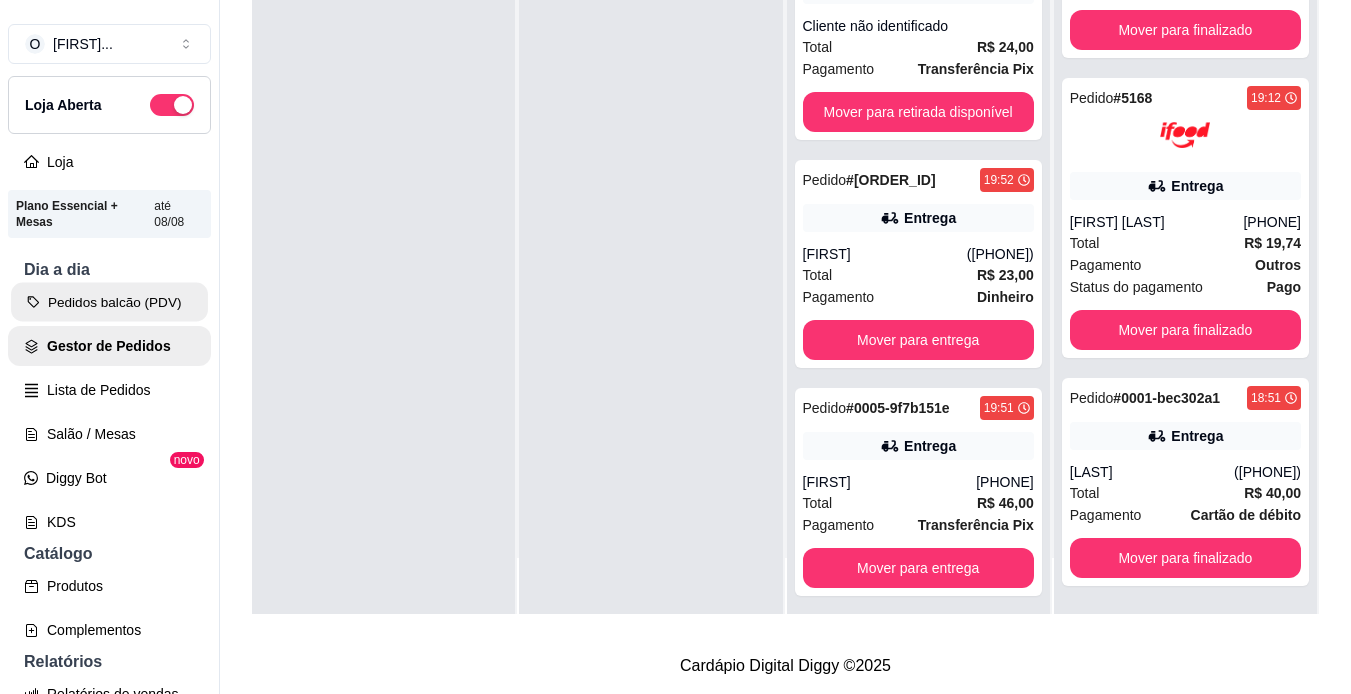 click on "Pedidos balcão (PDV)" at bounding box center [109, 302] 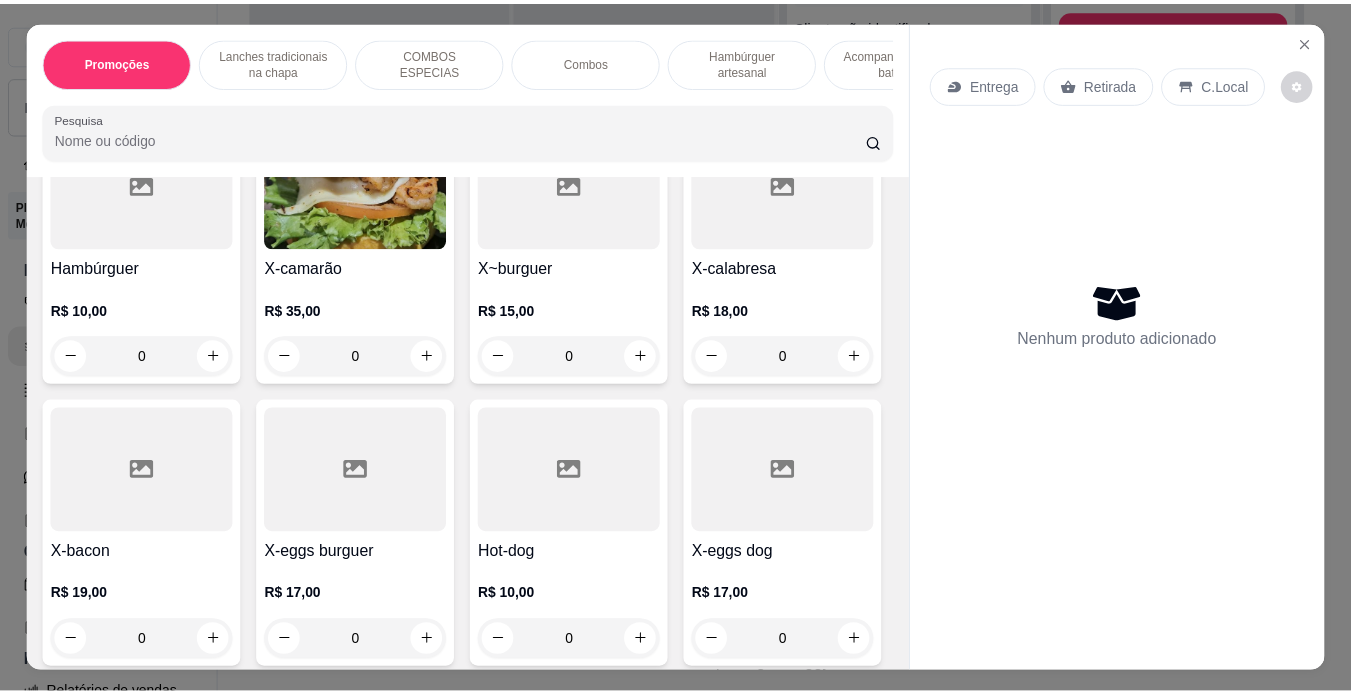 scroll, scrollTop: 579, scrollLeft: 0, axis: vertical 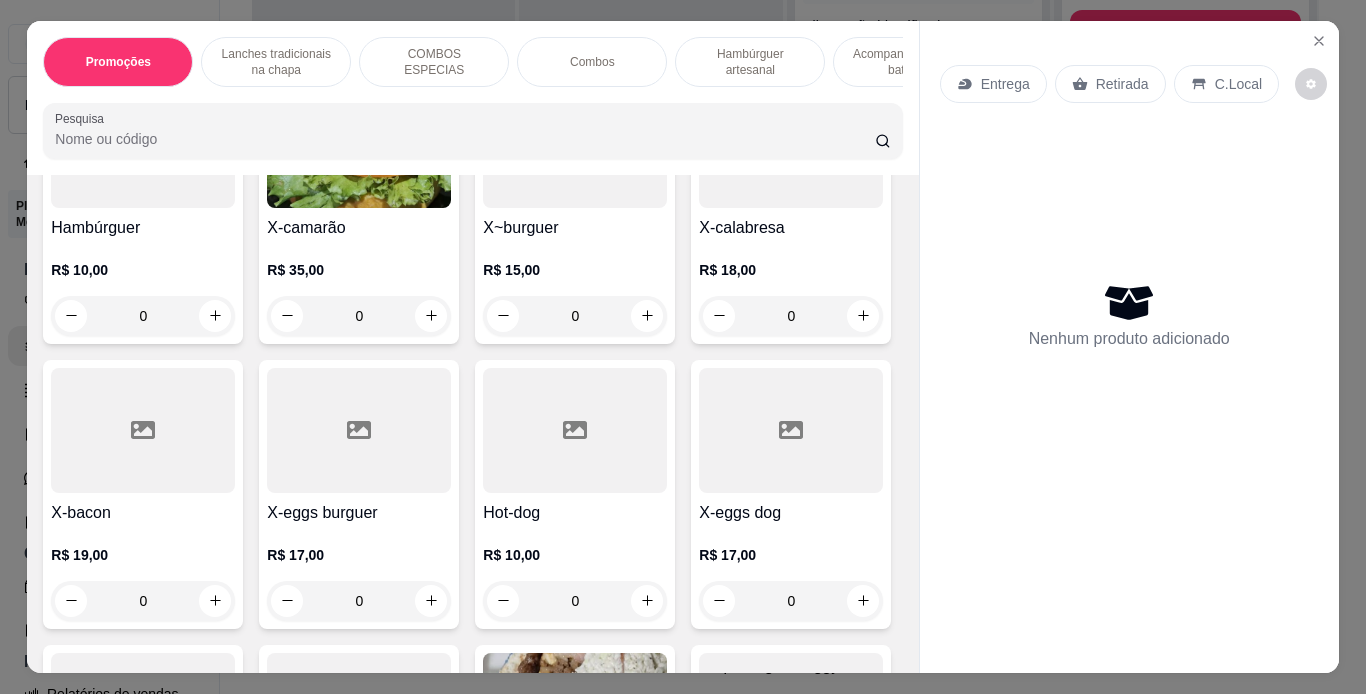 click at bounding box center [143, 430] 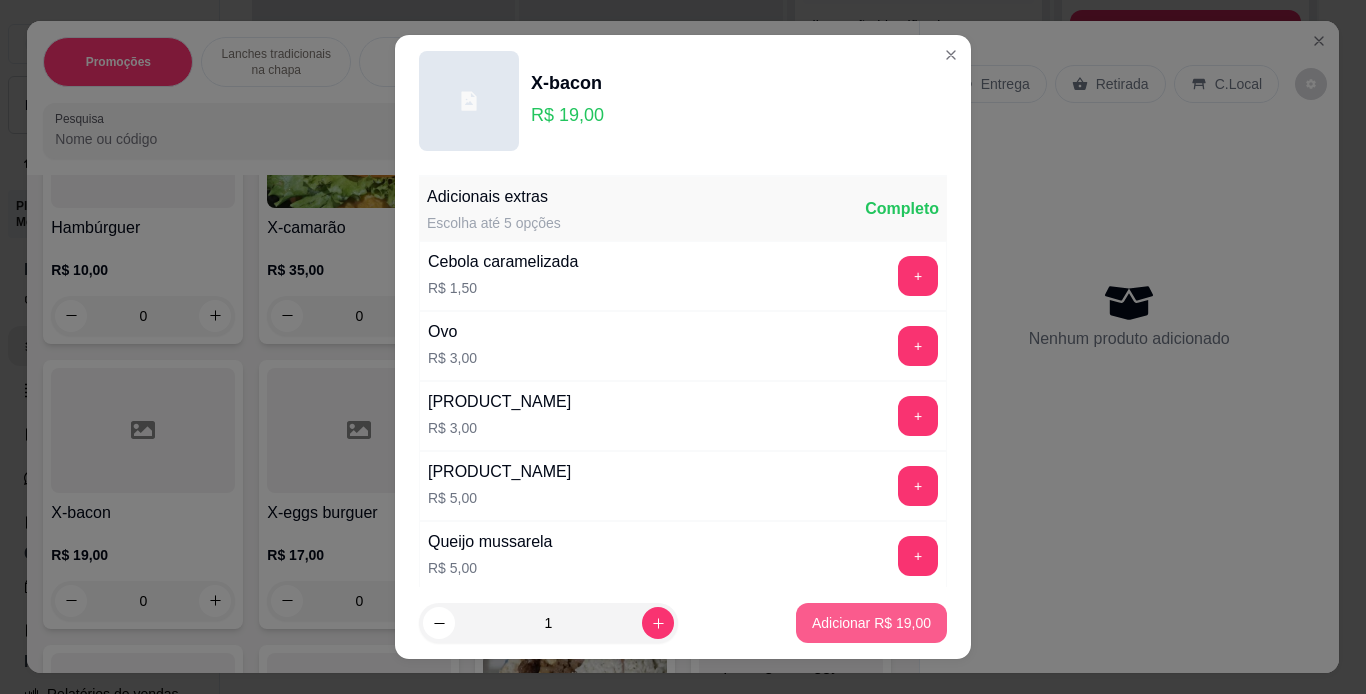 click on "Adicionar   R$ 19,00" at bounding box center (871, 623) 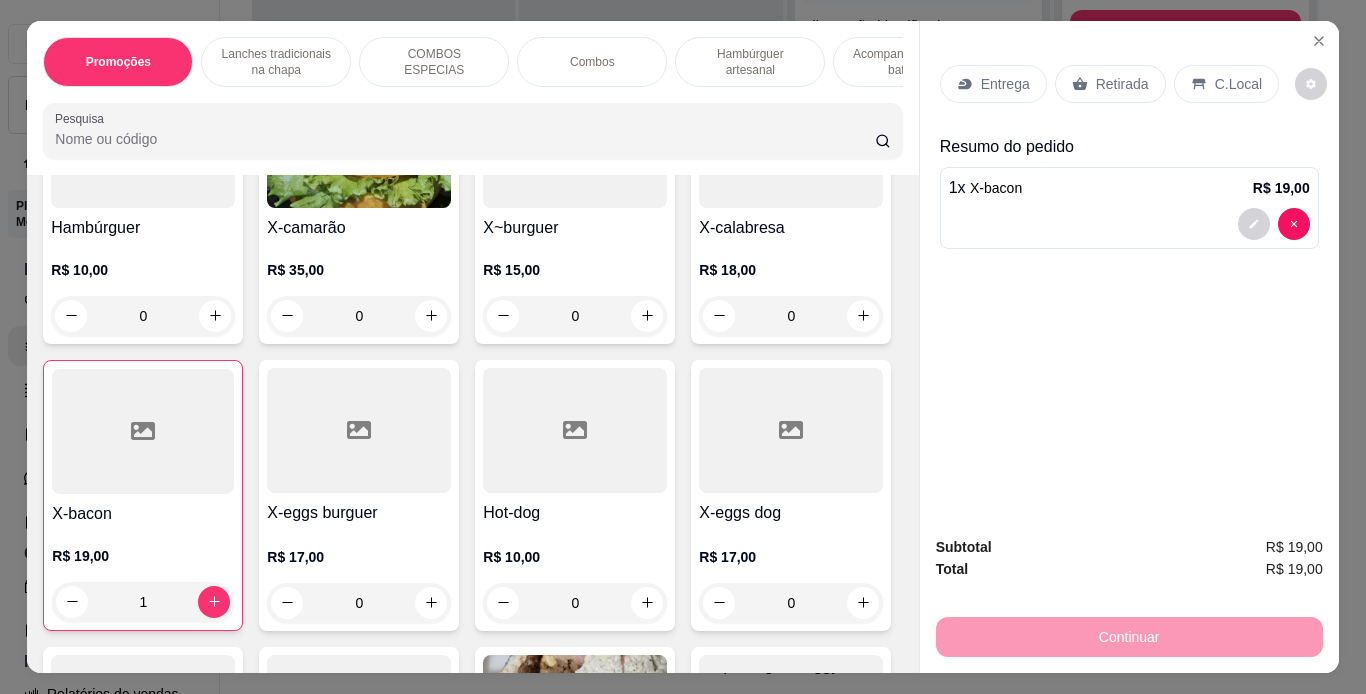 click 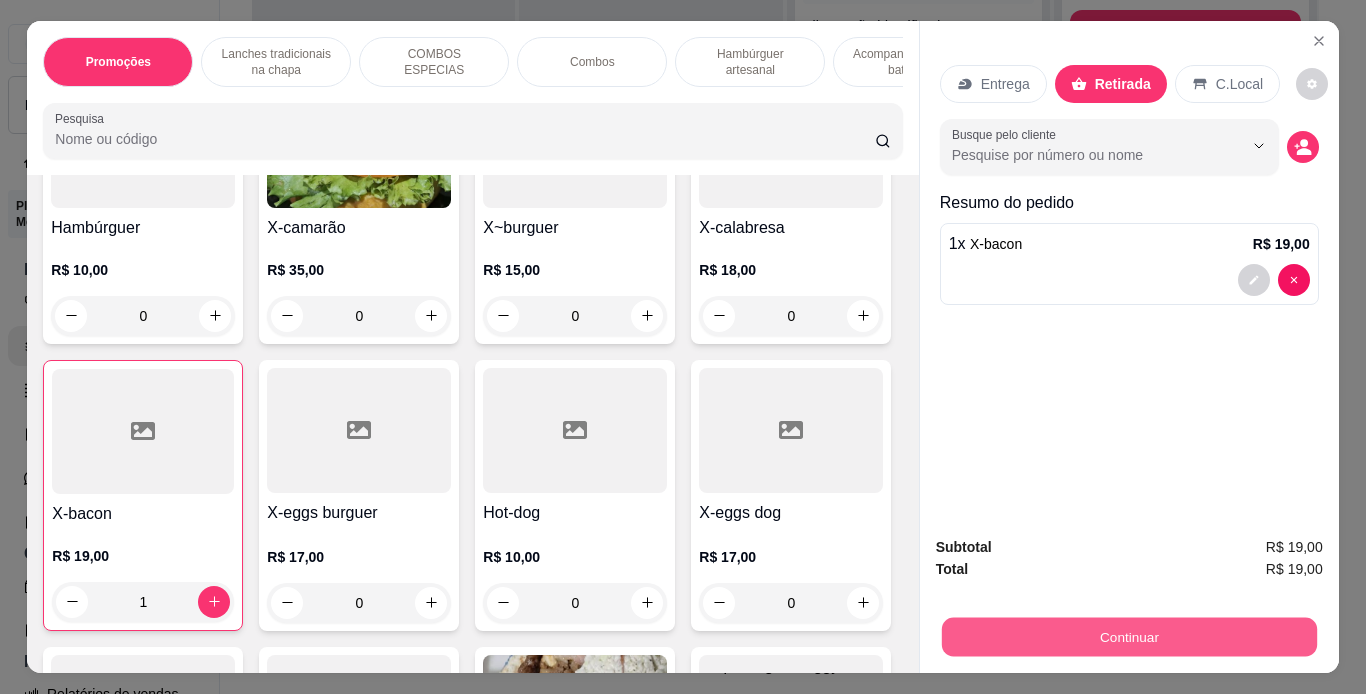 click on "Continuar" at bounding box center (1128, 637) 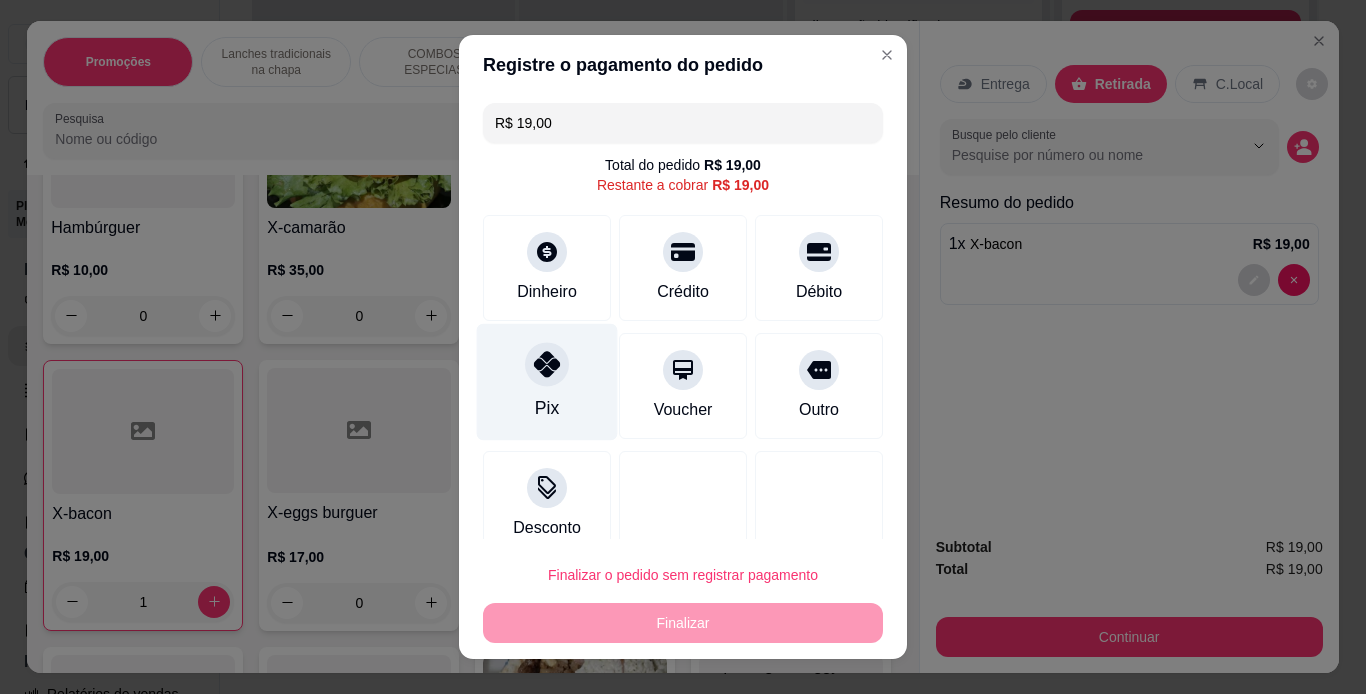 click 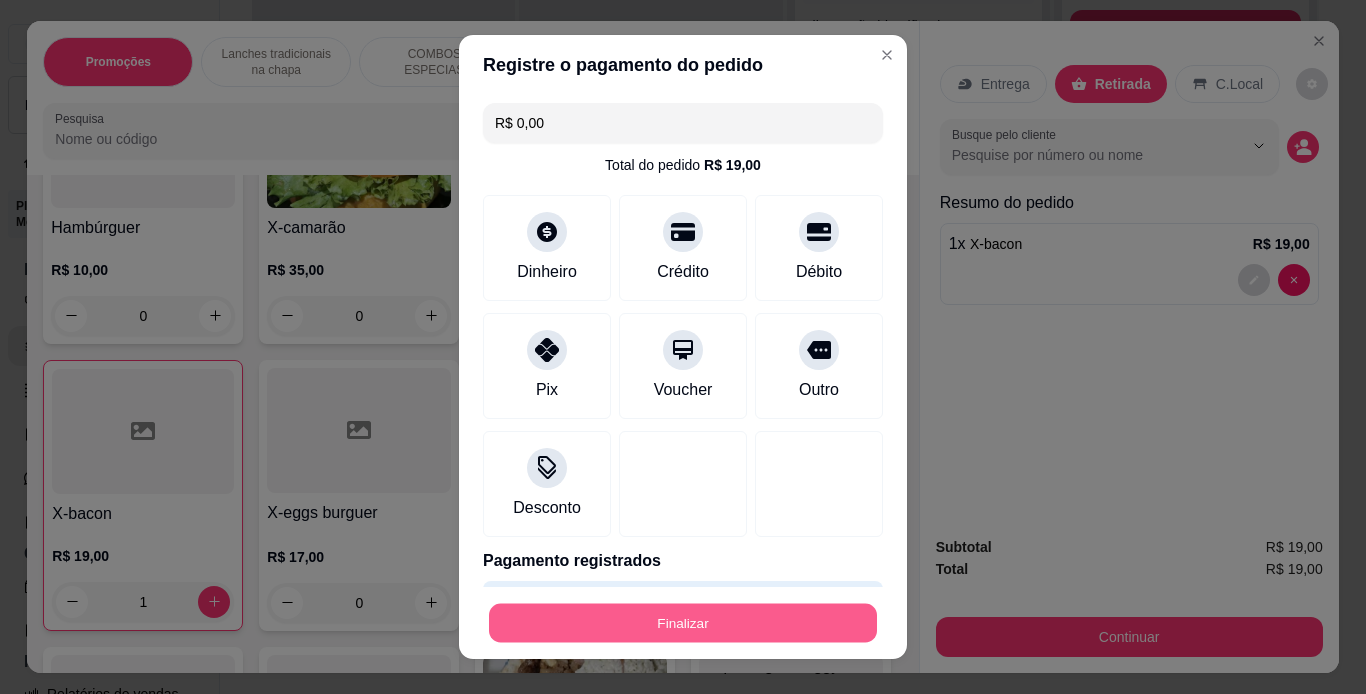 click on "Finalizar" at bounding box center (683, 623) 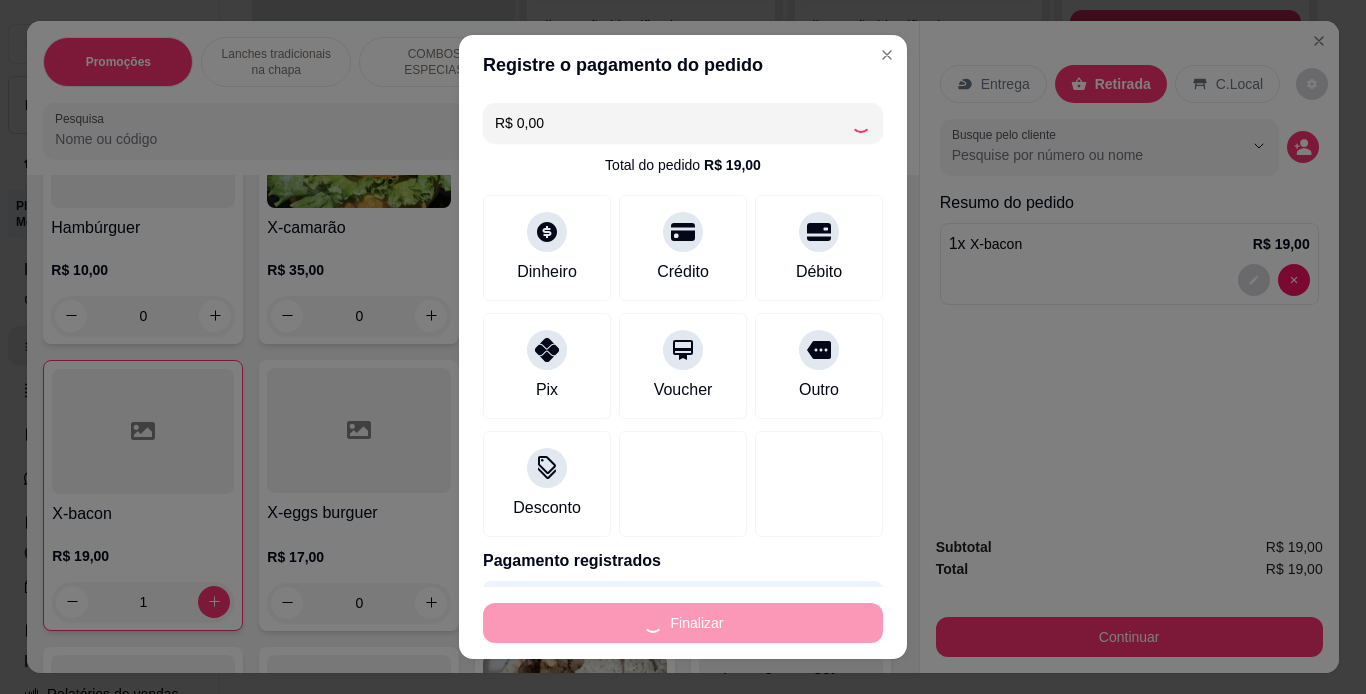type on "0" 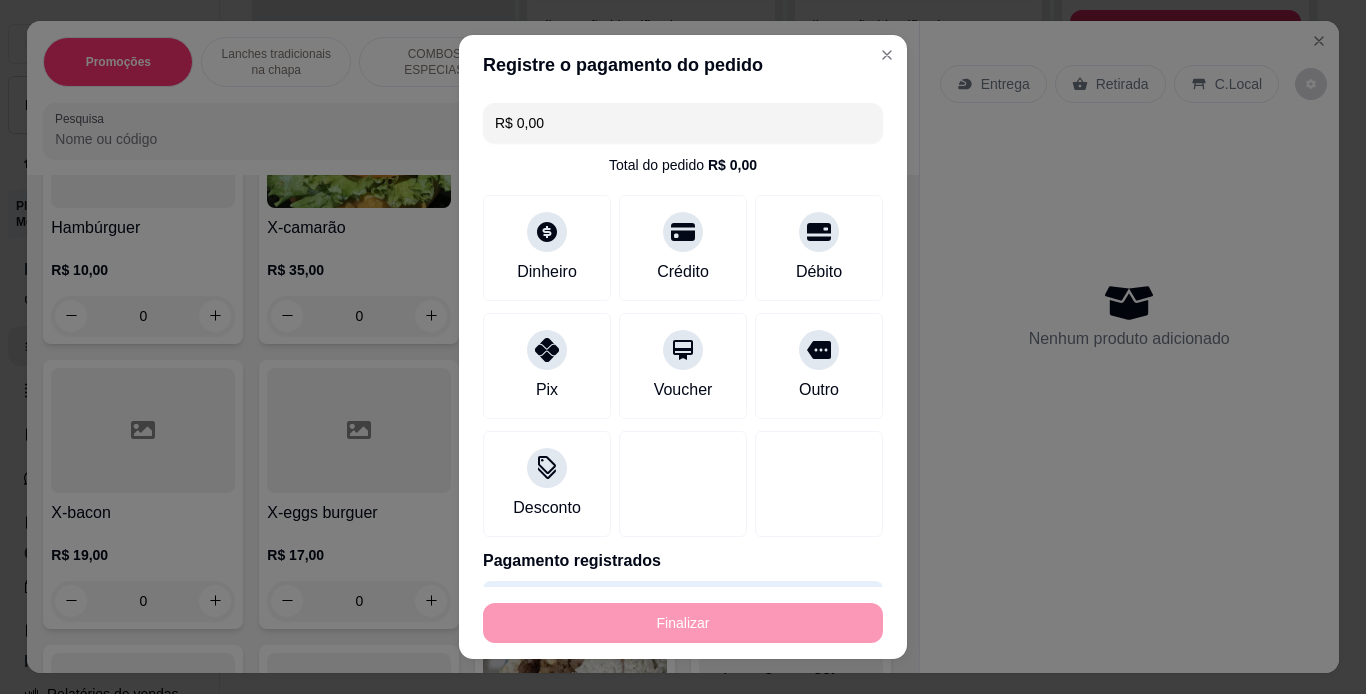 type on "-R$ 19,00" 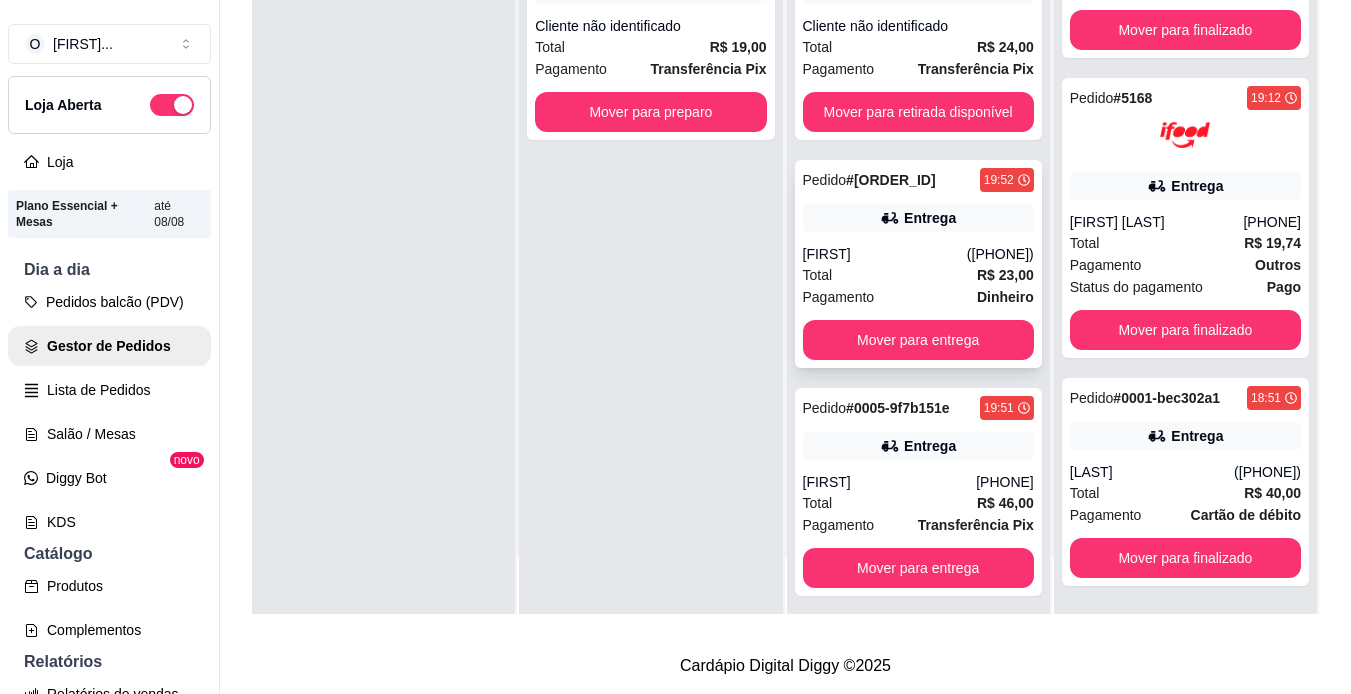 scroll, scrollTop: 56, scrollLeft: 0, axis: vertical 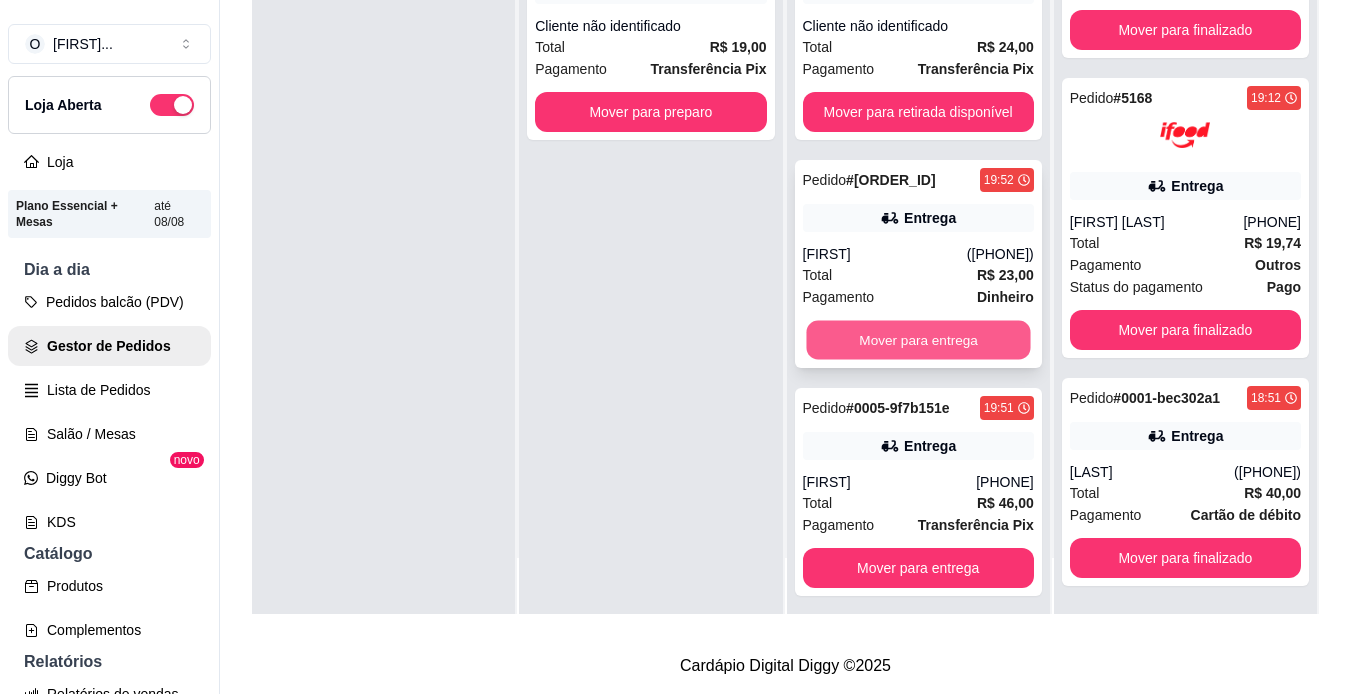 click on "Mover para entrega" at bounding box center [918, 340] 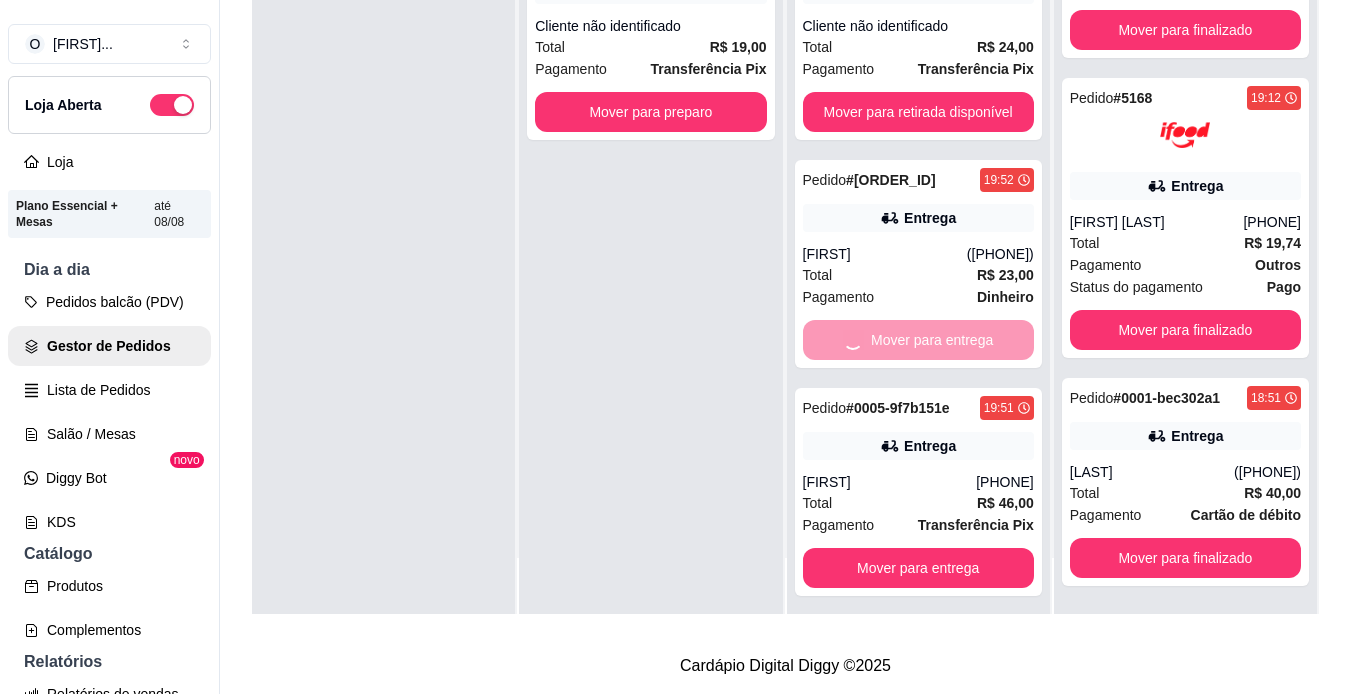 scroll, scrollTop: 858, scrollLeft: 0, axis: vertical 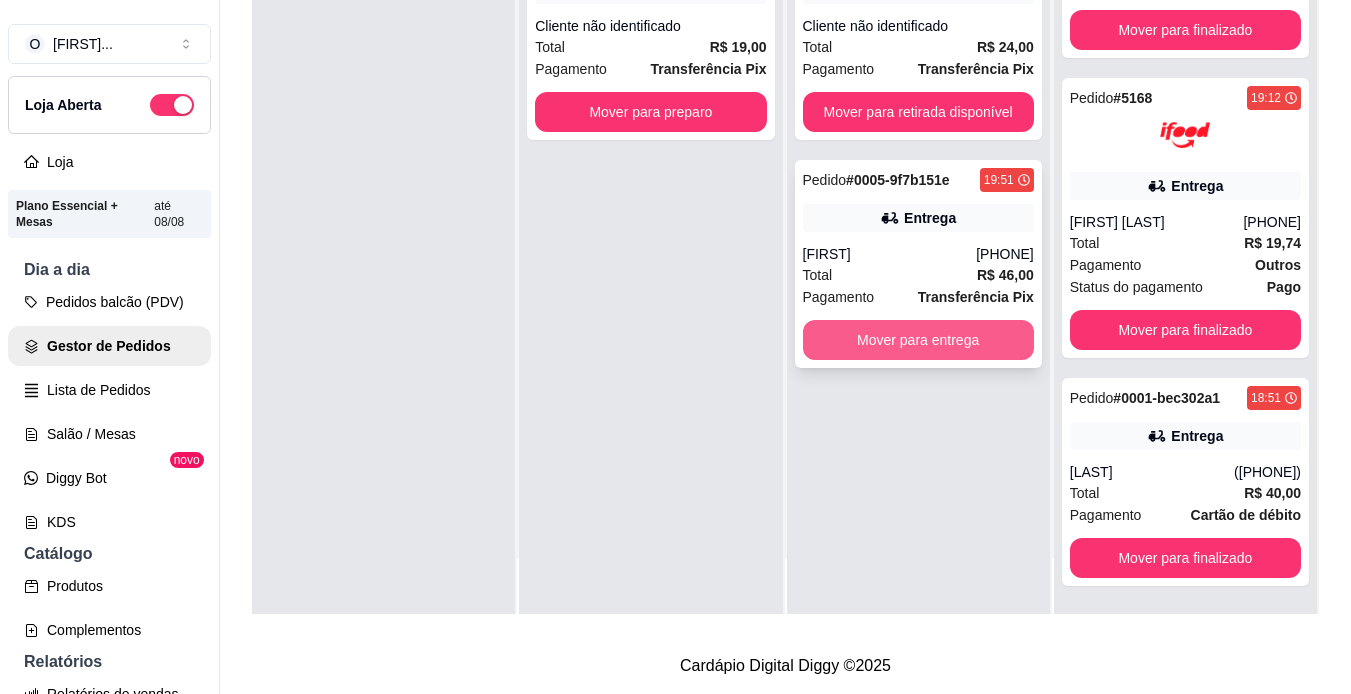 click on "Mover para entrega" at bounding box center (918, 340) 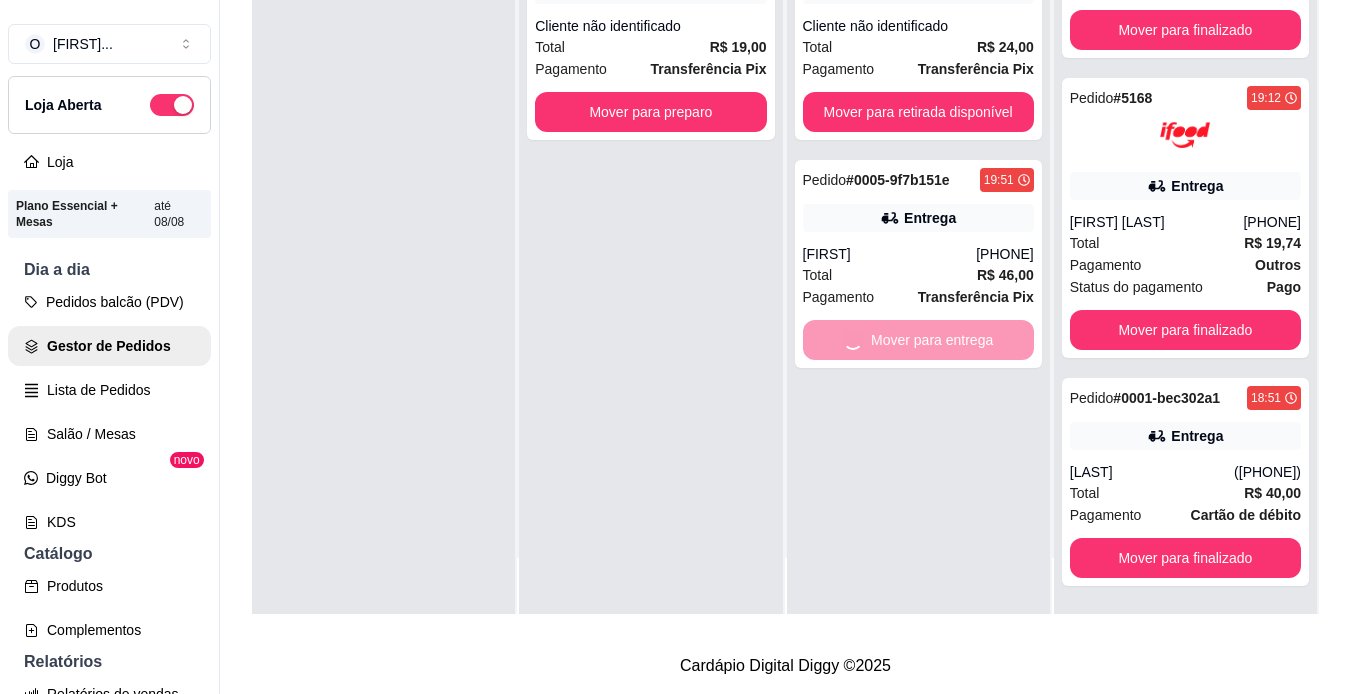 scroll, scrollTop: 1086, scrollLeft: 0, axis: vertical 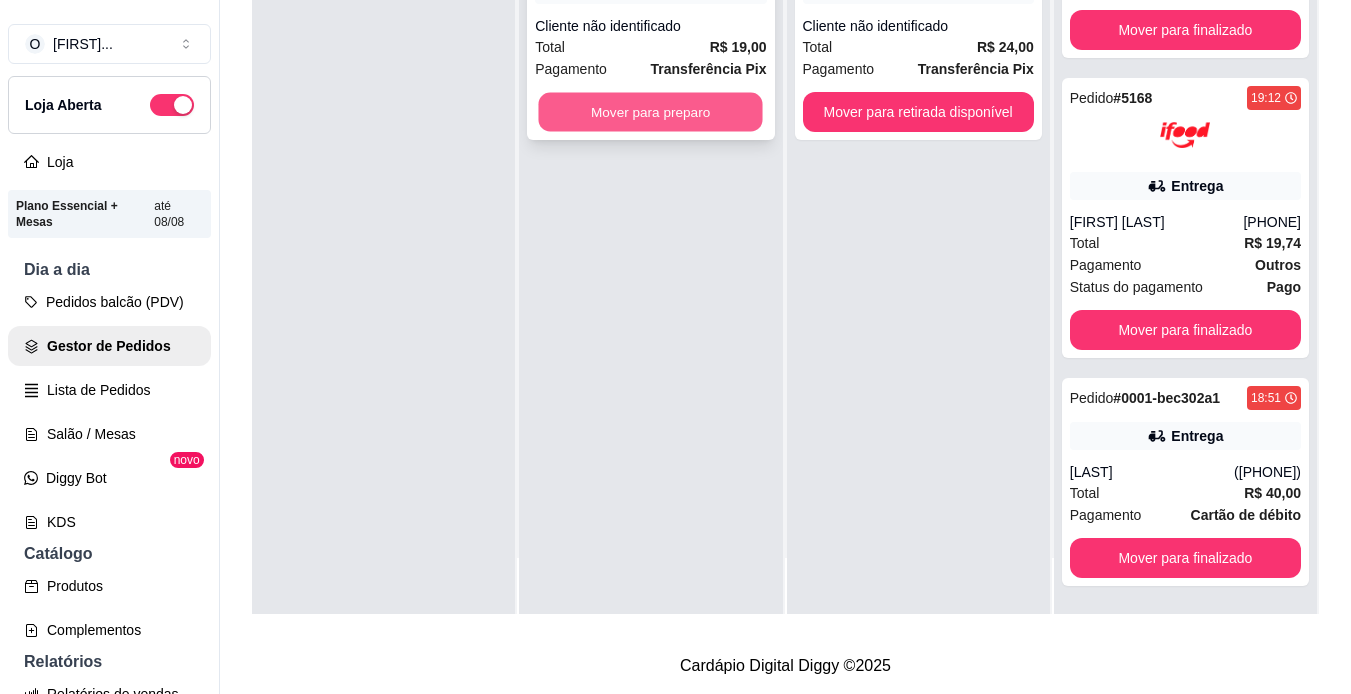 click on "Mover para preparo" at bounding box center (651, 112) 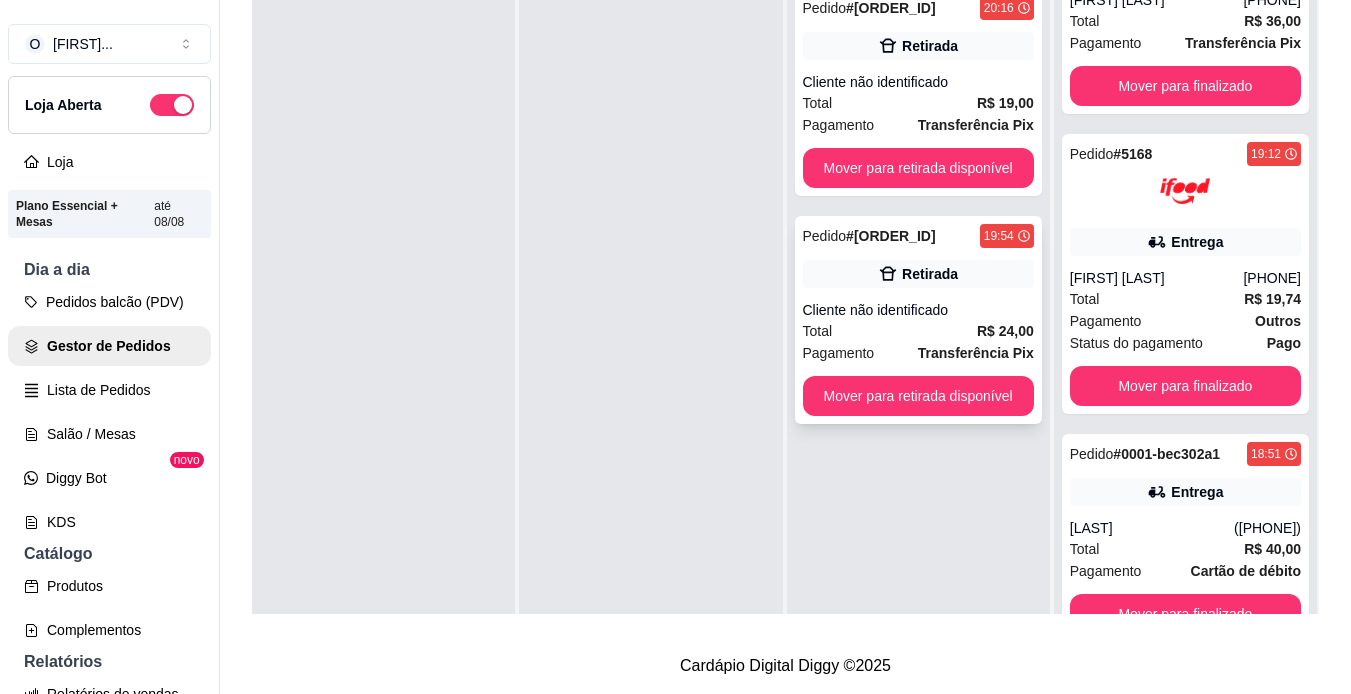 scroll, scrollTop: 0, scrollLeft: 0, axis: both 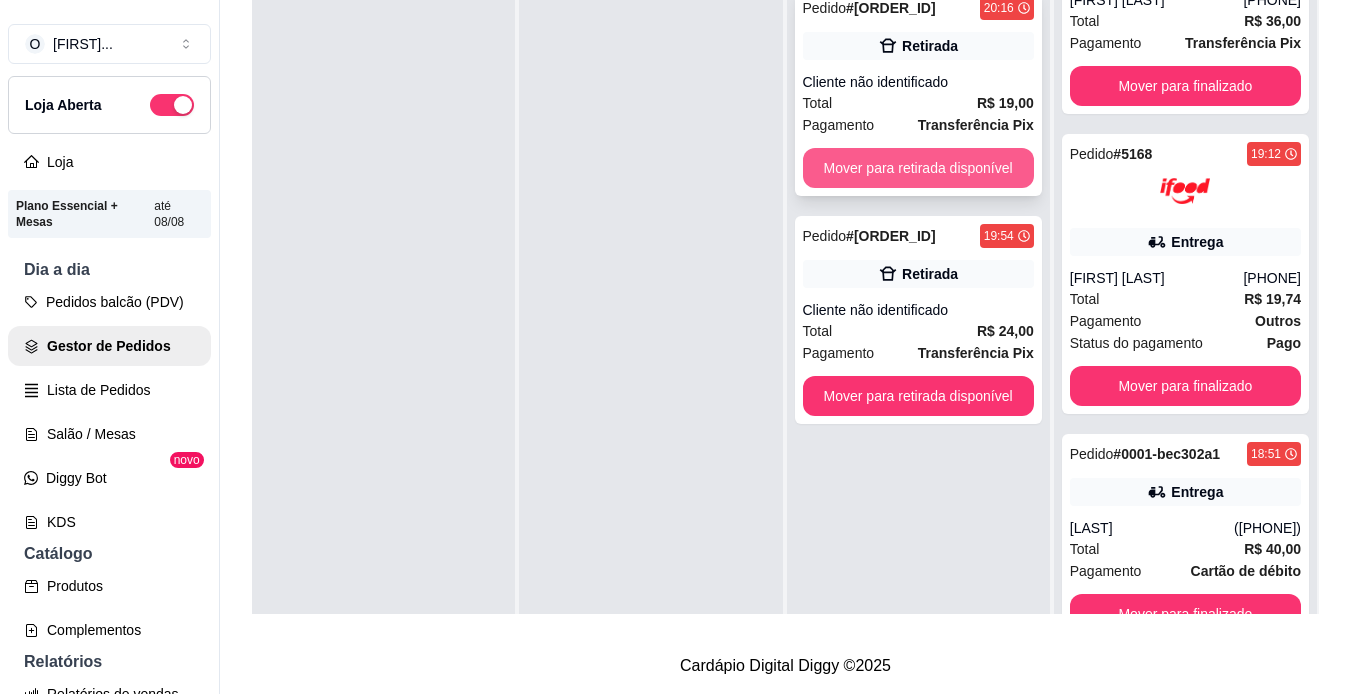 click on "Mover para retirada disponível" at bounding box center (918, 168) 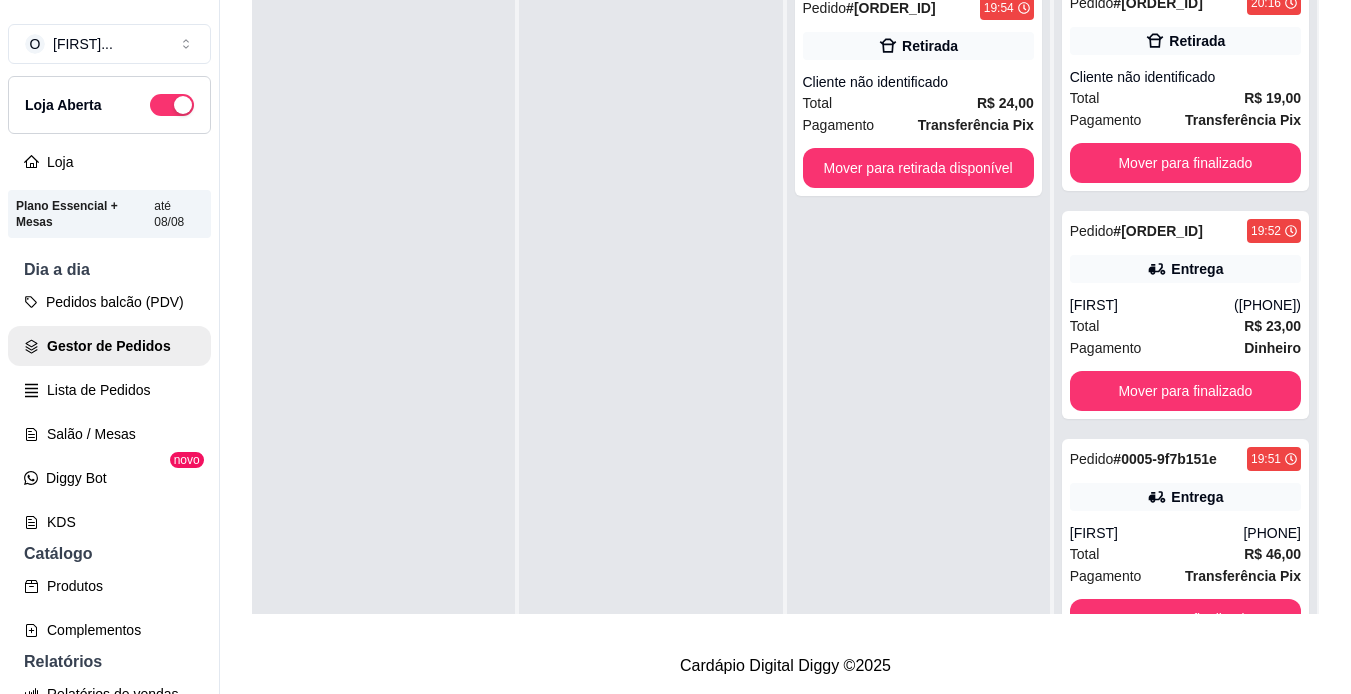 scroll, scrollTop: 0, scrollLeft: 0, axis: both 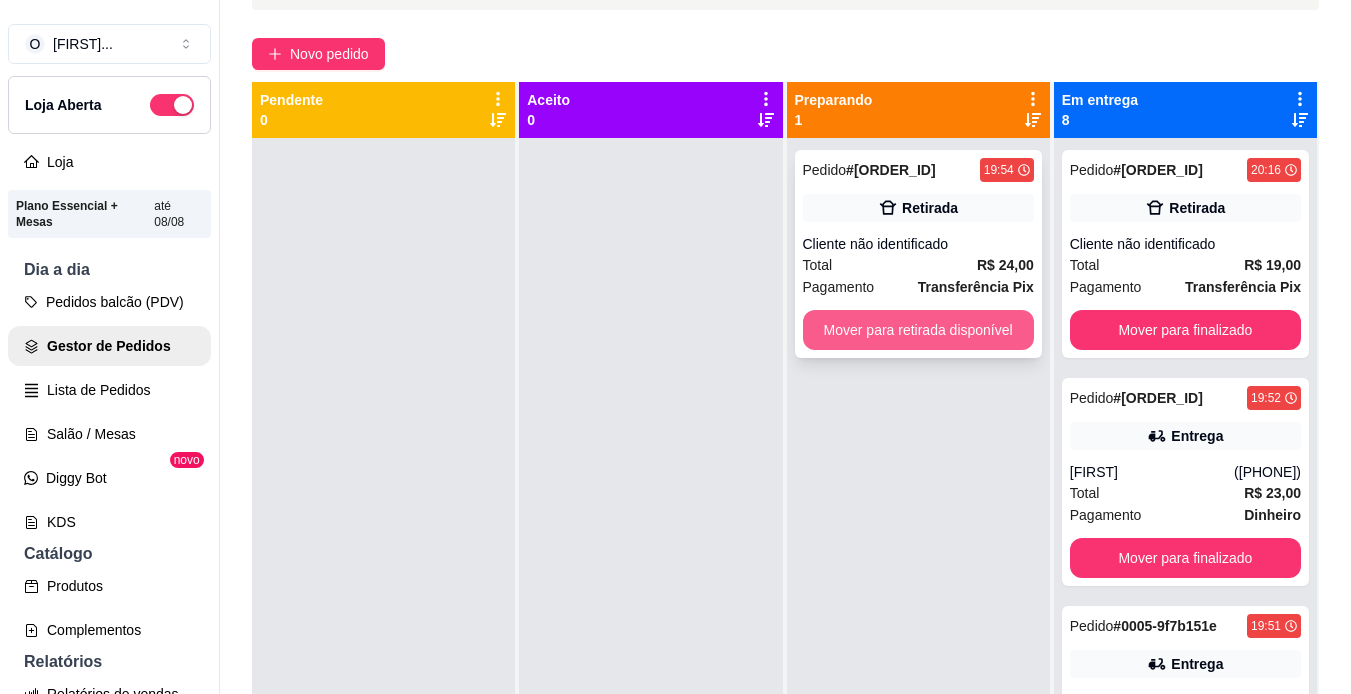 click on "Mover para retirada disponível" at bounding box center [918, 330] 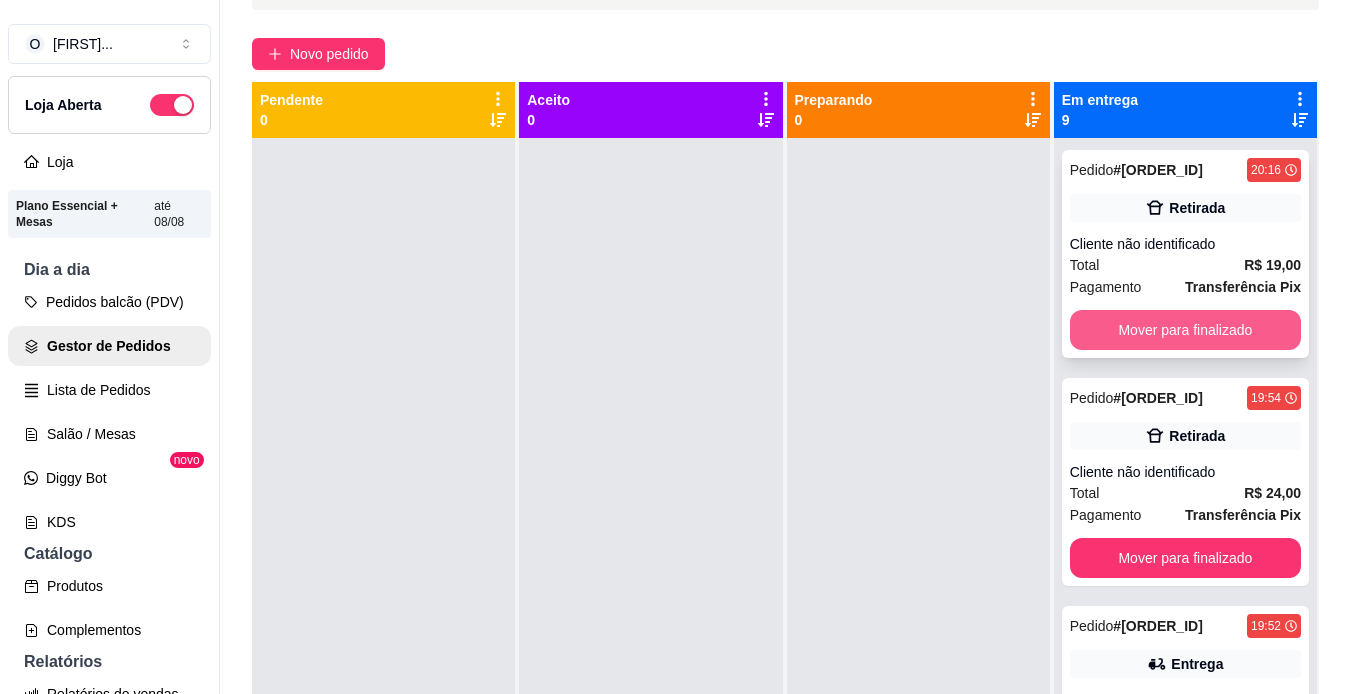 scroll, scrollTop: 0, scrollLeft: 0, axis: both 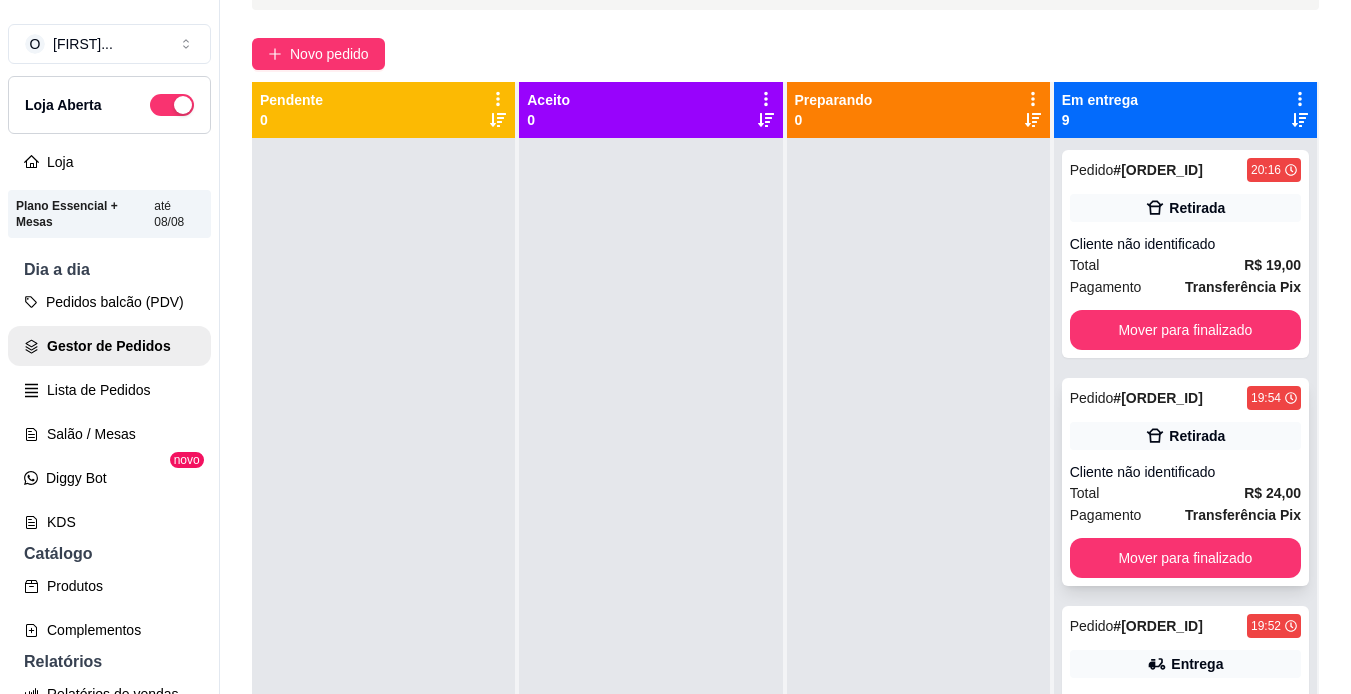 click on "Retirada" at bounding box center (1197, 436) 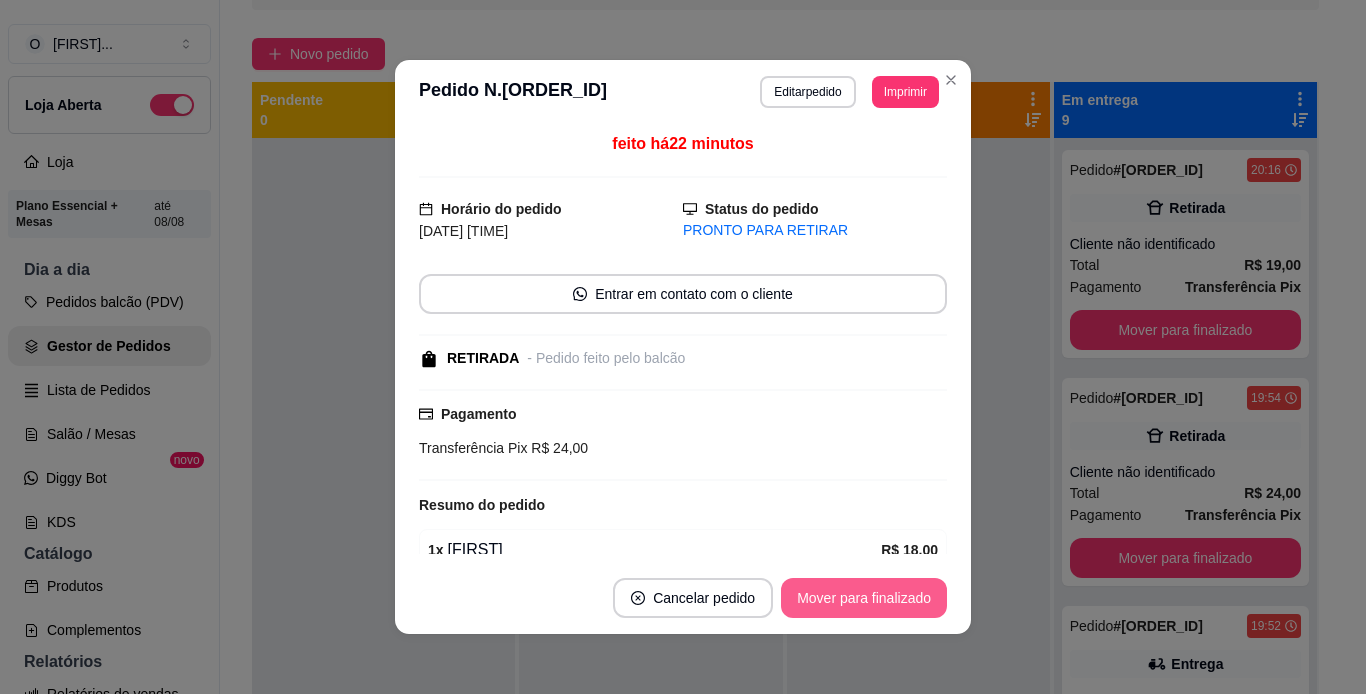 click on "Mover para finalizado" at bounding box center (864, 598) 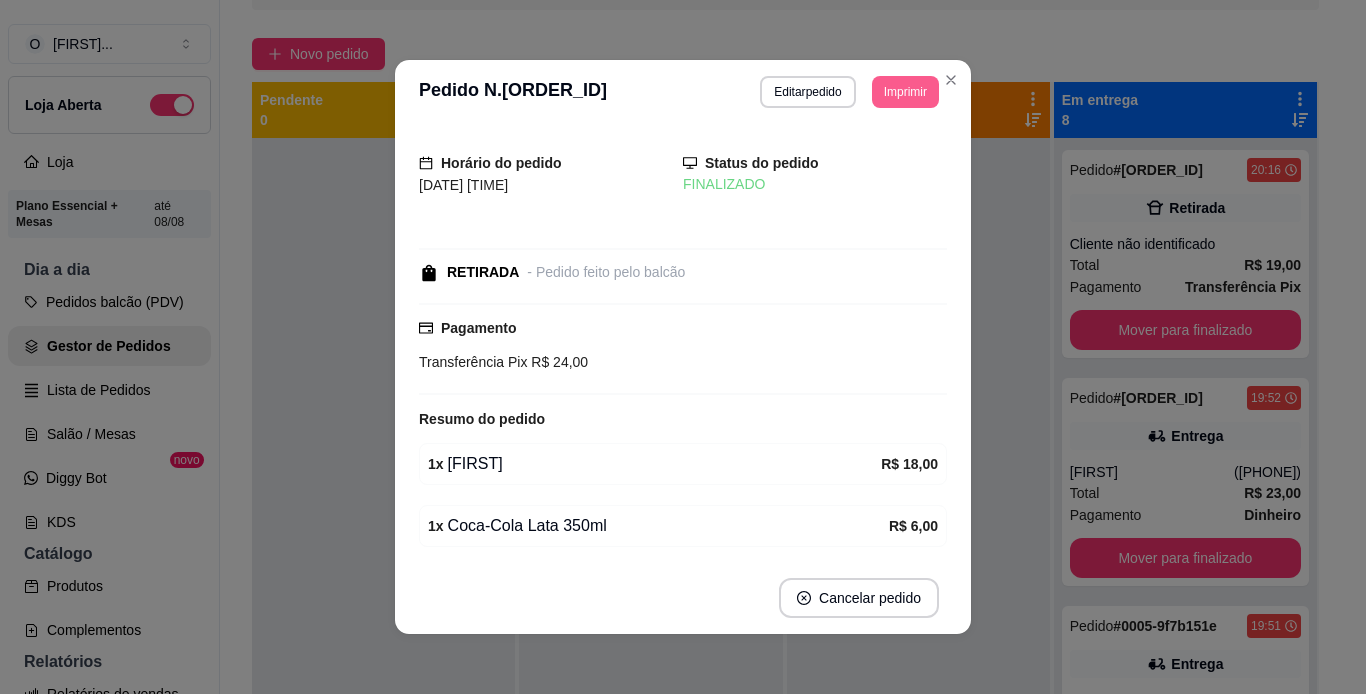 click on "Imprimir" at bounding box center [905, 92] 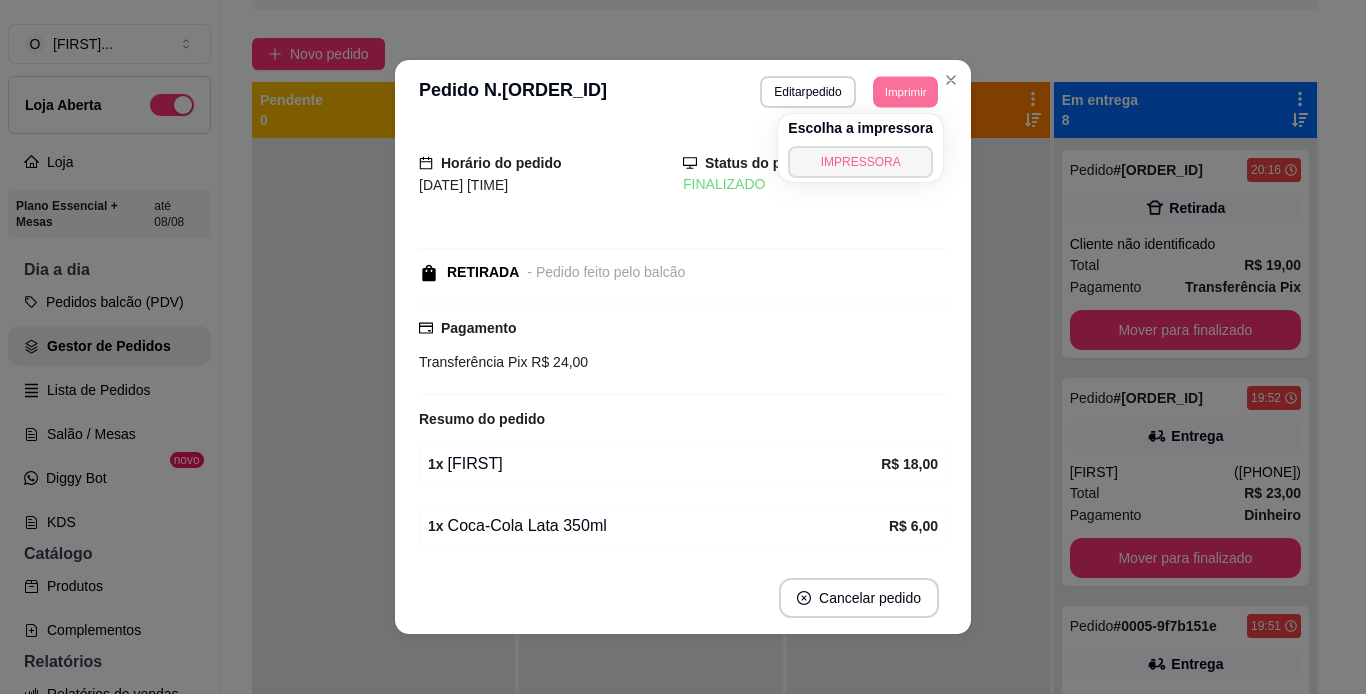 click on "IMPRESSORA" at bounding box center [860, 162] 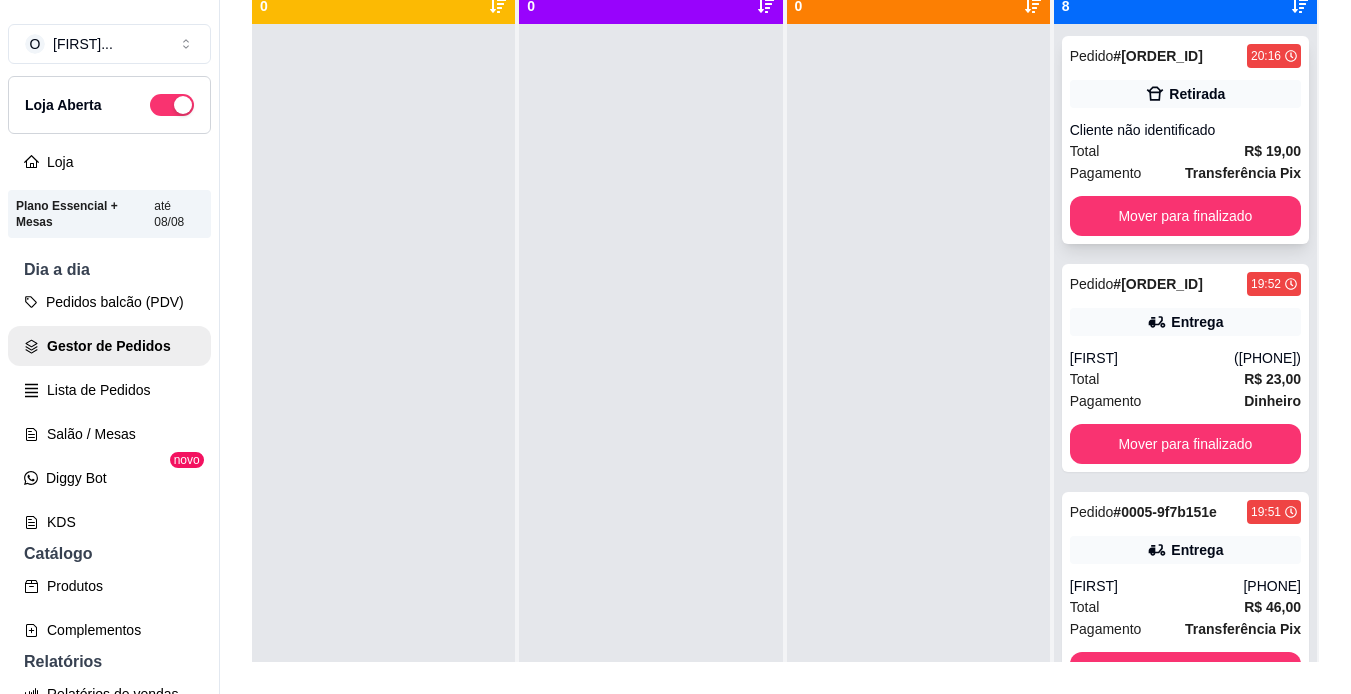 scroll, scrollTop: 259, scrollLeft: 0, axis: vertical 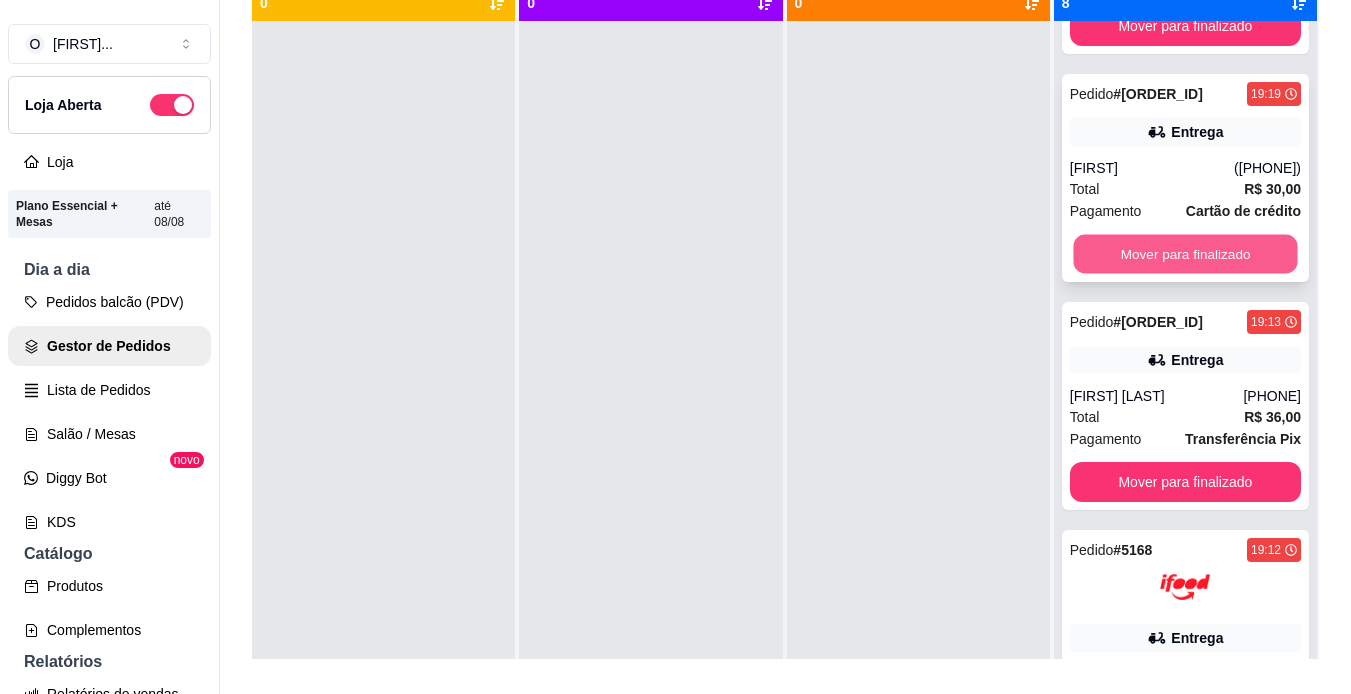 click on "Mover para finalizado" at bounding box center [1185, 254] 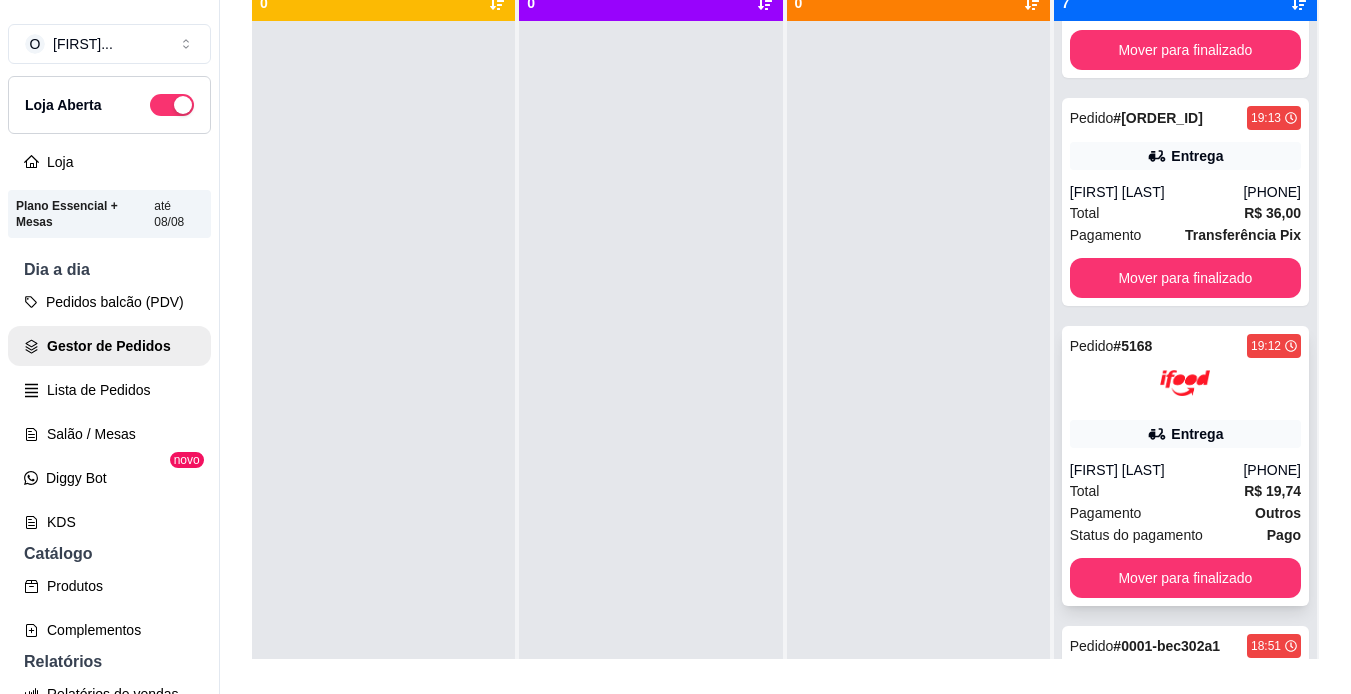 scroll, scrollTop: 1086, scrollLeft: 0, axis: vertical 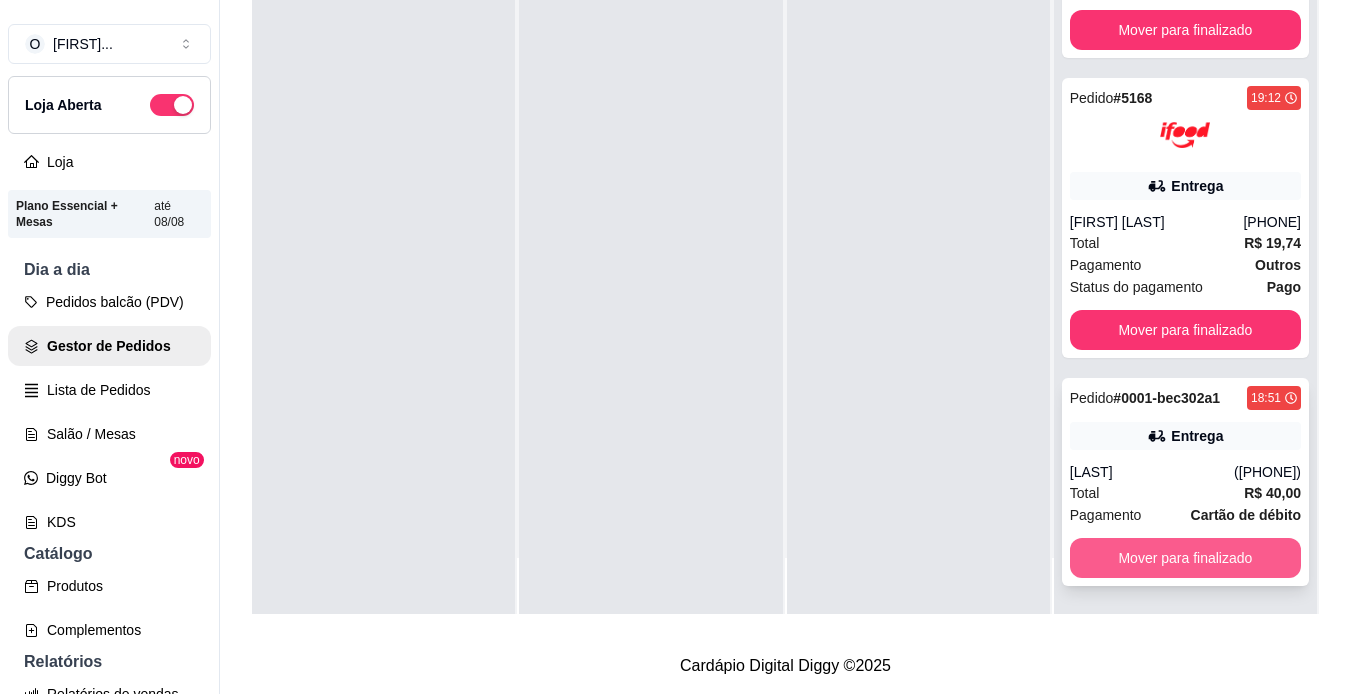 click on "Mover para finalizado" at bounding box center (1185, 558) 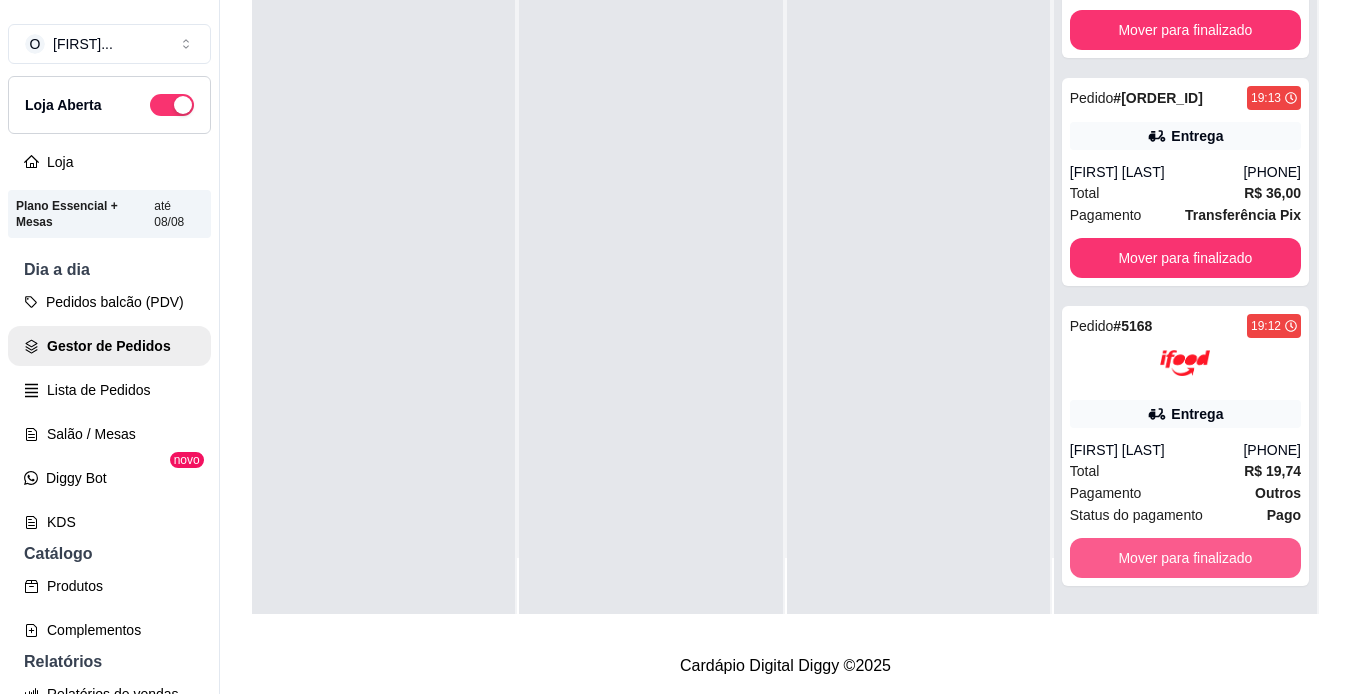 scroll, scrollTop: 858, scrollLeft: 0, axis: vertical 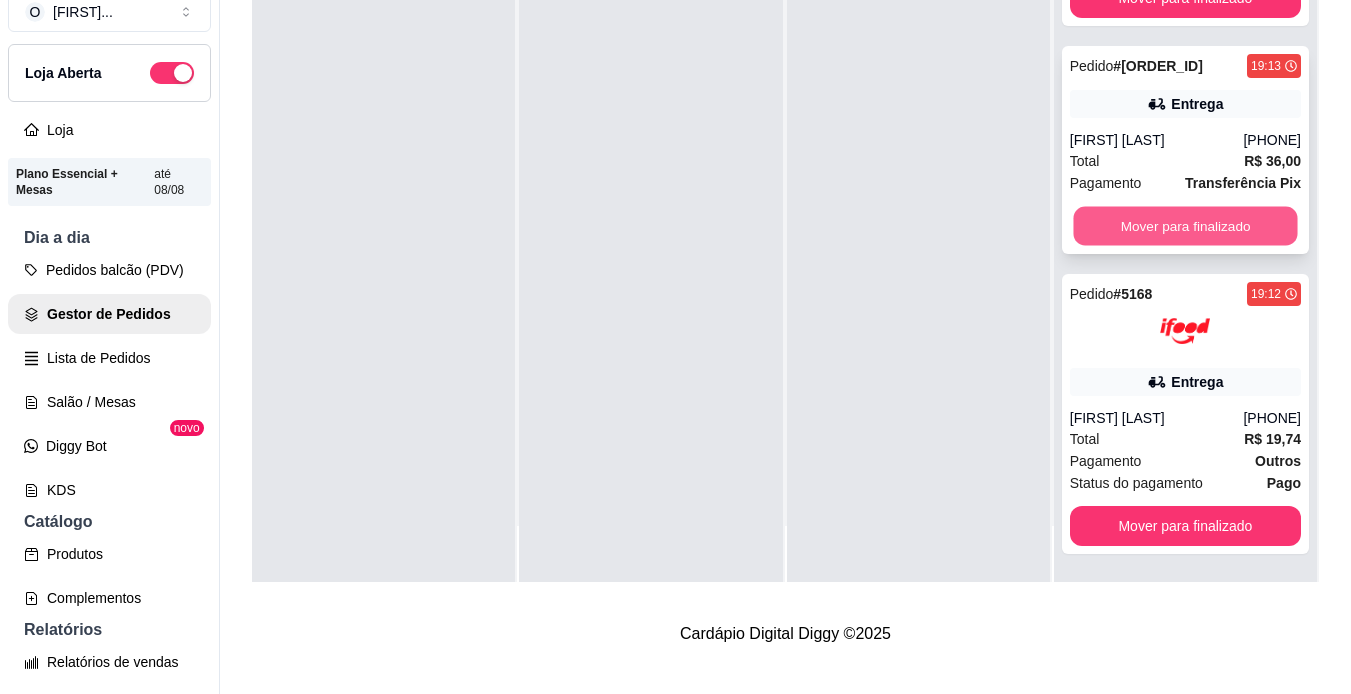 click on "Mover para finalizado" at bounding box center [1185, 226] 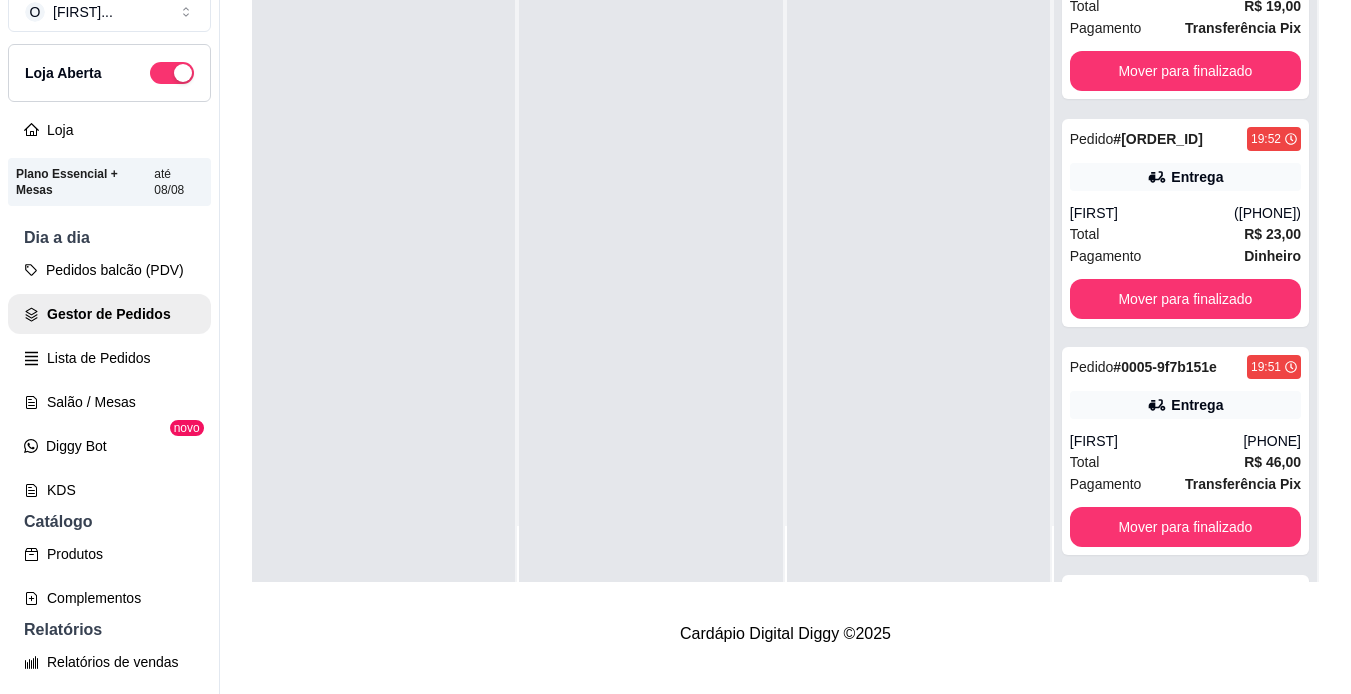 scroll, scrollTop: 0, scrollLeft: 0, axis: both 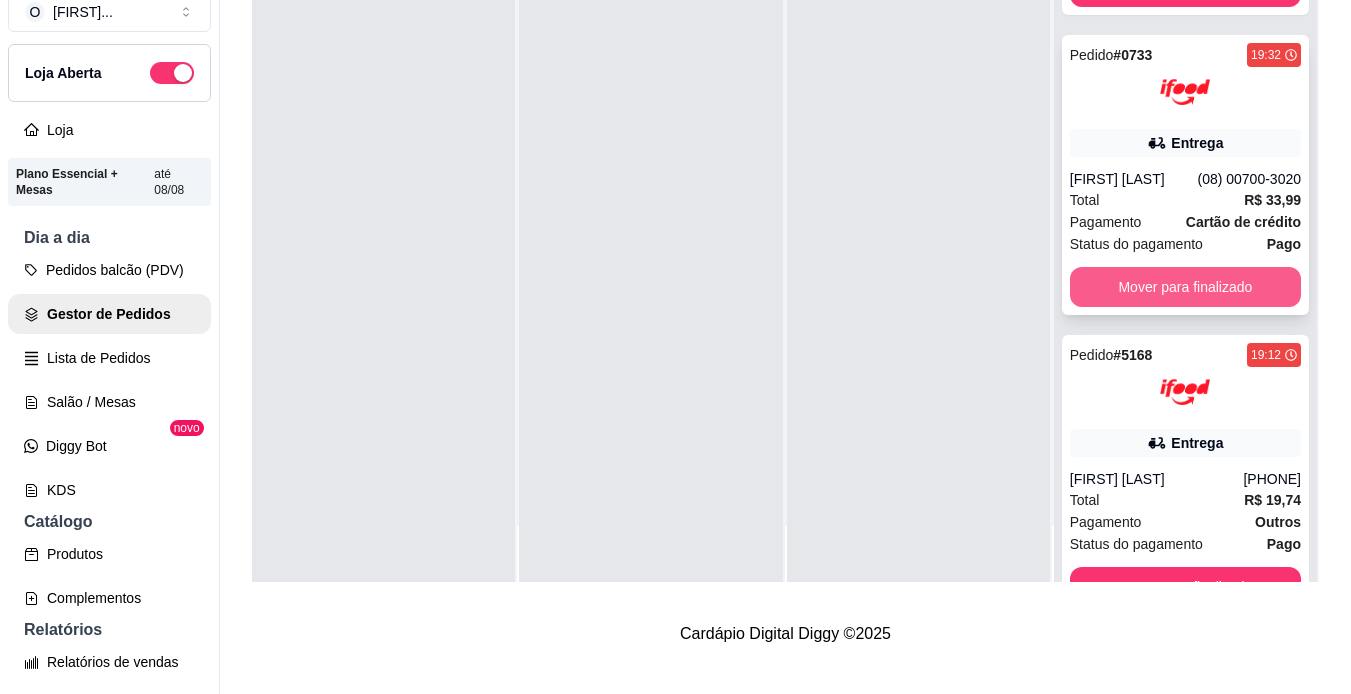 click on "Mover para finalizado" at bounding box center (1185, 287) 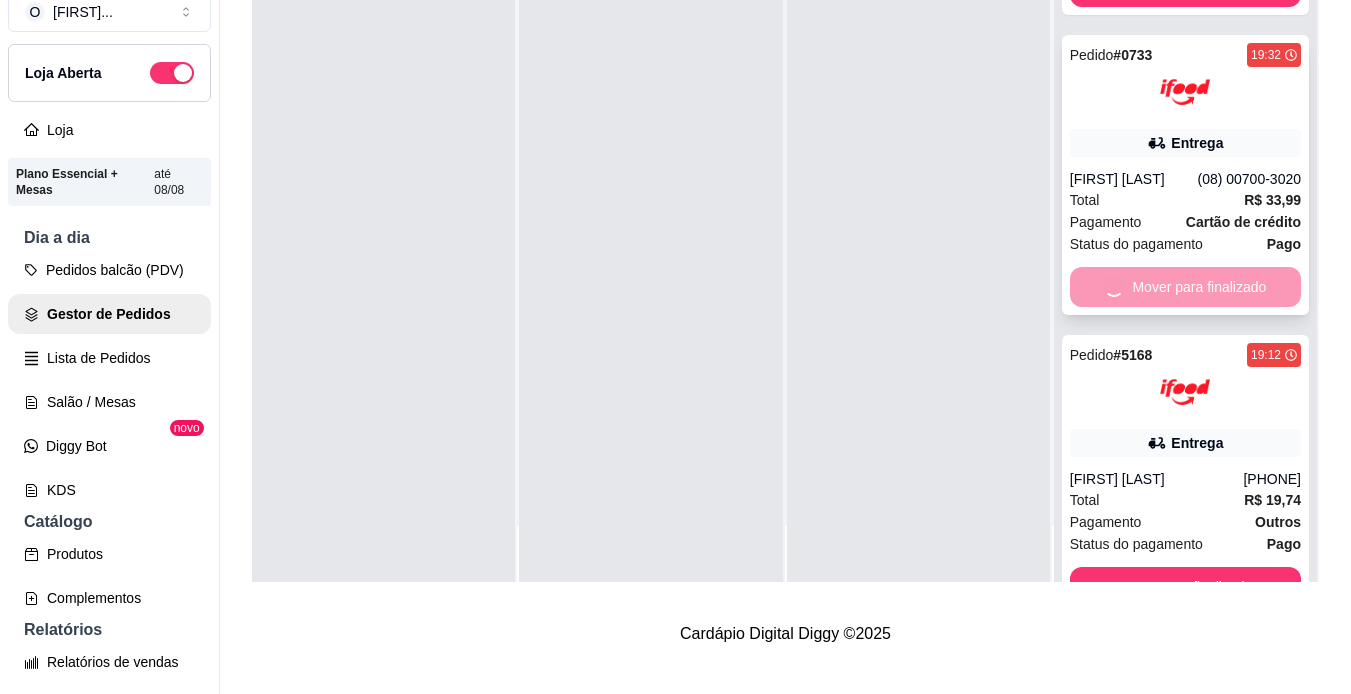 scroll, scrollTop: 310, scrollLeft: 0, axis: vertical 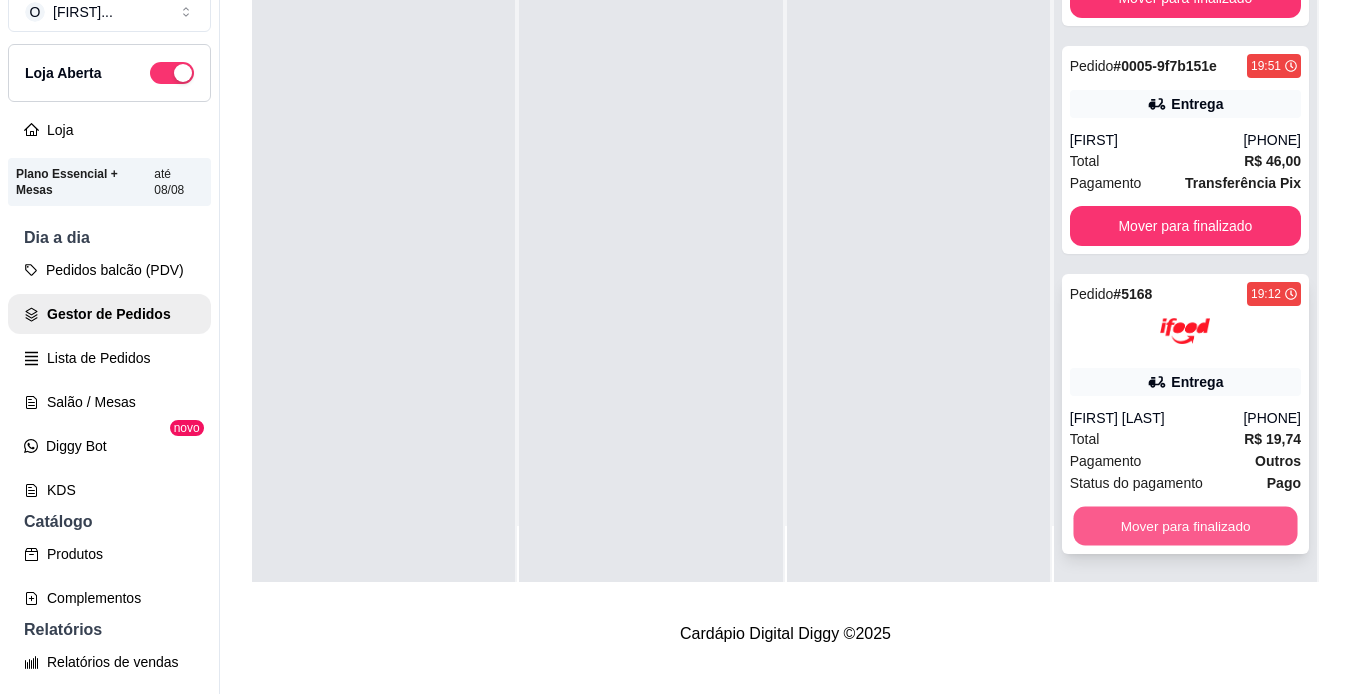 click on "Mover para finalizado" at bounding box center [1185, 526] 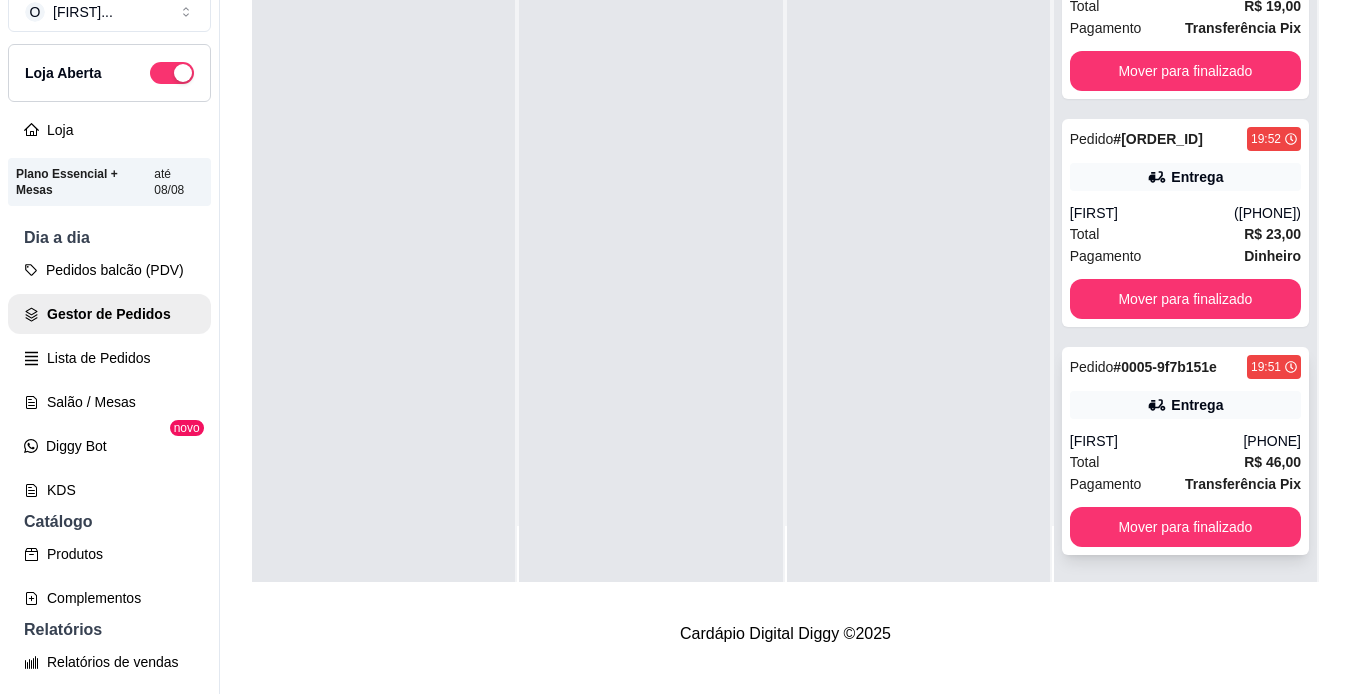 scroll, scrollTop: 0, scrollLeft: 0, axis: both 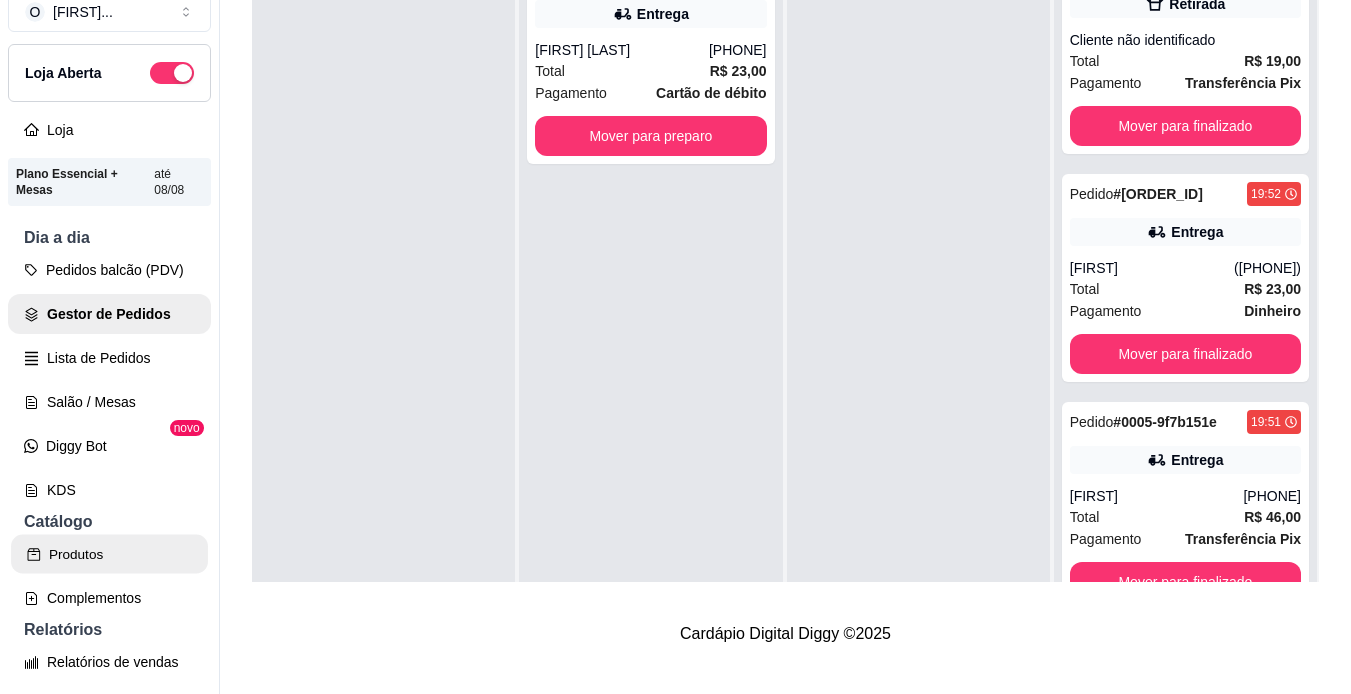 click on "Produtos" at bounding box center [109, 554] 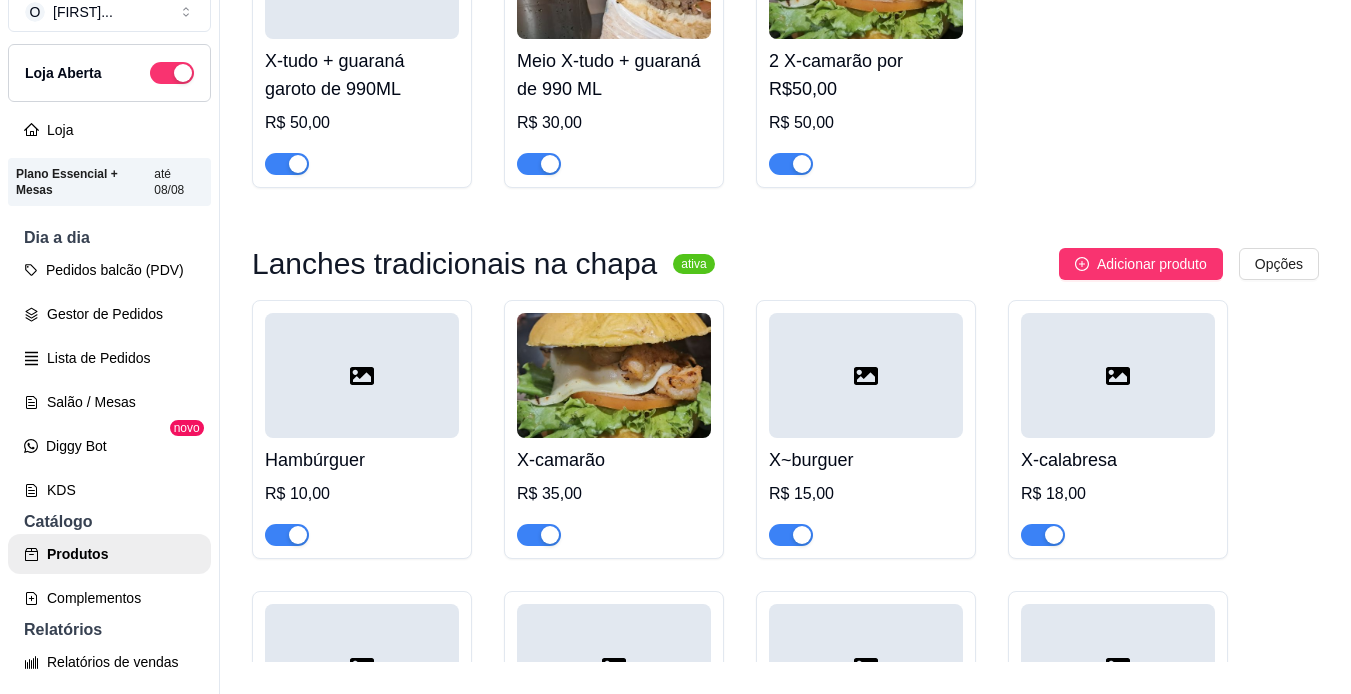 scroll, scrollTop: 0, scrollLeft: 0, axis: both 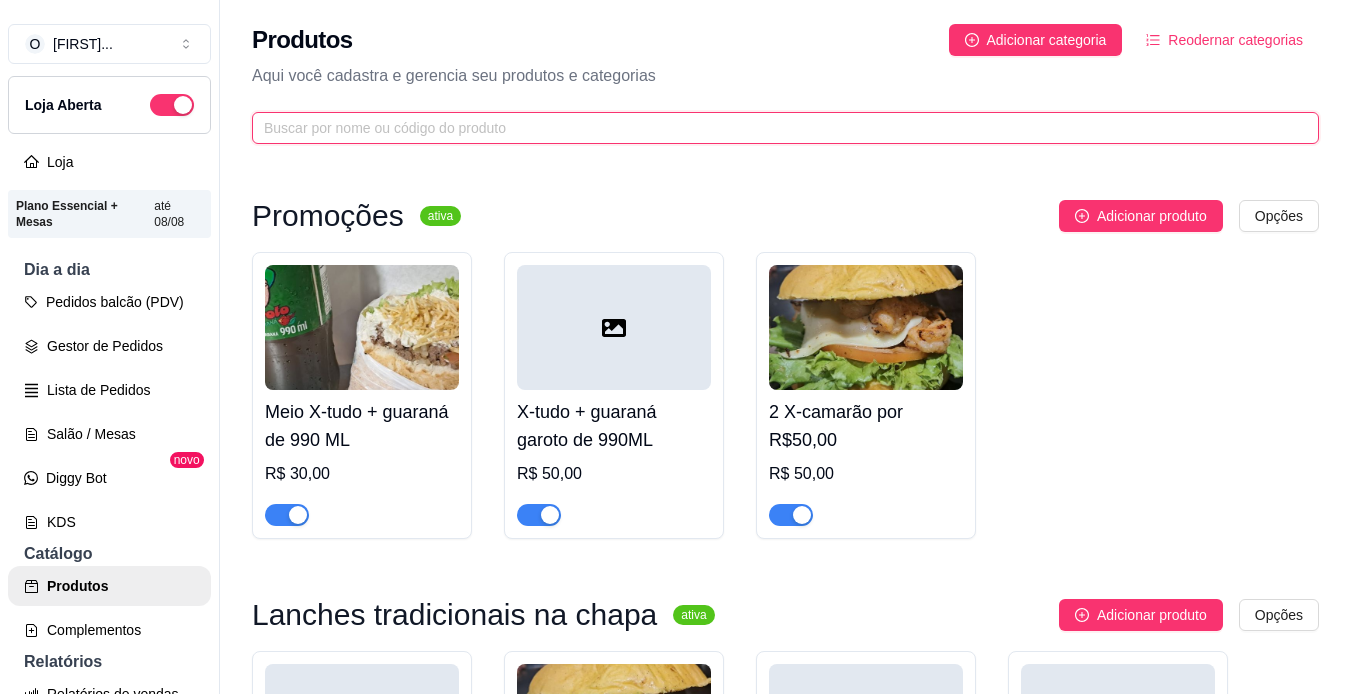 click at bounding box center (777, 128) 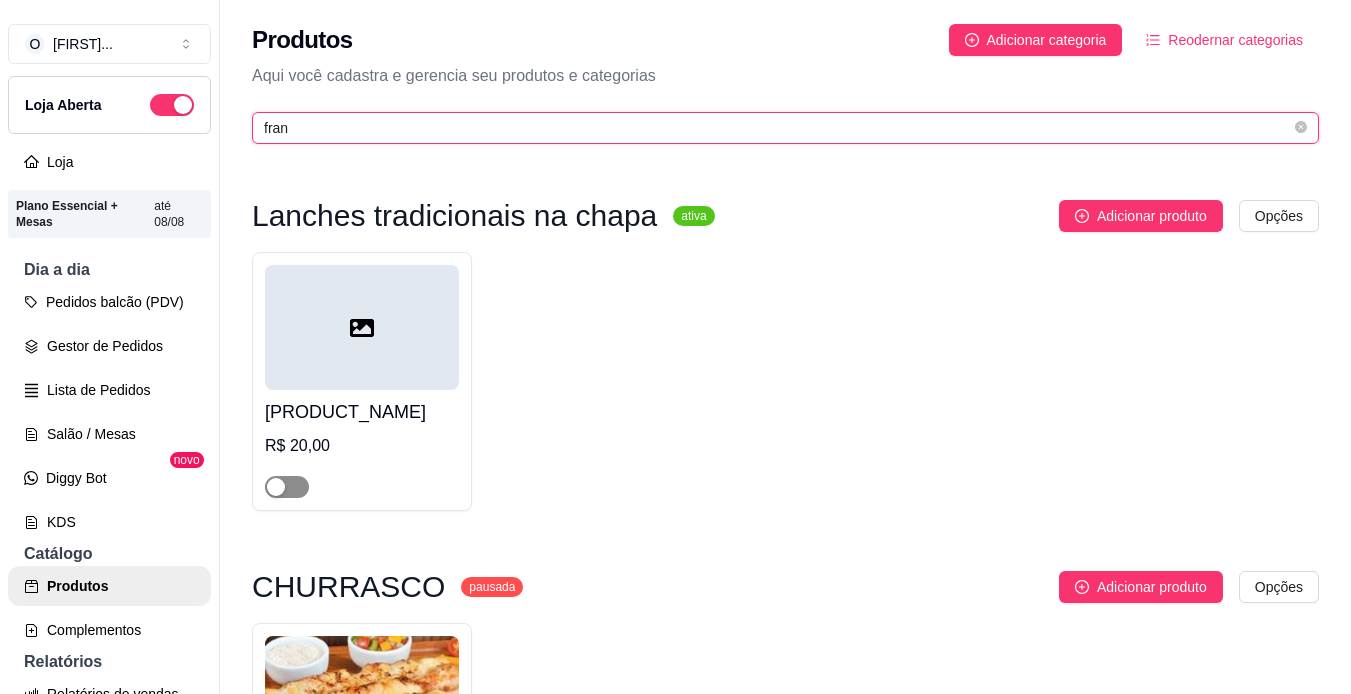 type on "fran" 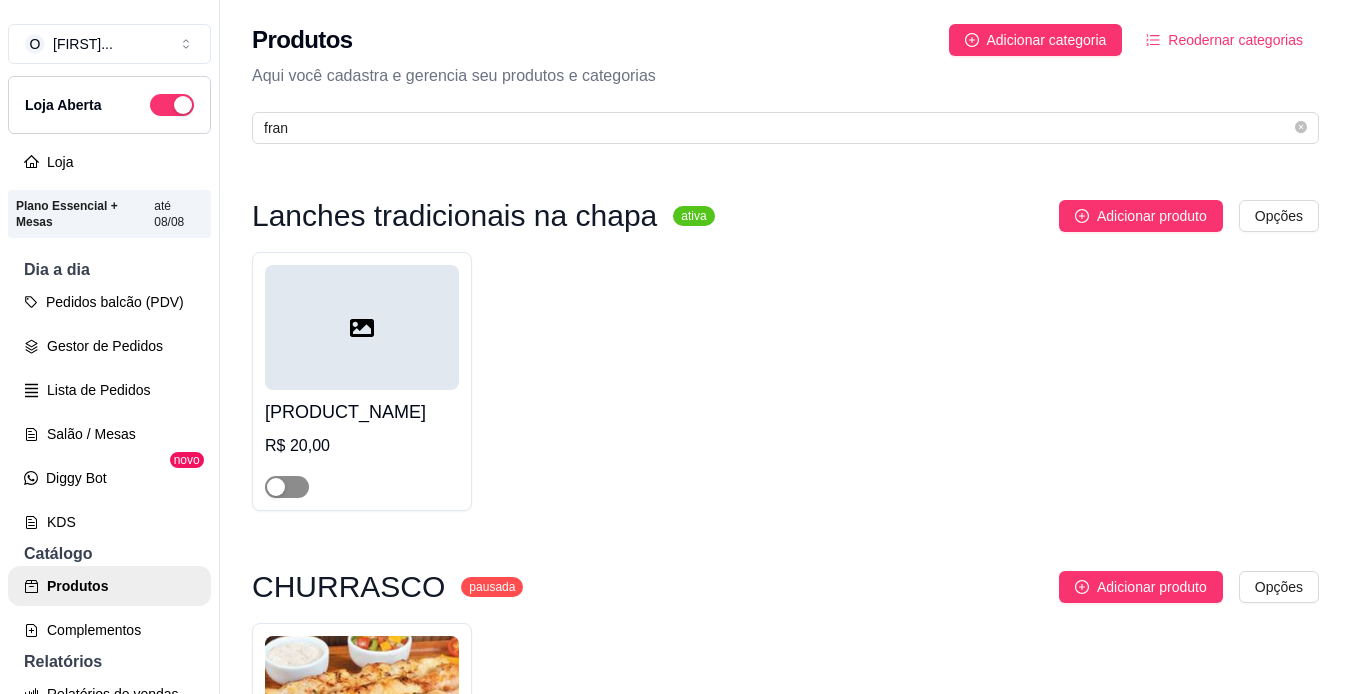 click at bounding box center (287, 487) 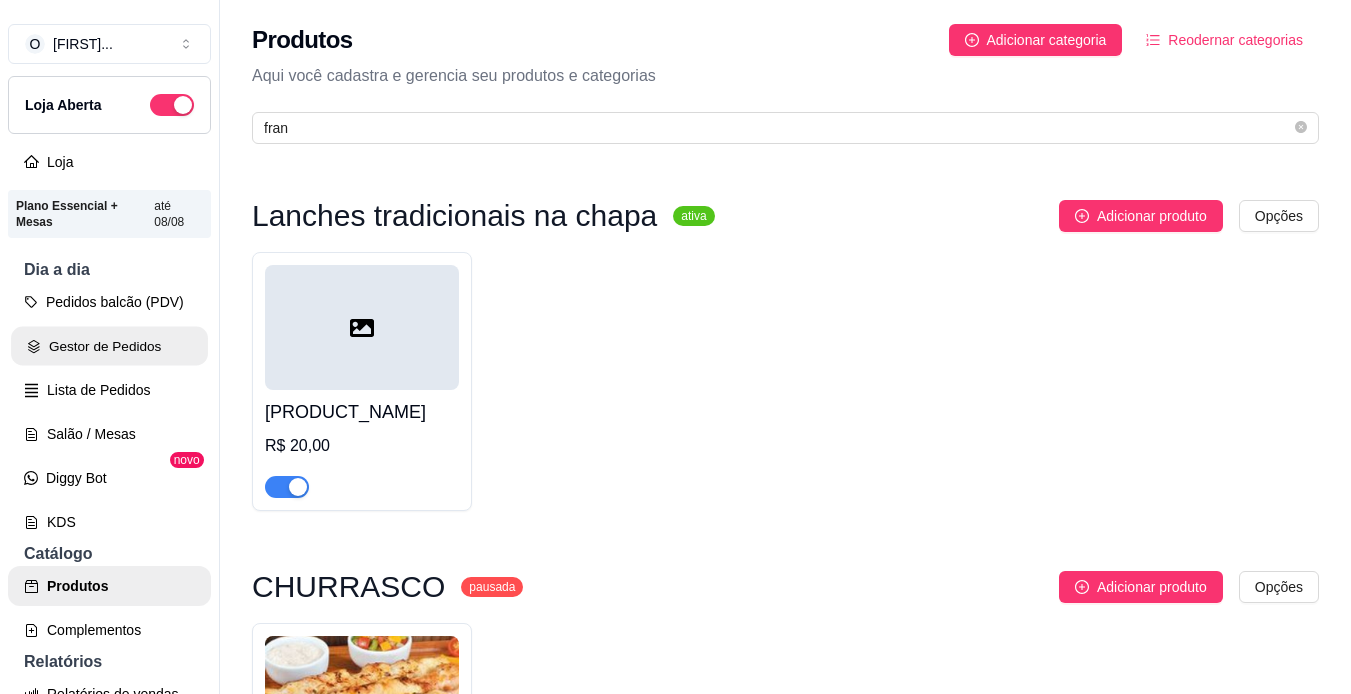 click on "Gestor de Pedidos" at bounding box center (109, 346) 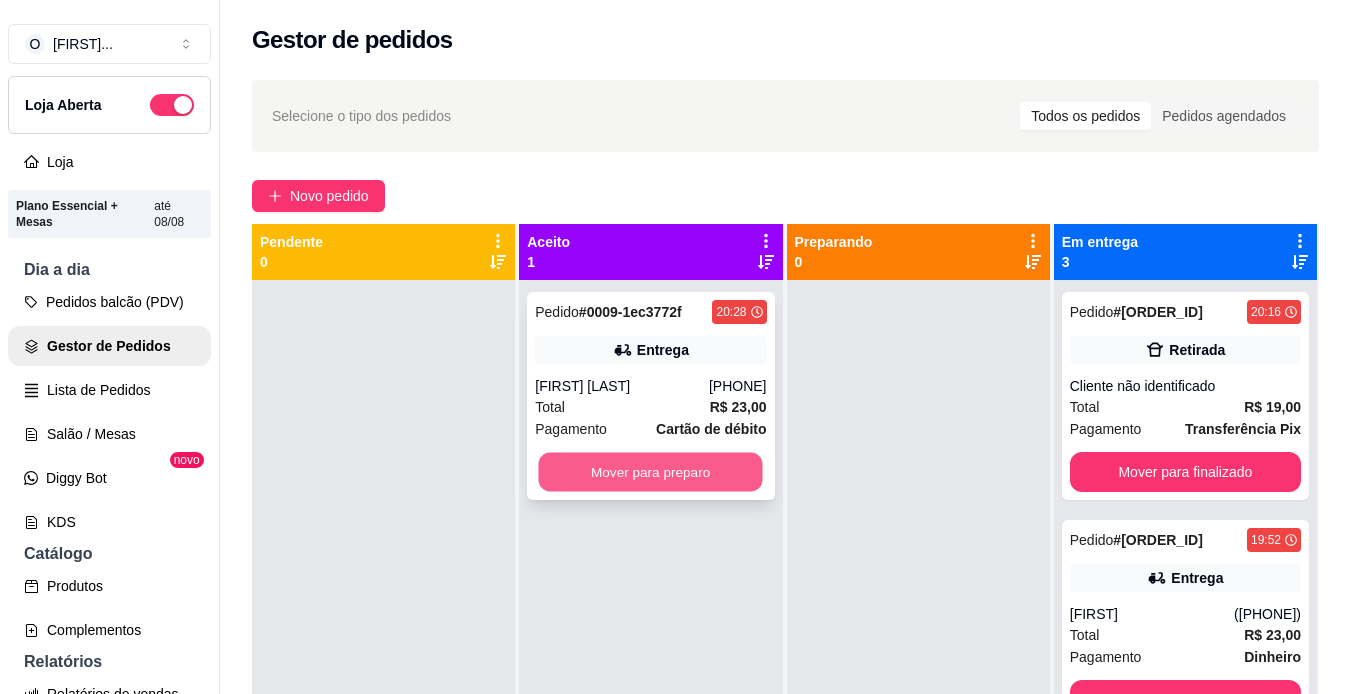 click on "Mover para preparo" at bounding box center (651, 472) 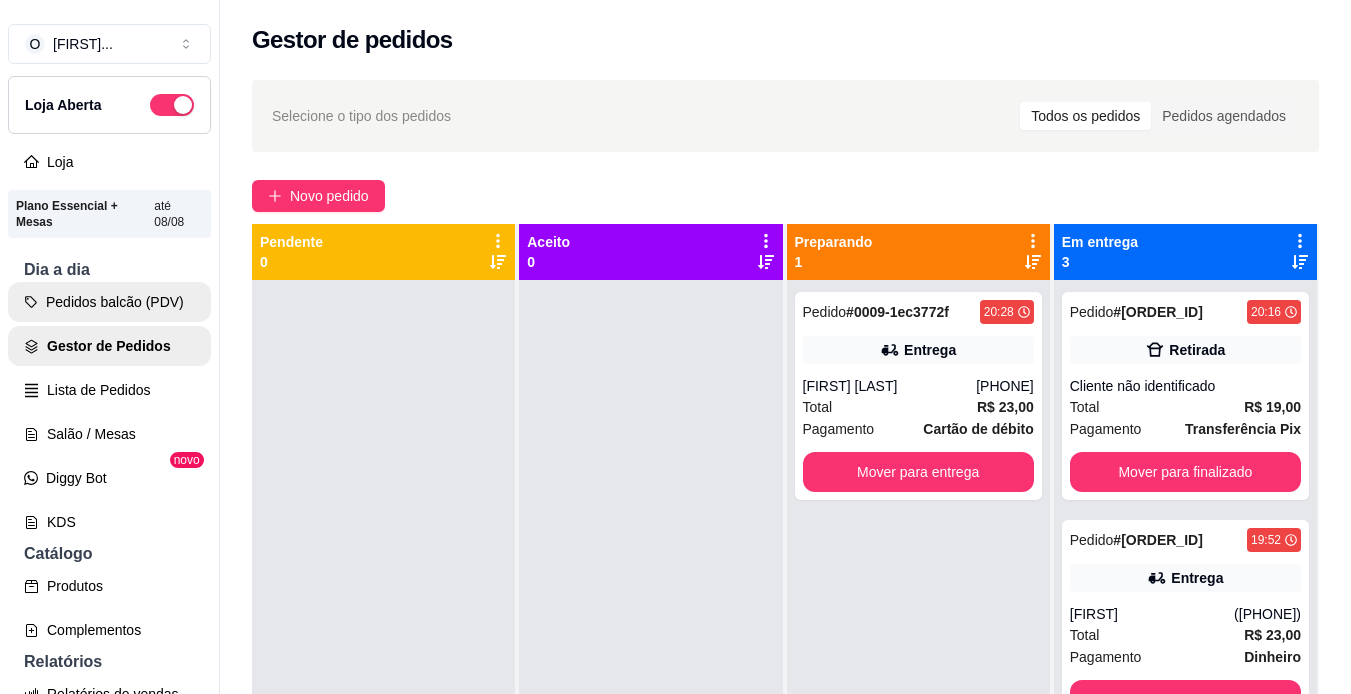 click on "Pedidos balcão (PDV)" at bounding box center (109, 302) 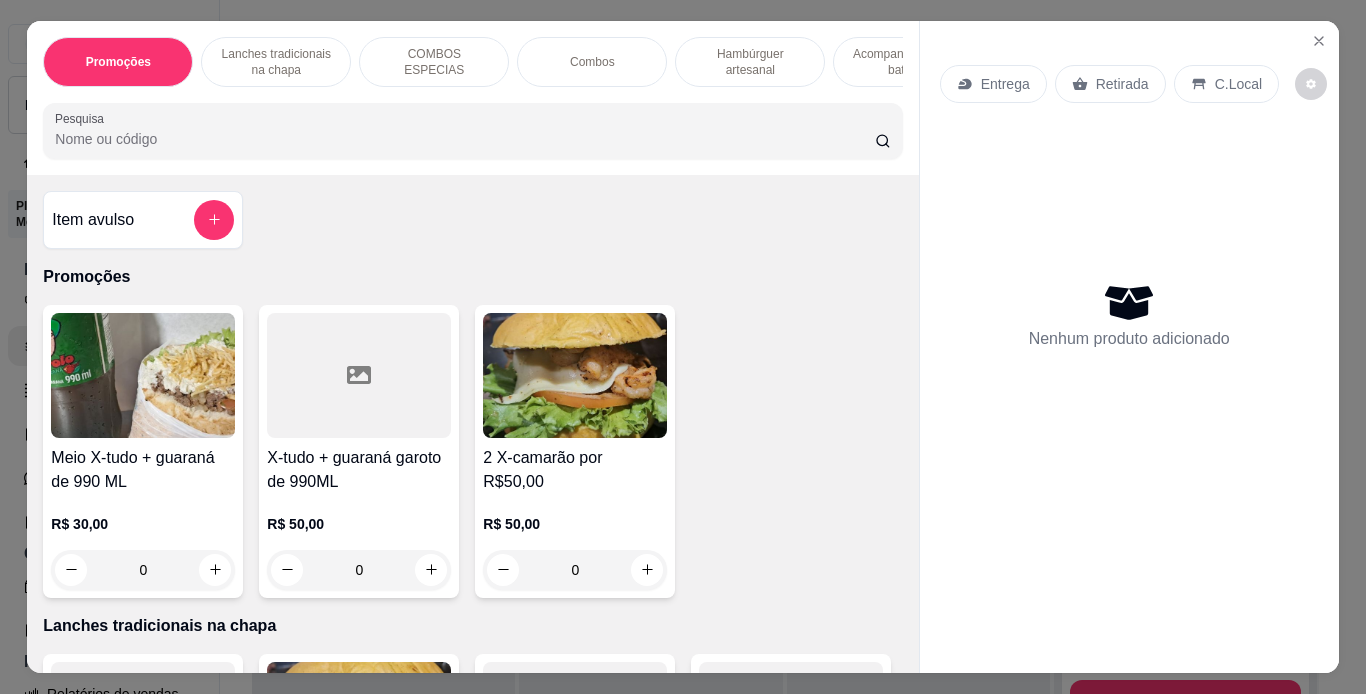 click on "Hambúrguer artesanal" at bounding box center (750, 62) 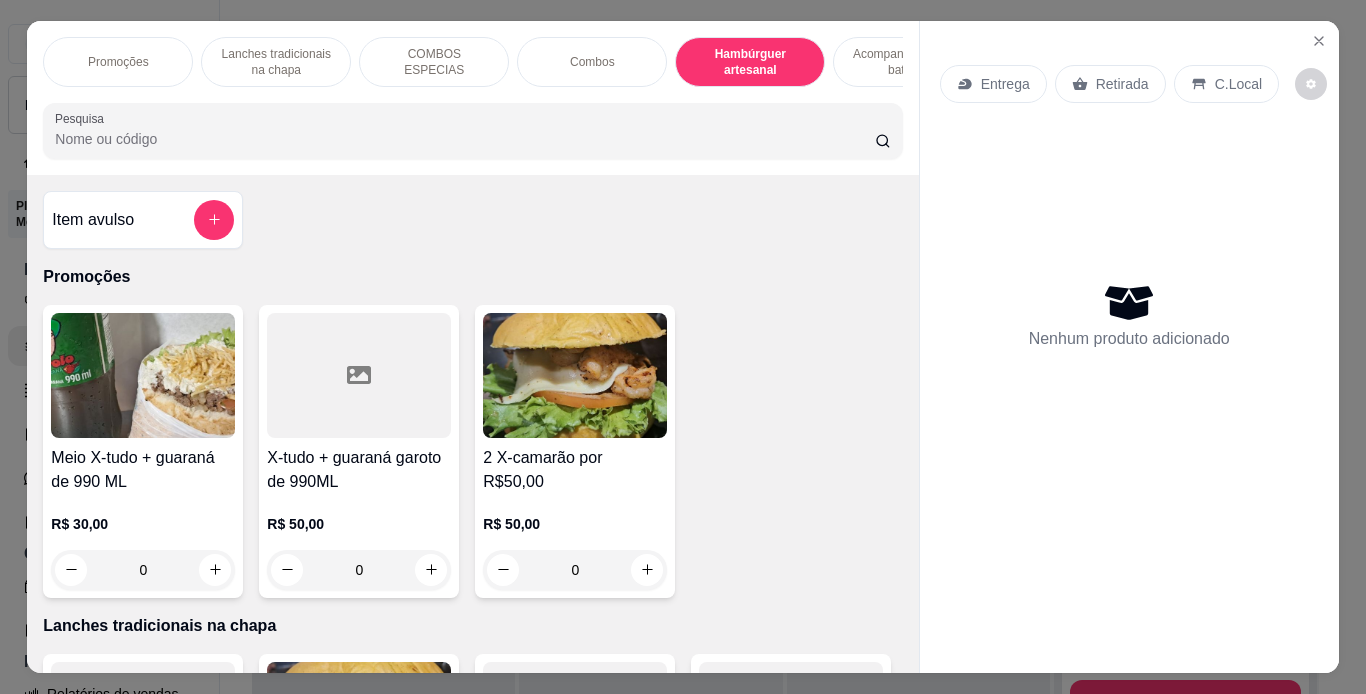 scroll, scrollTop: 3995, scrollLeft: 0, axis: vertical 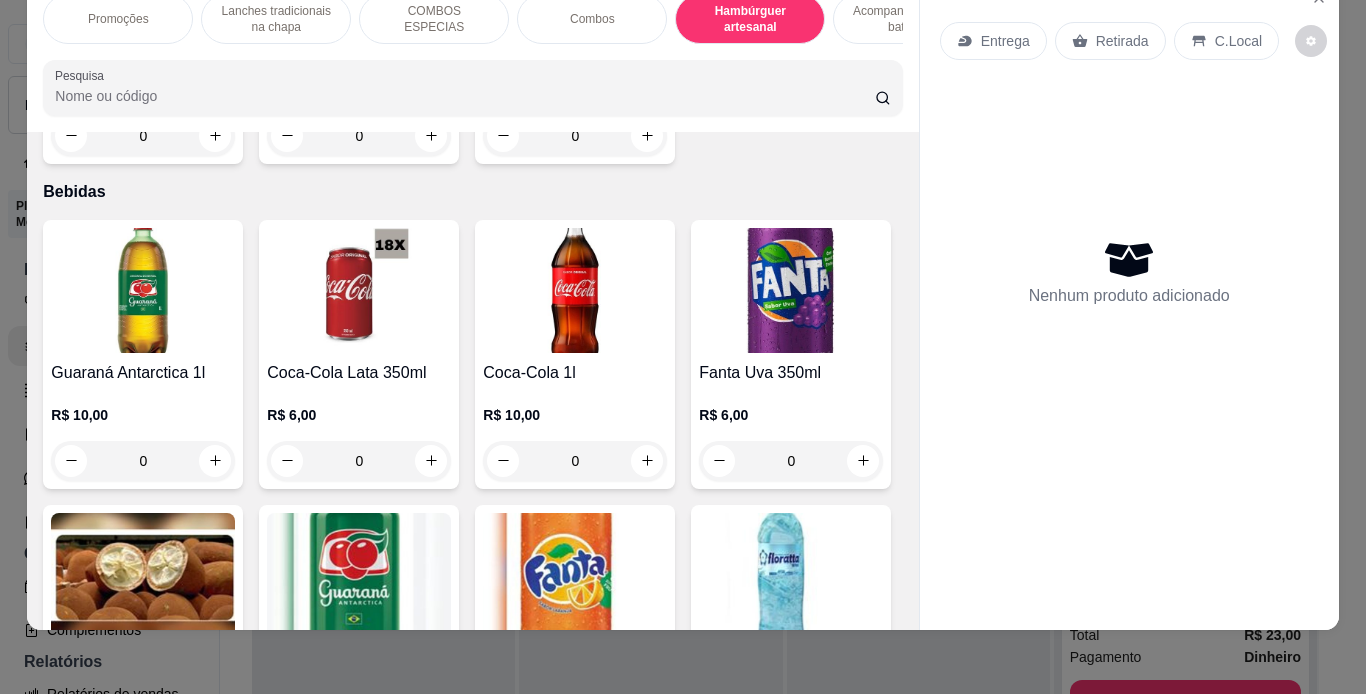 click on "R$ 23,00 0" at bounding box center (791, -550) 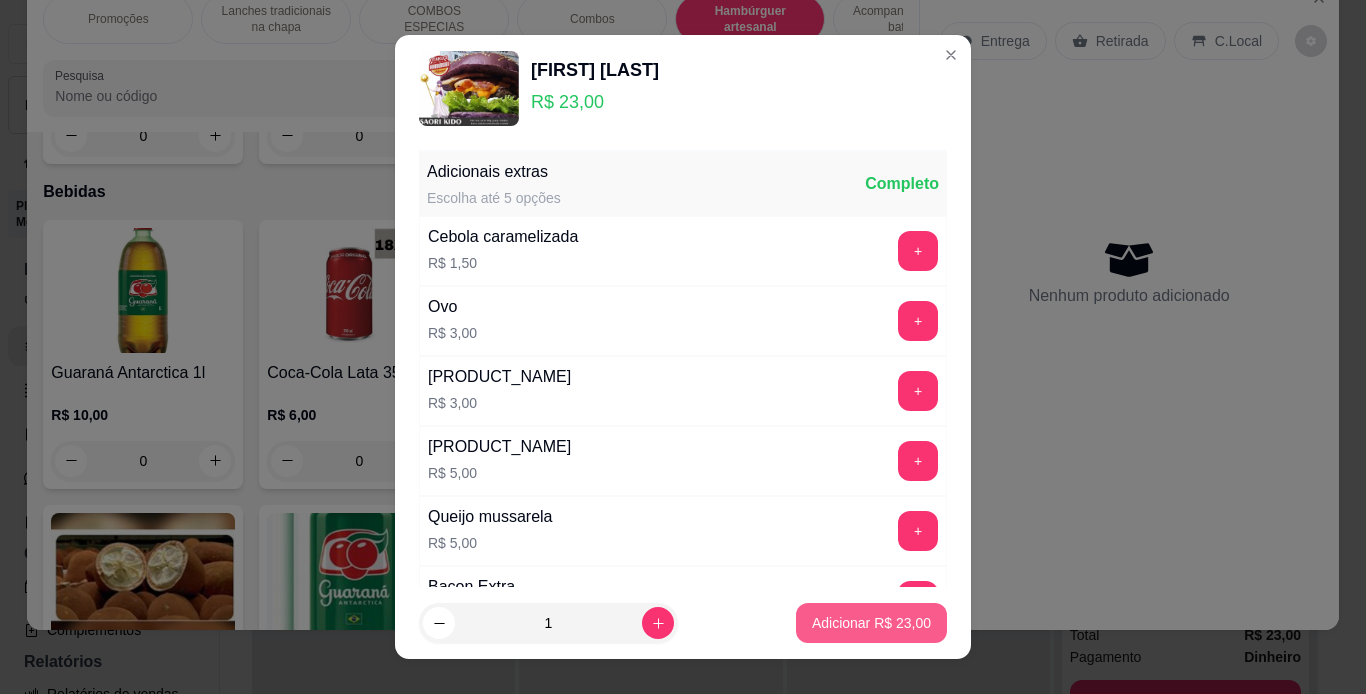 click on "Adicionar   R$ 23,00" at bounding box center [871, 623] 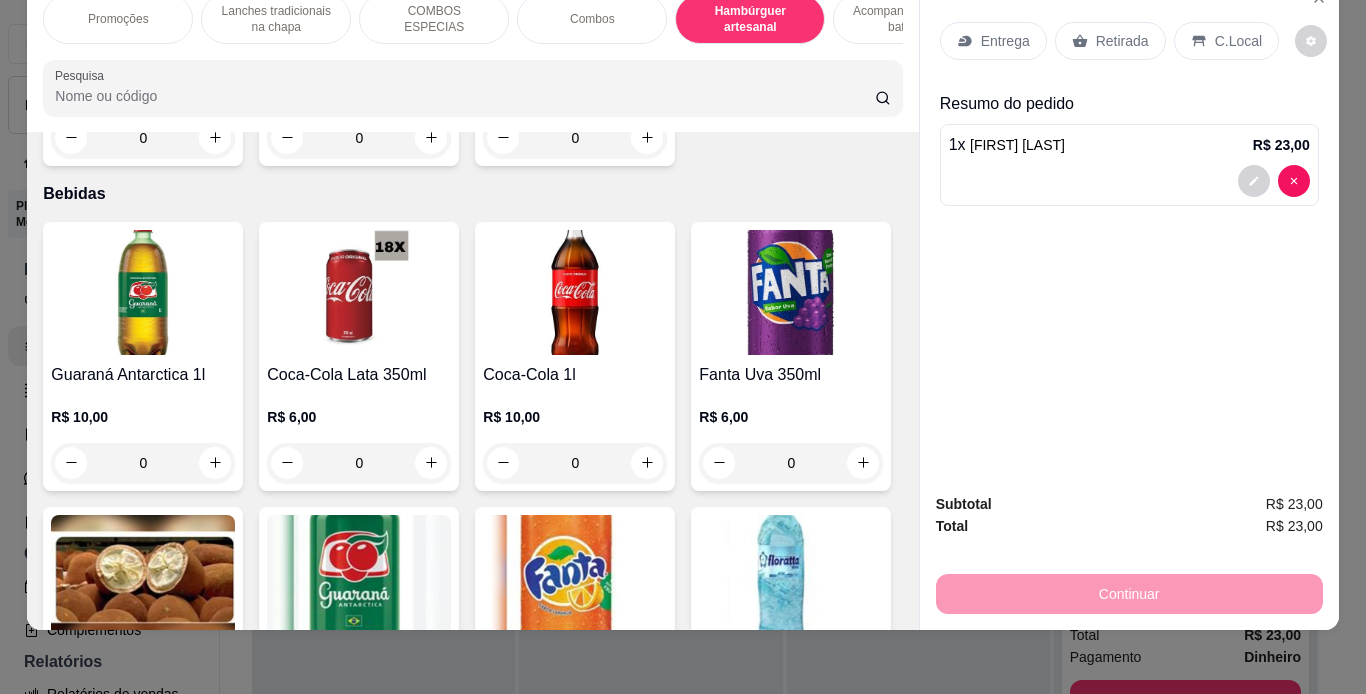 type on "1" 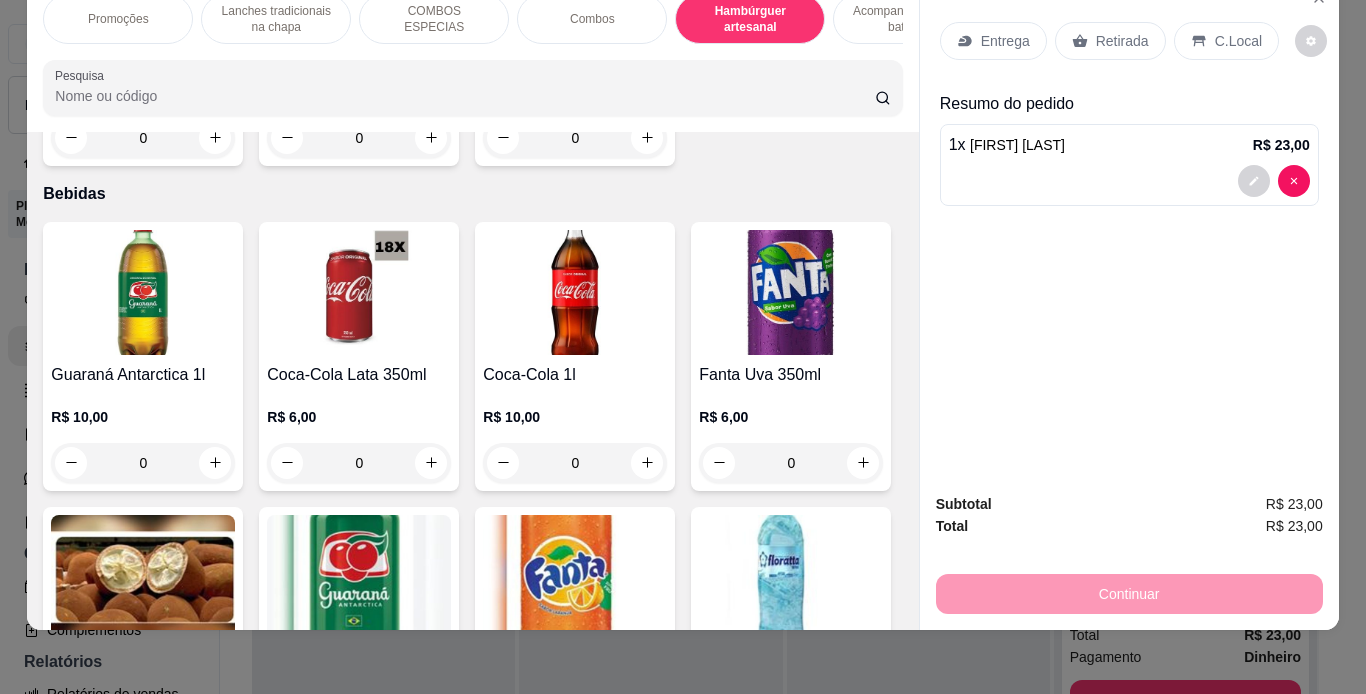 click on "Retirada" at bounding box center (1122, 41) 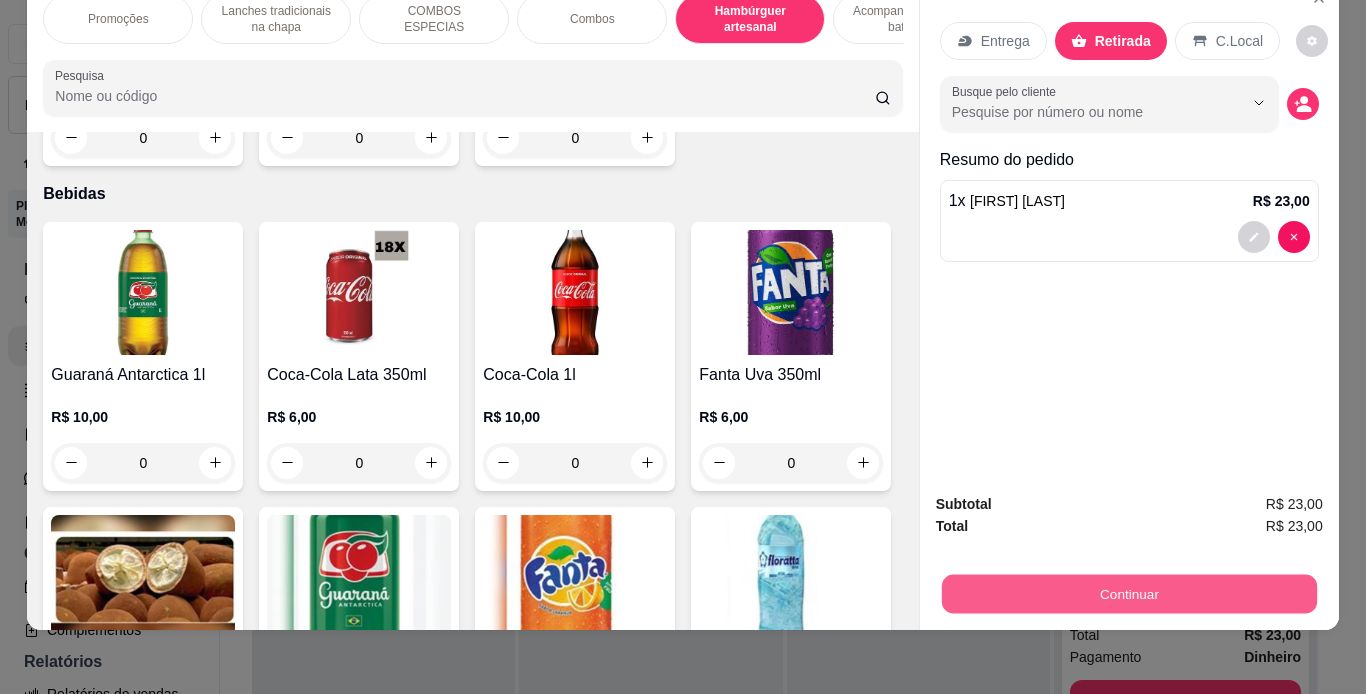 click on "Continuar" at bounding box center (1128, 594) 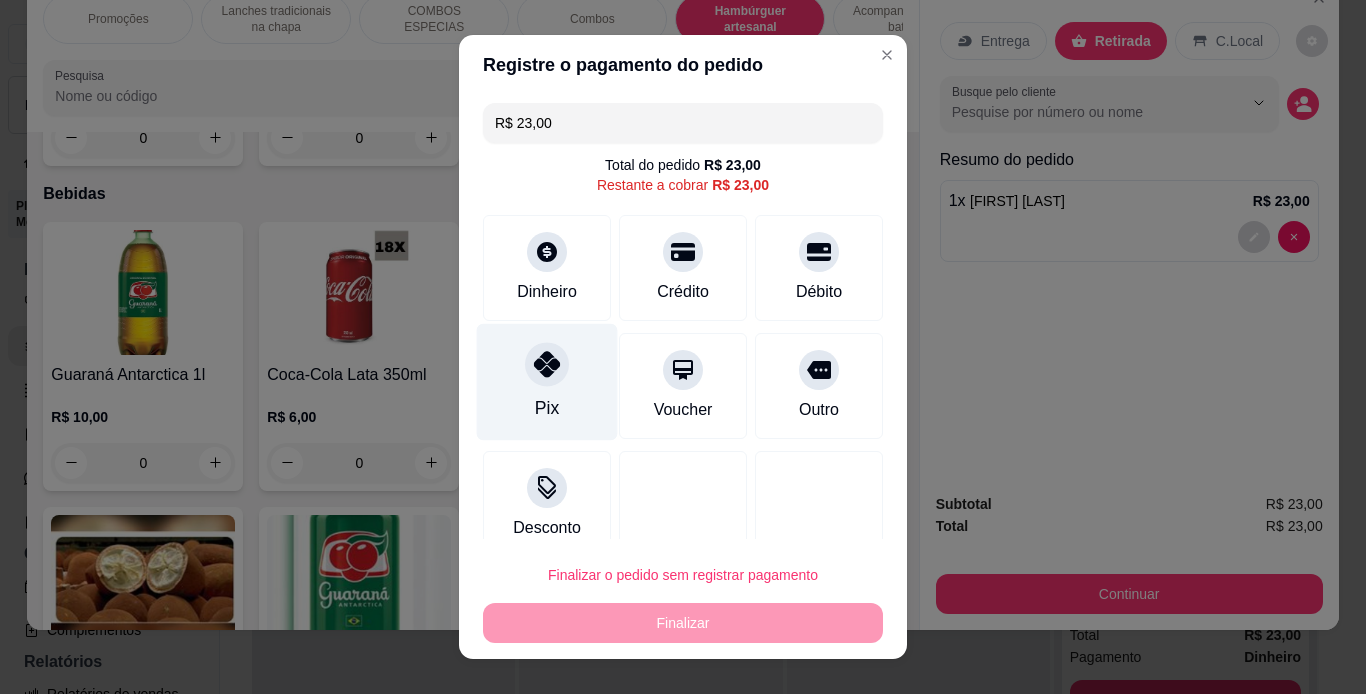 click at bounding box center [547, 364] 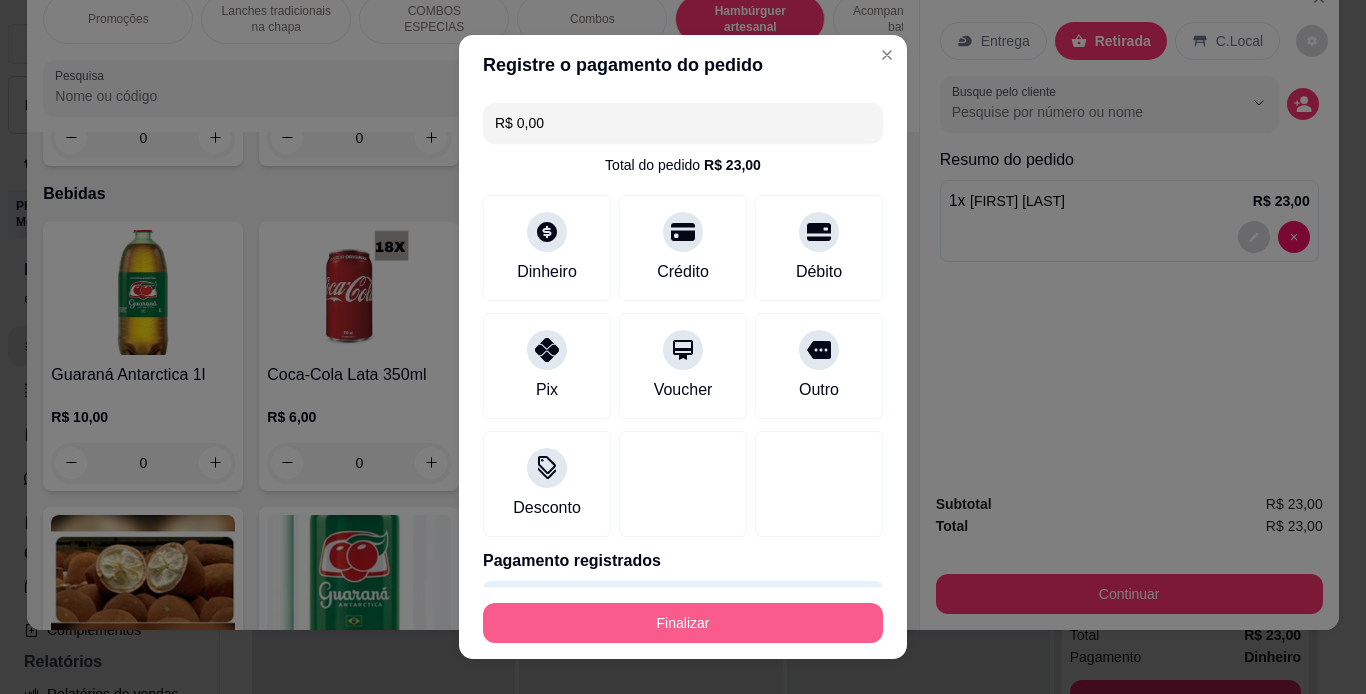 click on "Finalizar" at bounding box center [683, 623] 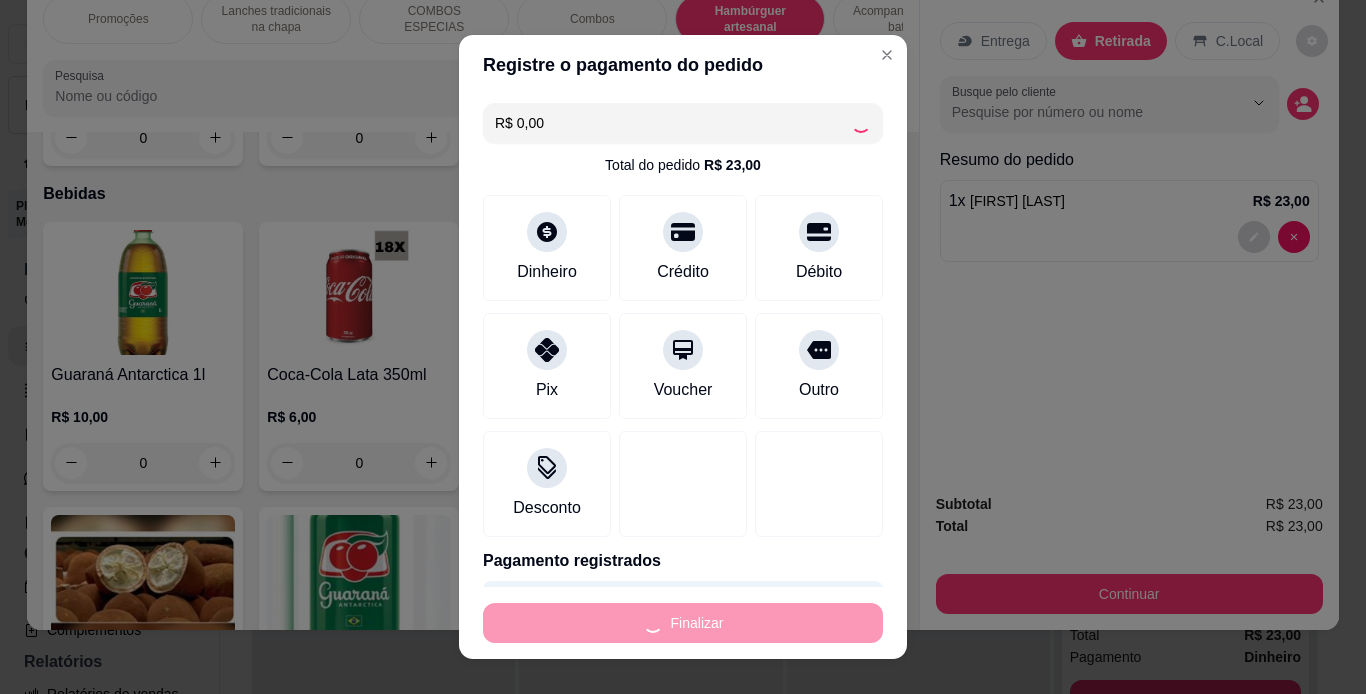 type on "0" 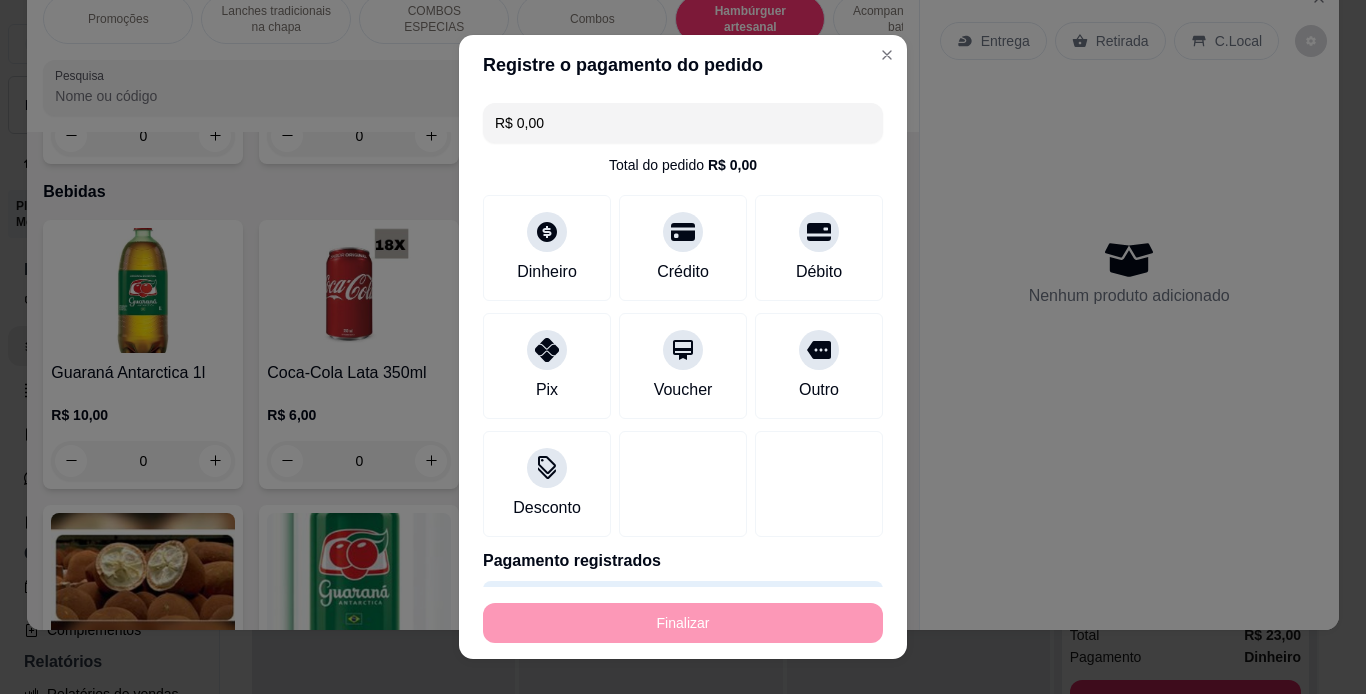 type on "-R$ 23,00" 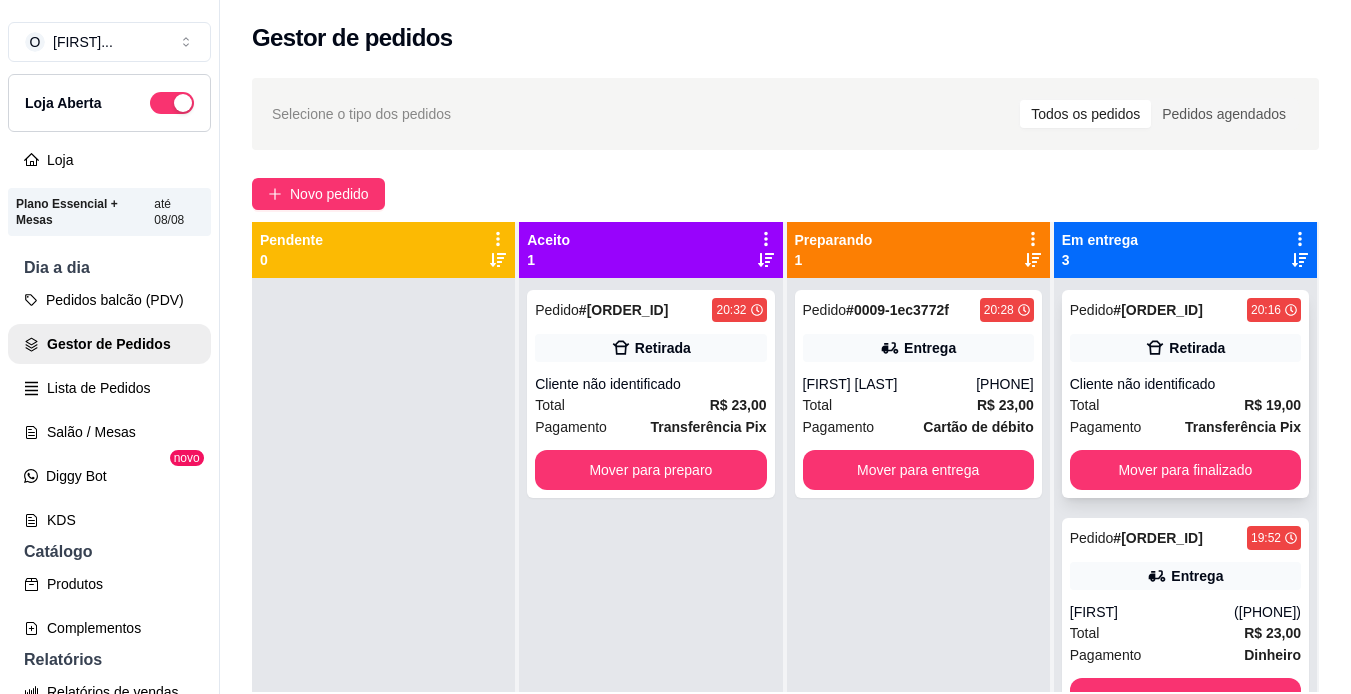 scroll, scrollTop: 0, scrollLeft: 0, axis: both 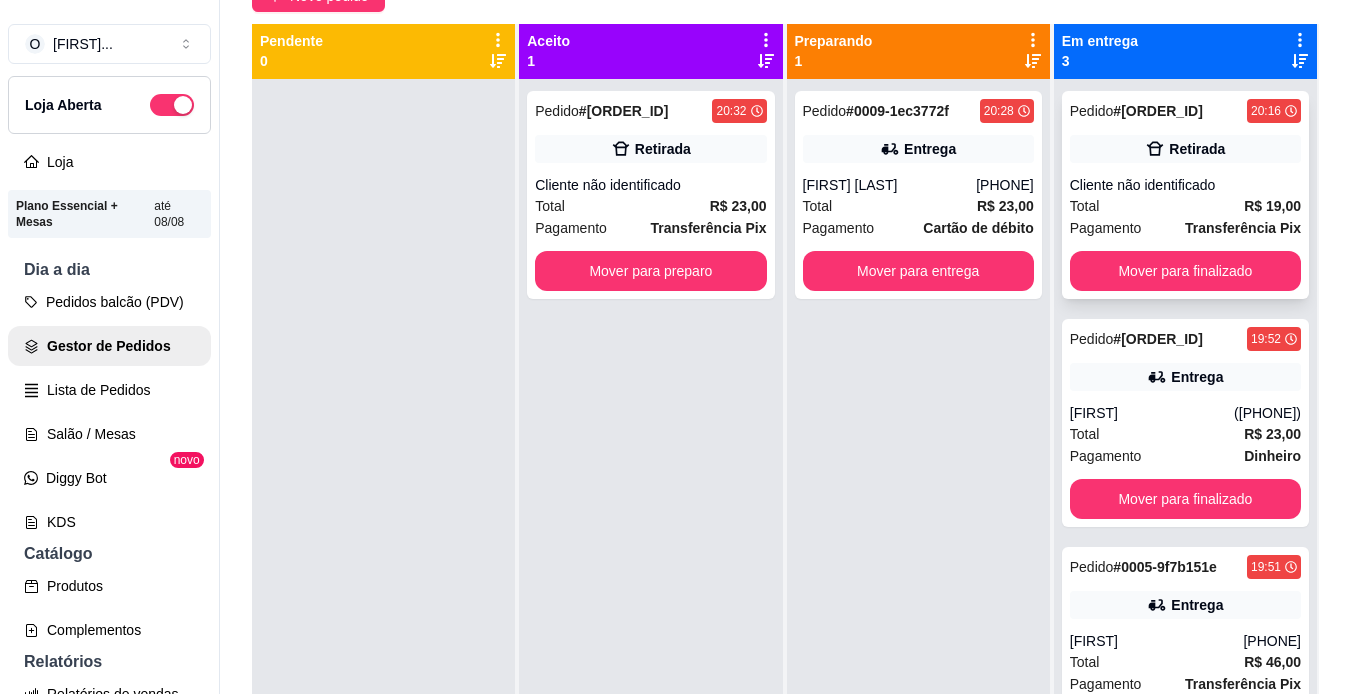 click on "Retirada" at bounding box center [1185, 149] 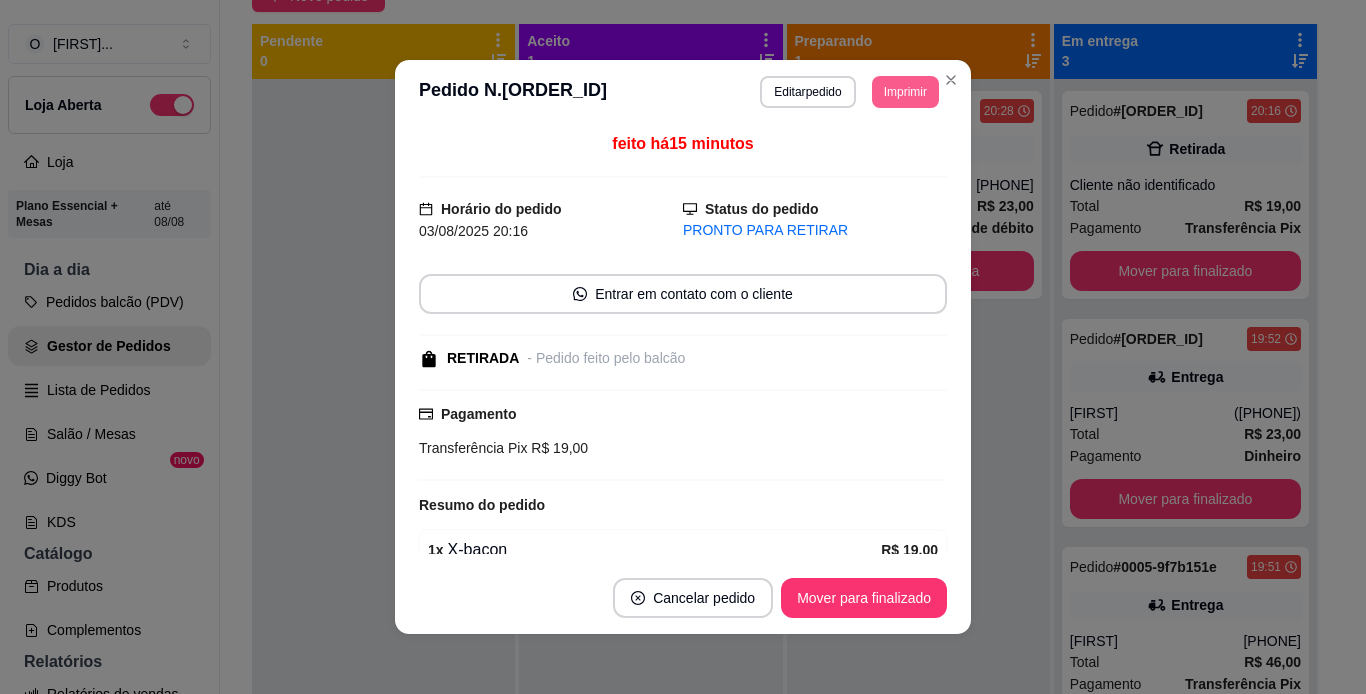 click on "Imprimir" at bounding box center (905, 92) 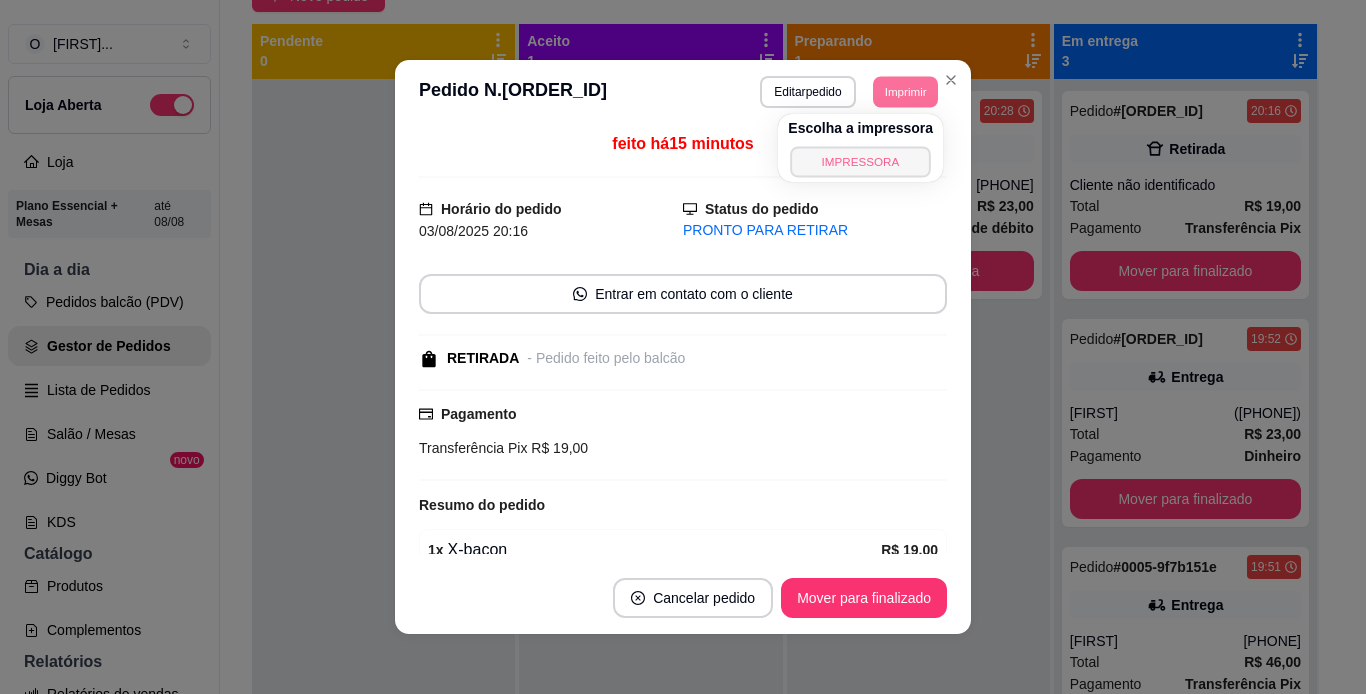 click on "IMPRESSORA" at bounding box center (861, 161) 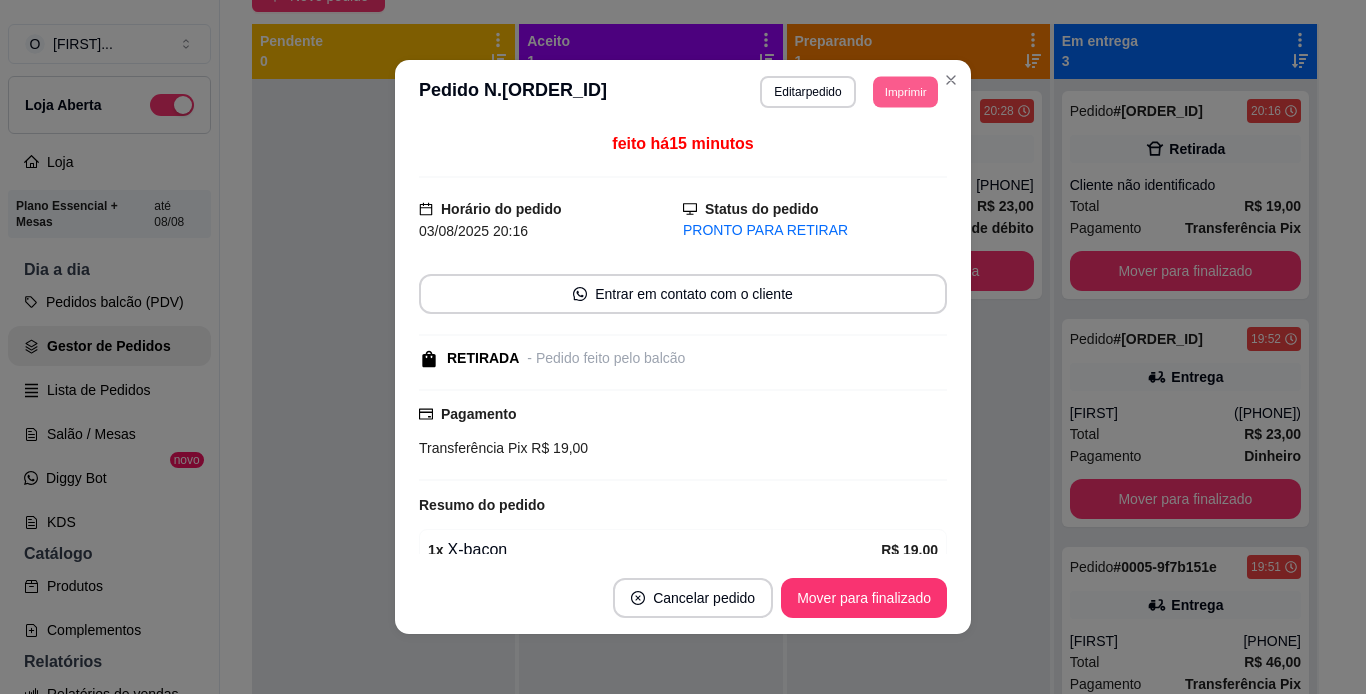 click on "Imprimir" at bounding box center [905, 91] 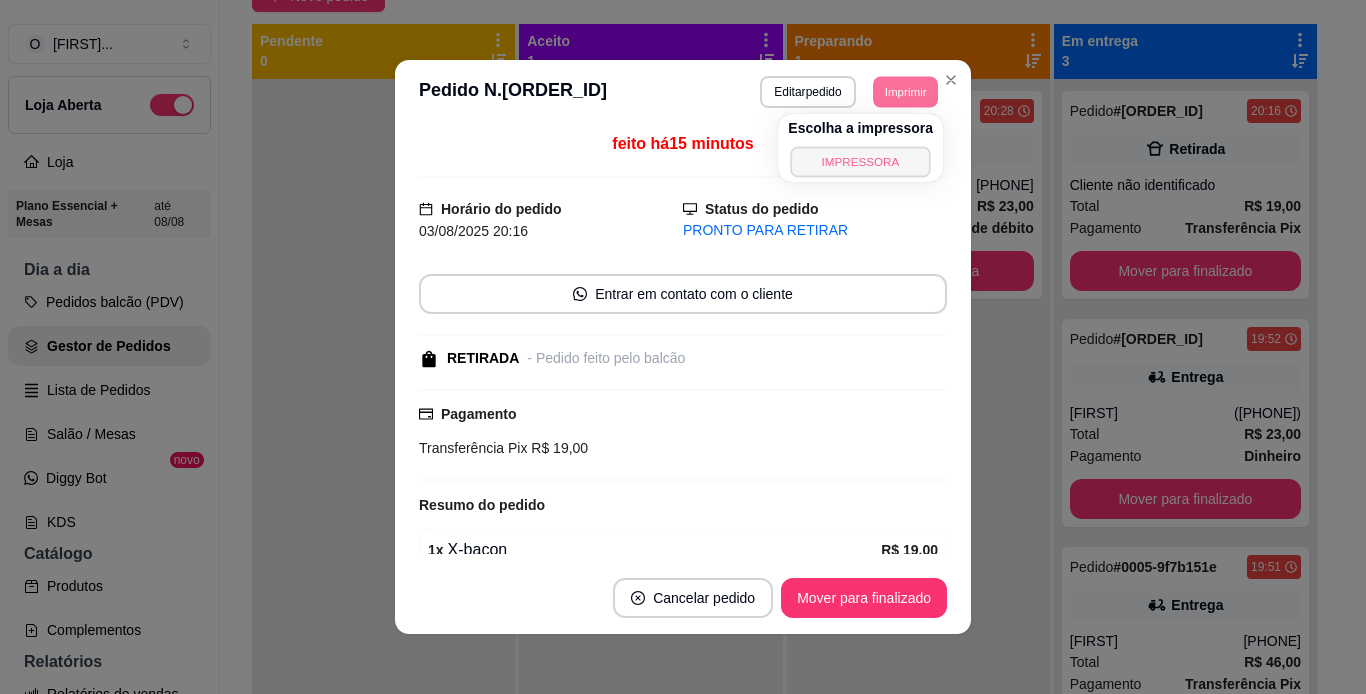 click on "IMPRESSORA" at bounding box center (860, 161) 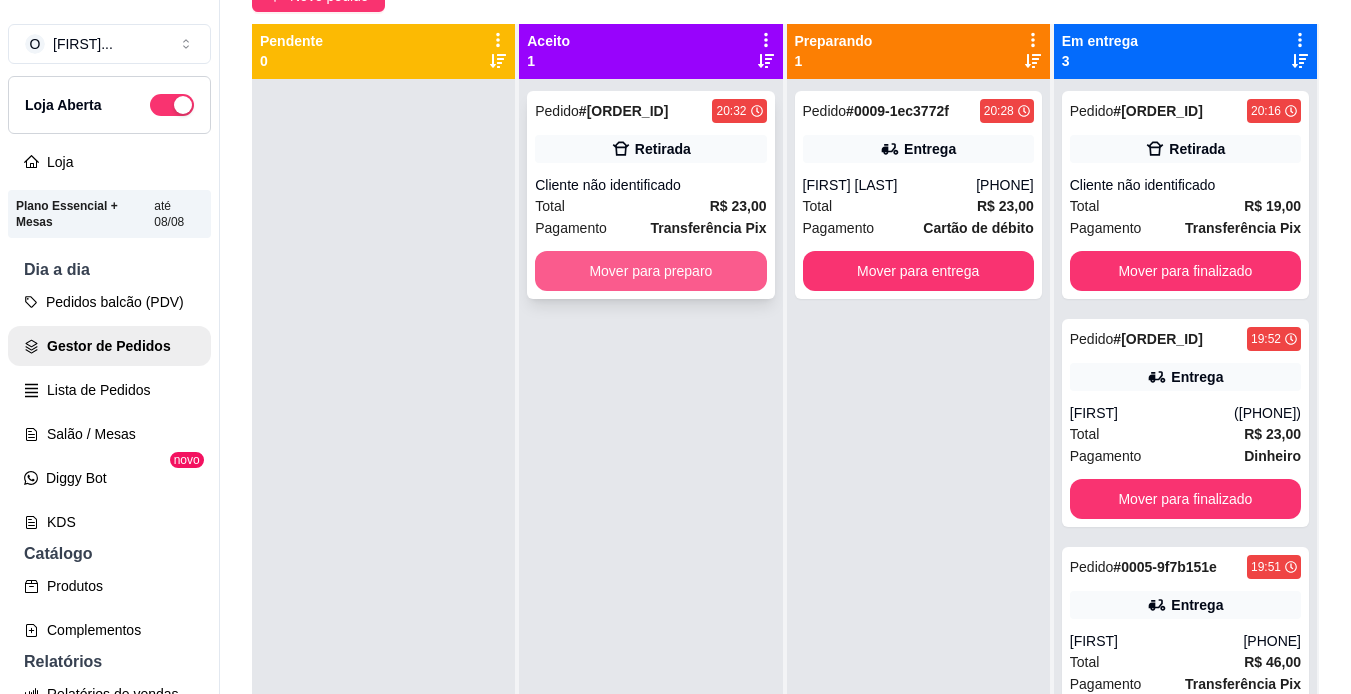 click on "Mover para preparo" at bounding box center [650, 271] 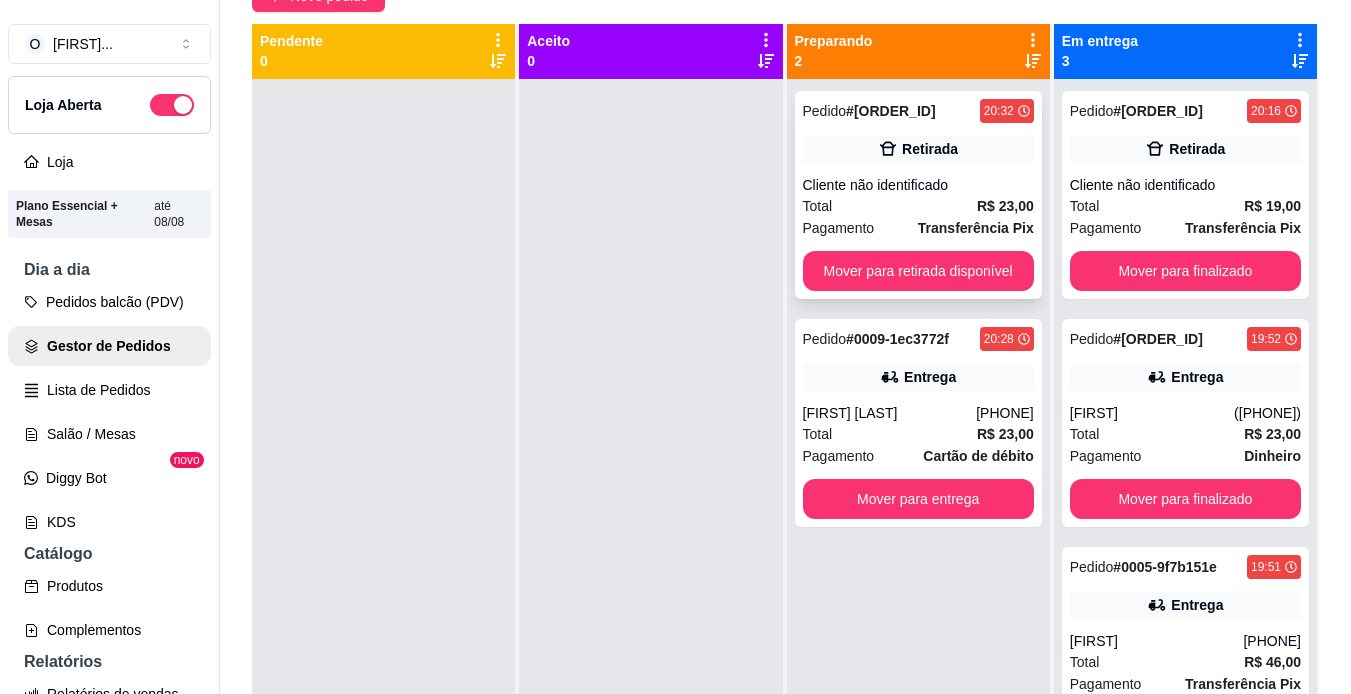 click on "Cliente não identificado" at bounding box center [918, 185] 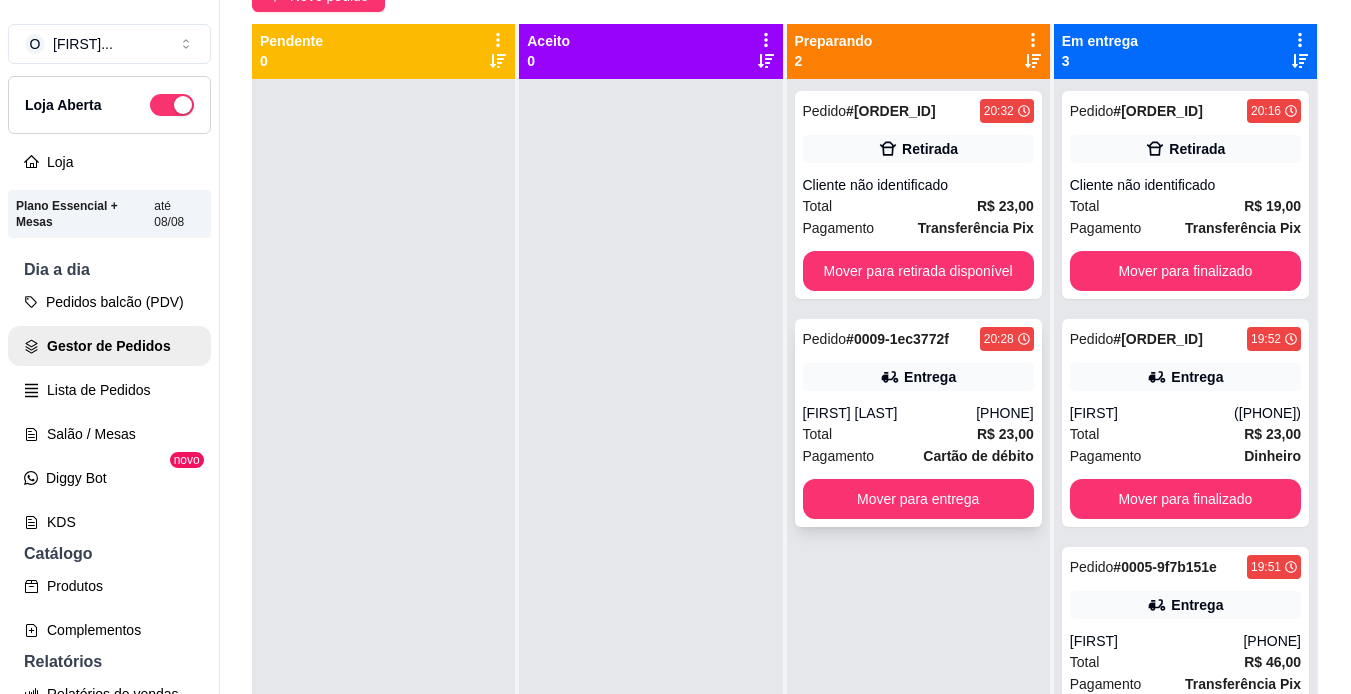 click on "Pedido  # 0009-1ec3772f 20:28 Entrega [FIRST] [LAST]  ([PHONE]) Total R$ 23,00 Pagamento Cartão de débito Mover para entrega" at bounding box center [918, 423] 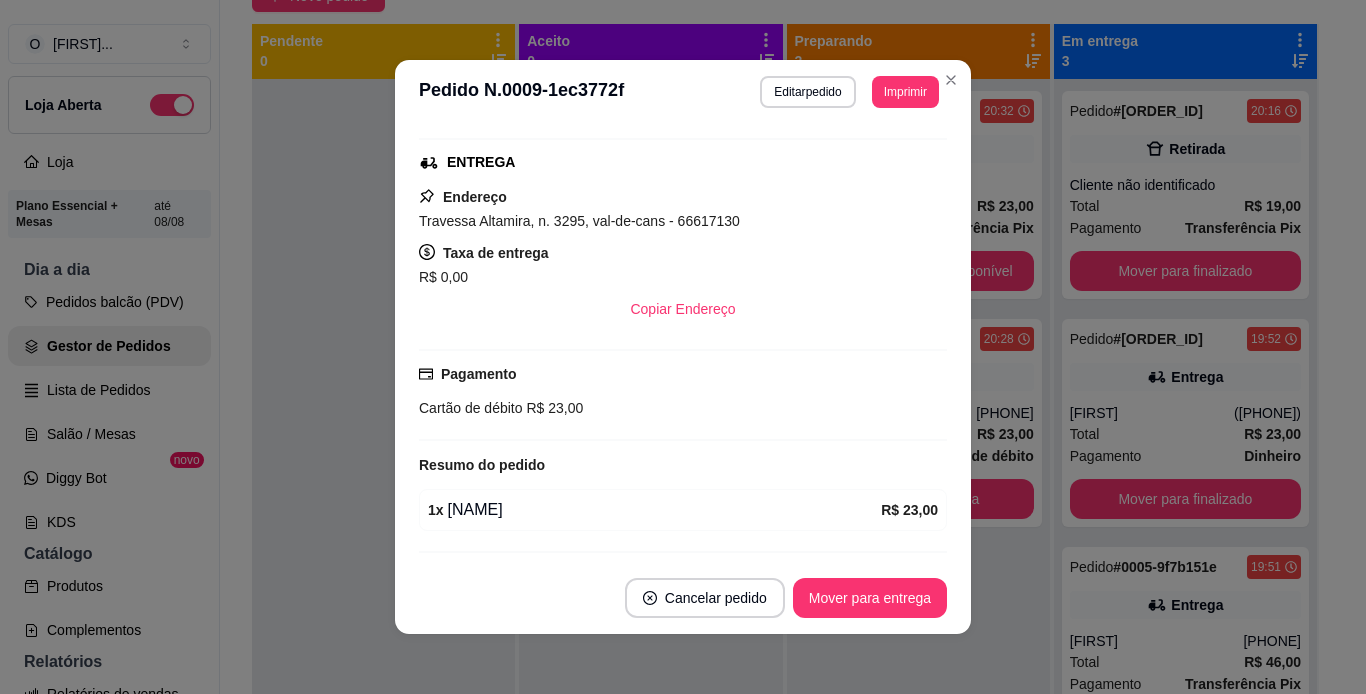 scroll, scrollTop: 355, scrollLeft: 0, axis: vertical 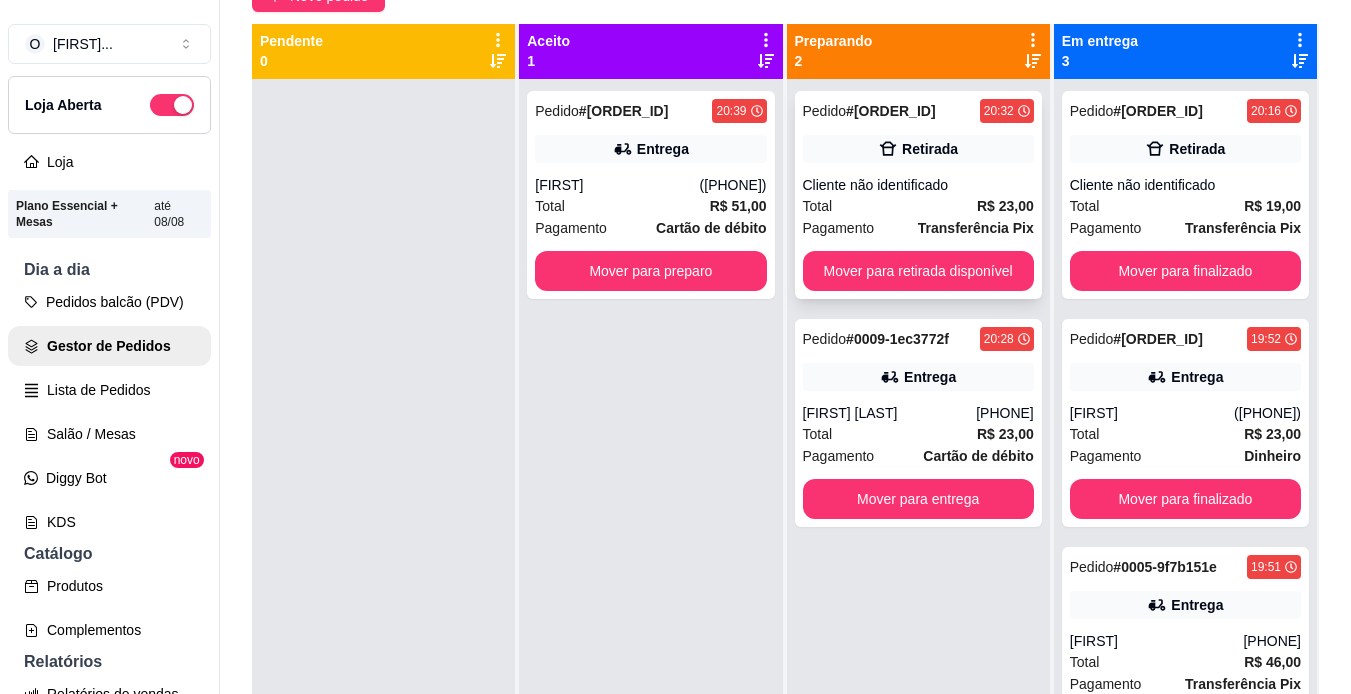 click on "Pedido  # 0010-d3757 20:32 Retirada Cliente não identificado Total R$ 23,00 Pagamento Transferência Pix Mover para retirada disponível" at bounding box center [918, 195] 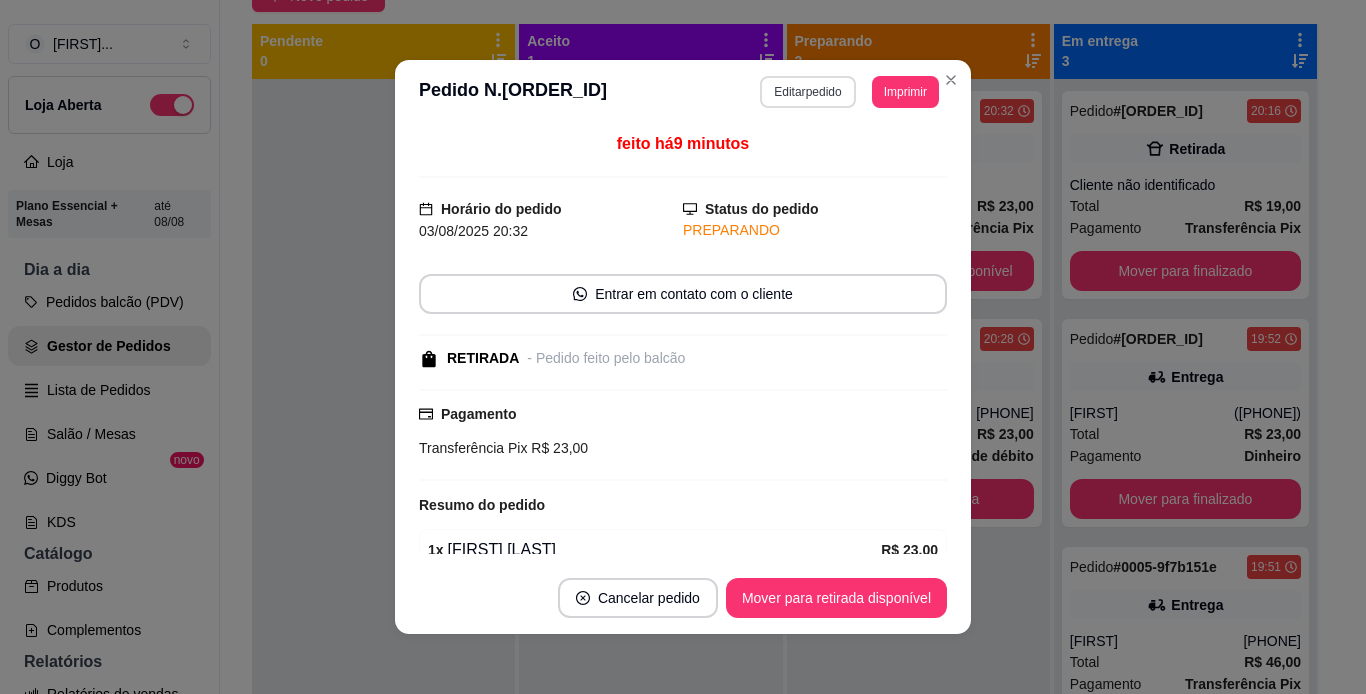 click on "Editar  pedido" at bounding box center (807, 92) 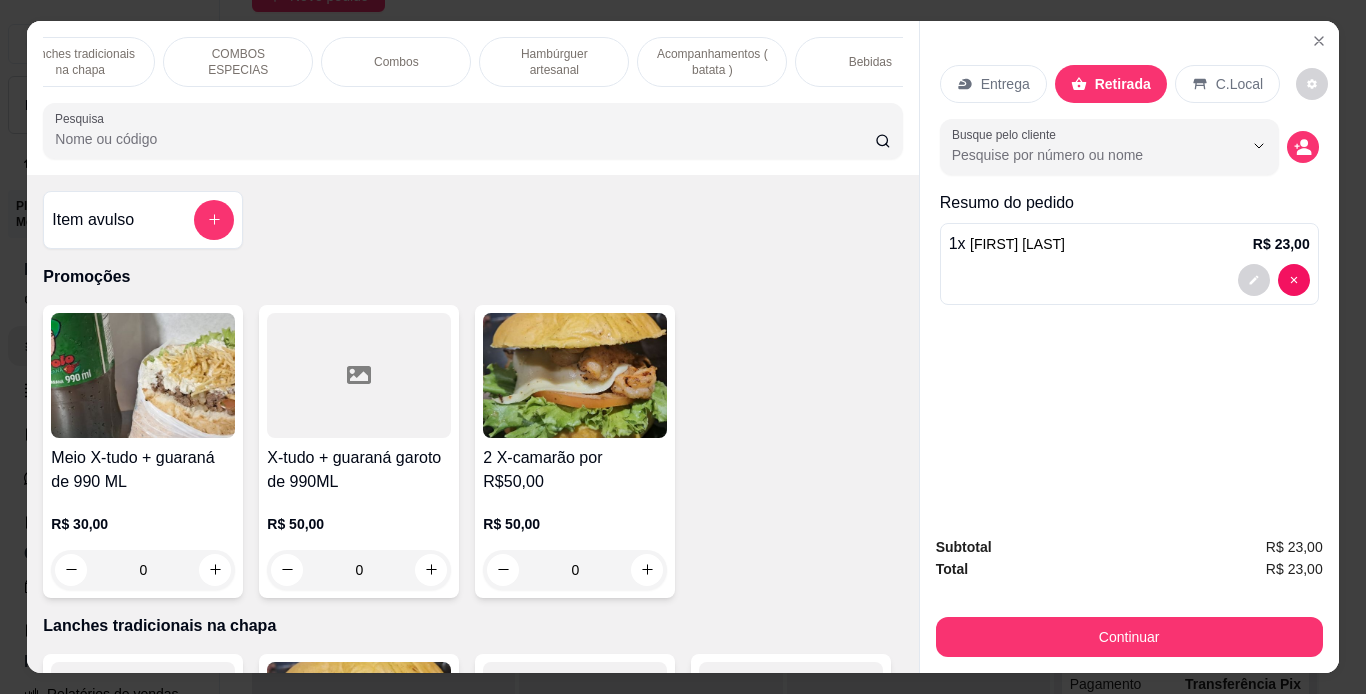 scroll, scrollTop: 0, scrollLeft: 200, axis: horizontal 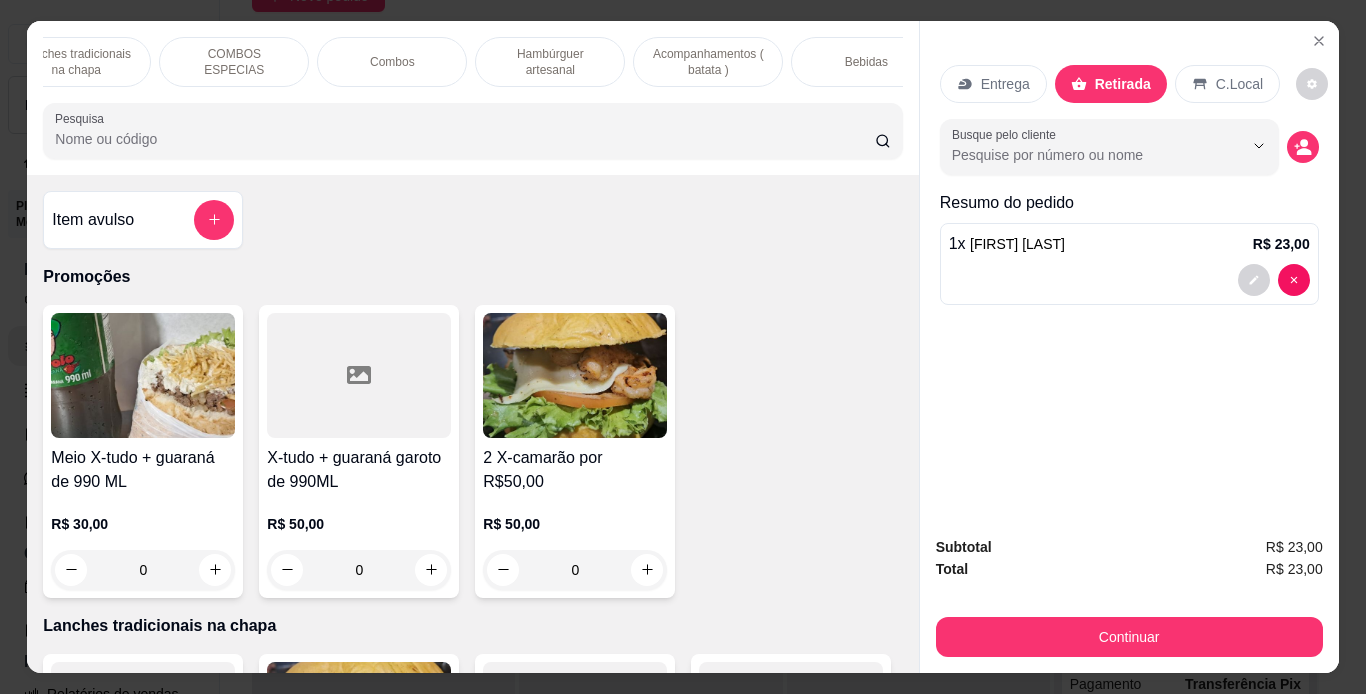 click on "Bebidas" at bounding box center [866, 62] 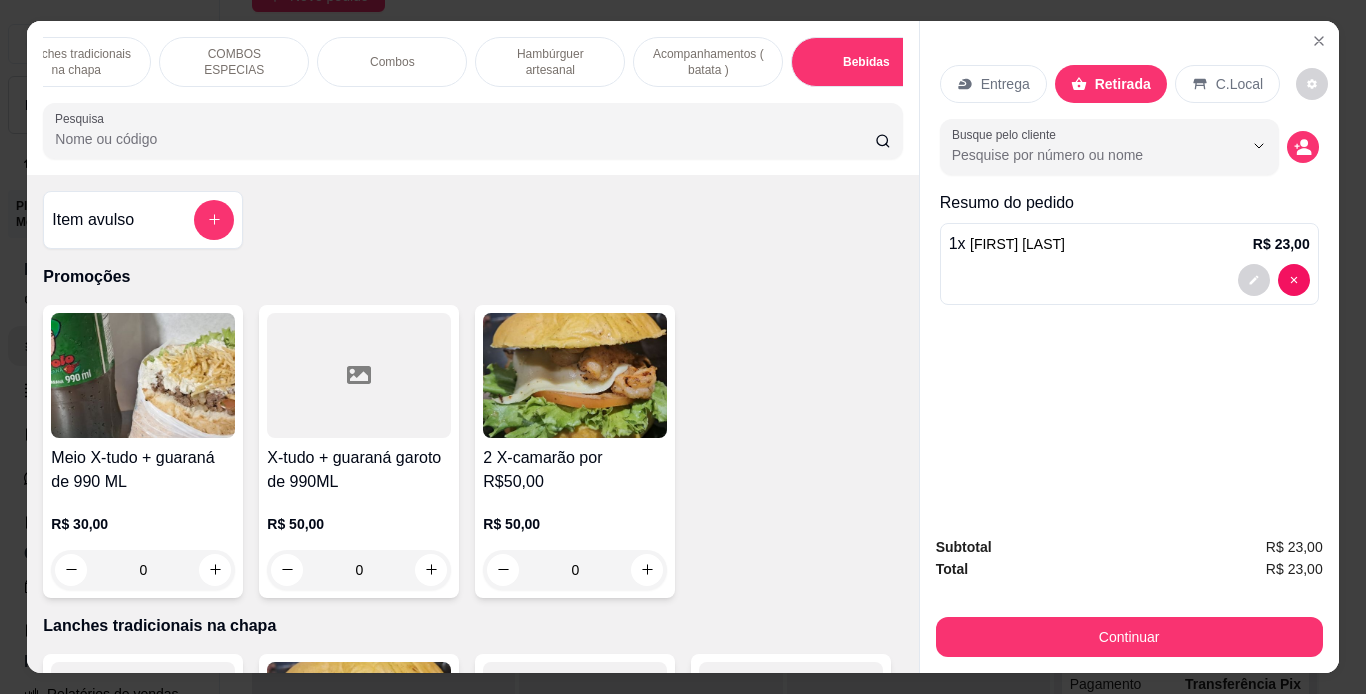 scroll, scrollTop: 6144, scrollLeft: 0, axis: vertical 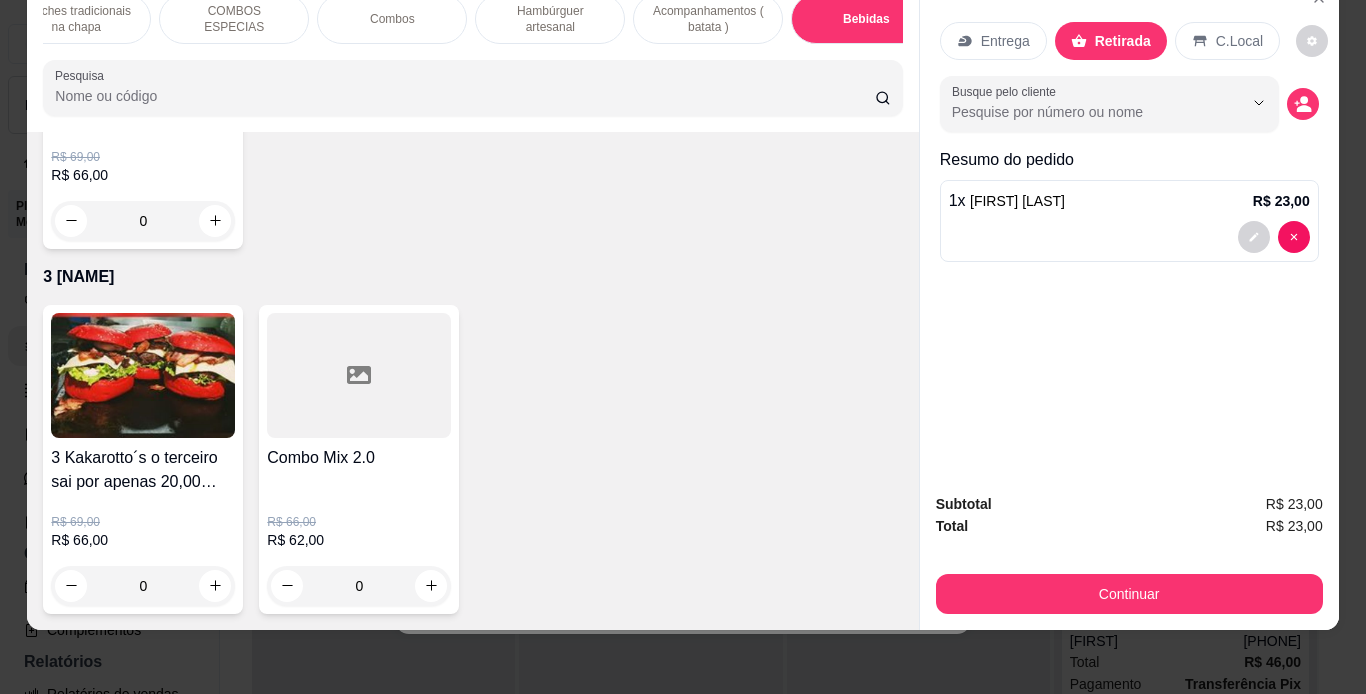 click at bounding box center (575, -885) 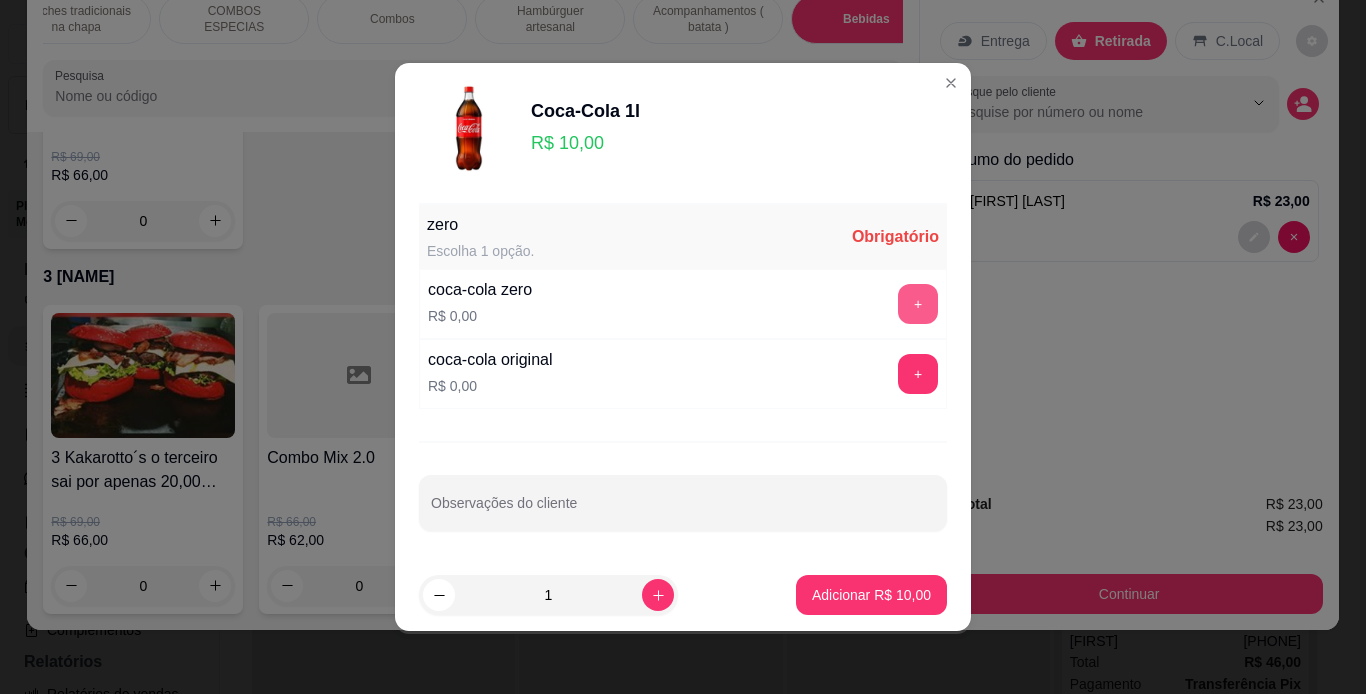 click on "+" at bounding box center [918, 304] 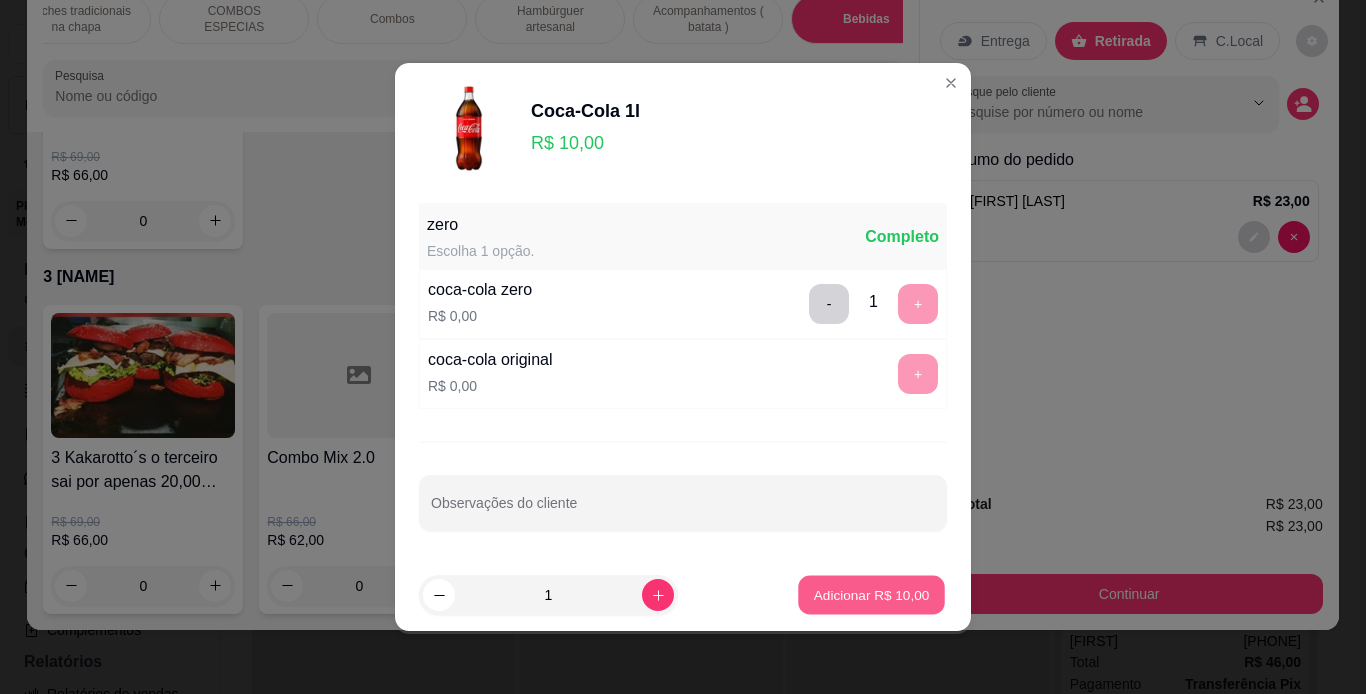 click on "Adicionar   R$ 10,00" at bounding box center (871, 595) 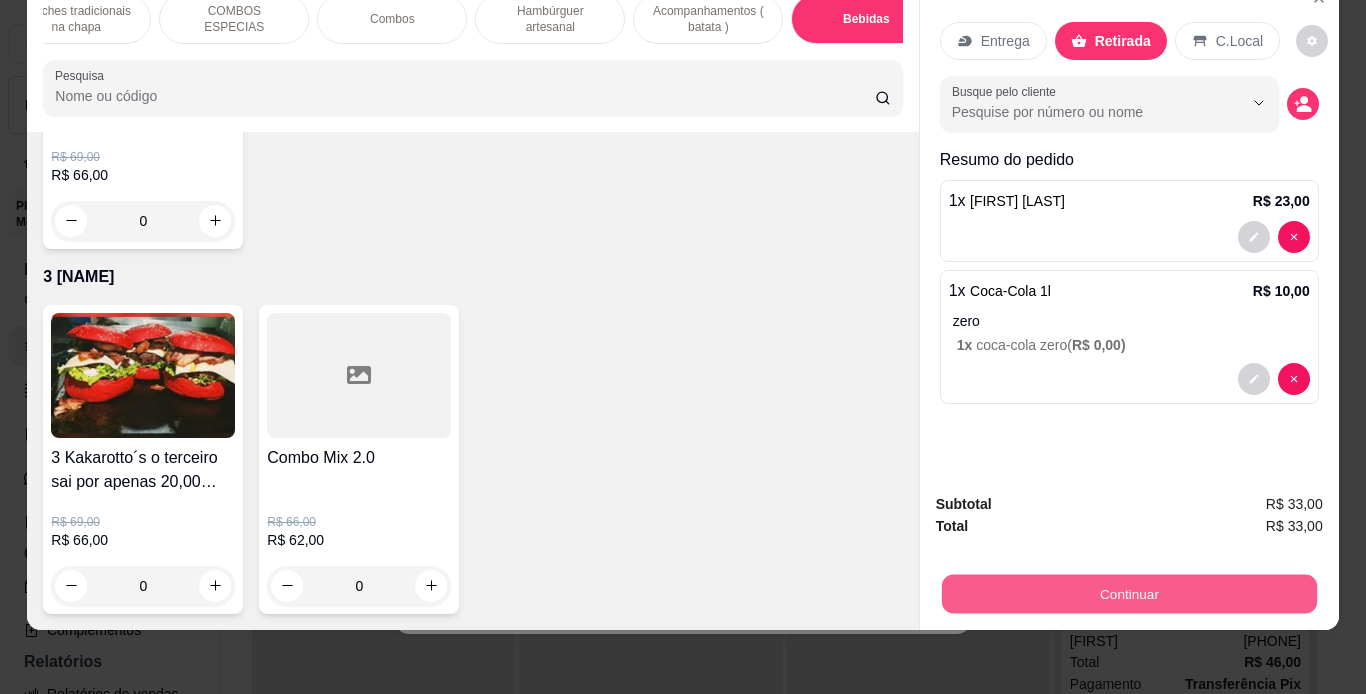 click on "Continuar" at bounding box center [1128, 594] 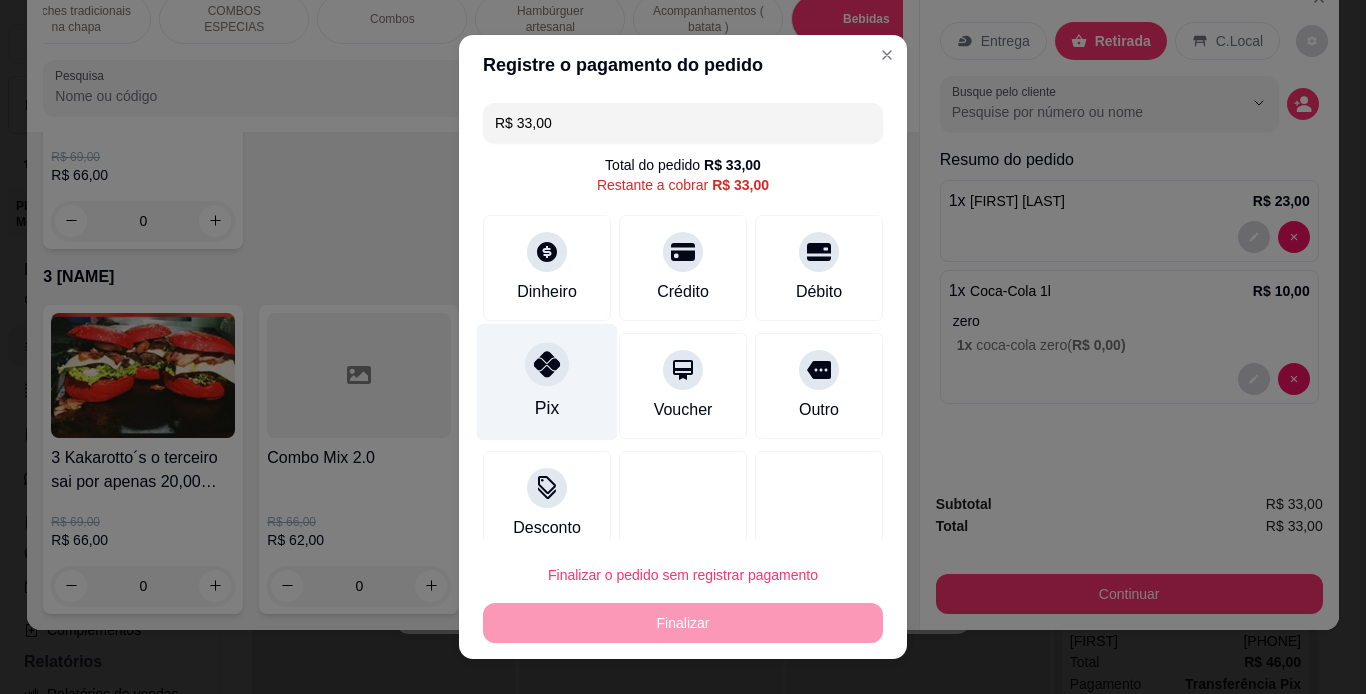 click on "Pix" at bounding box center (547, 381) 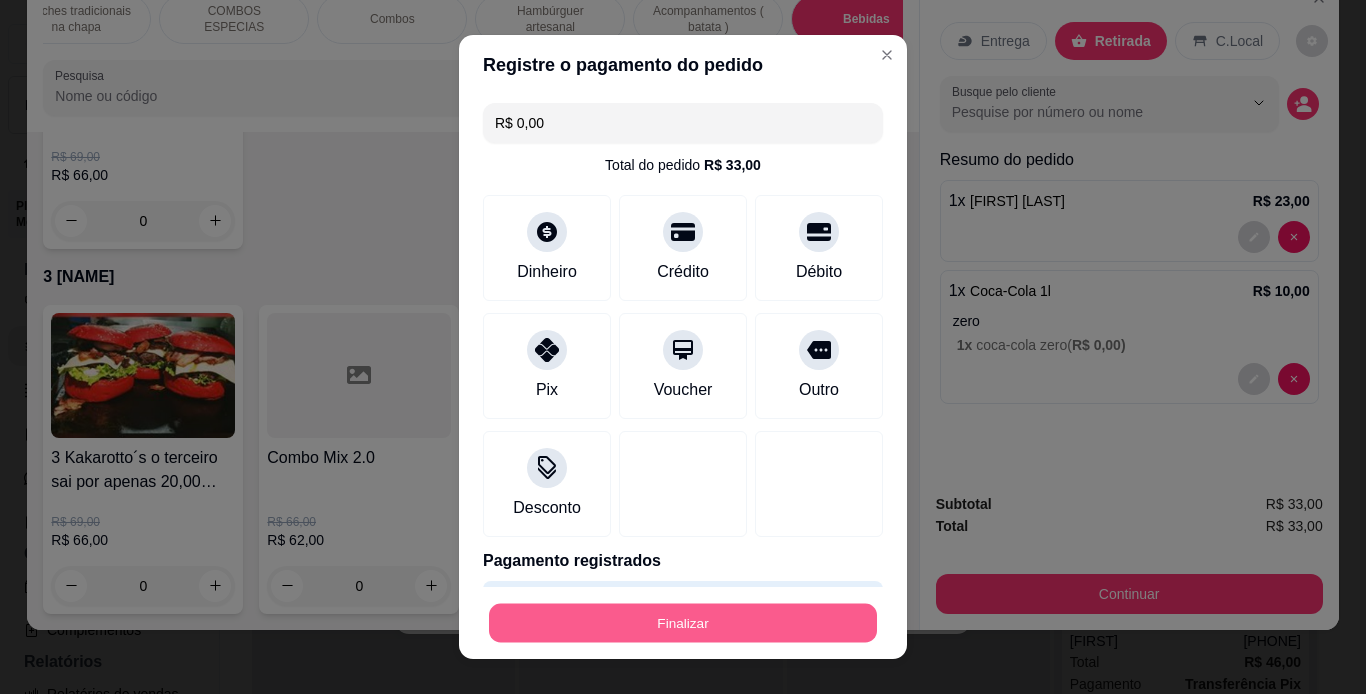 click on "Finalizar" at bounding box center [683, 623] 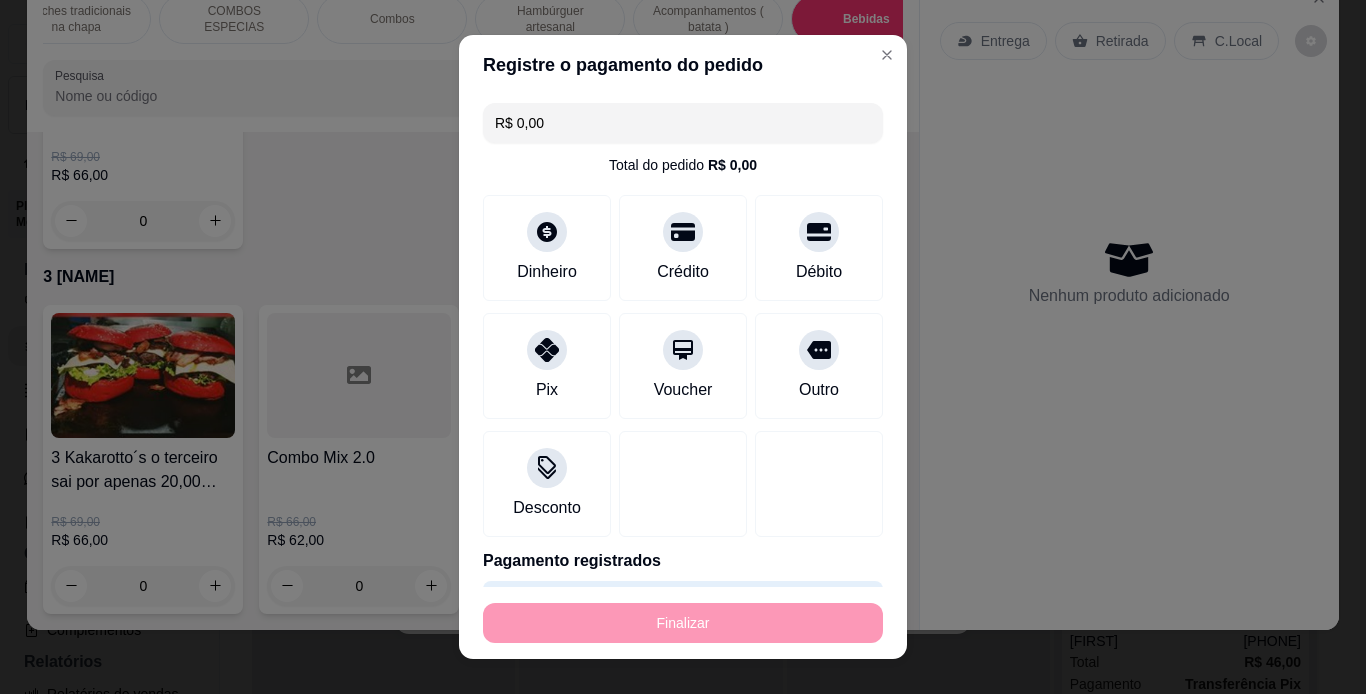 type on "0" 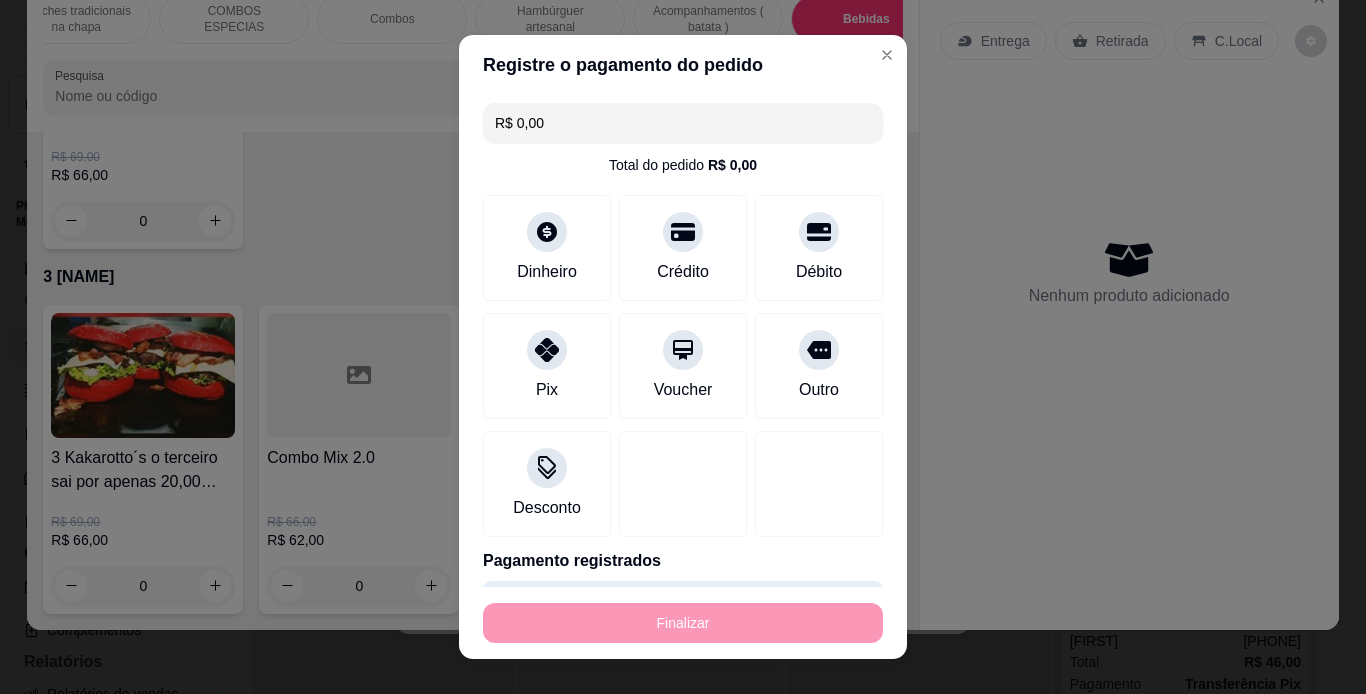 type on "-R$ 33,00" 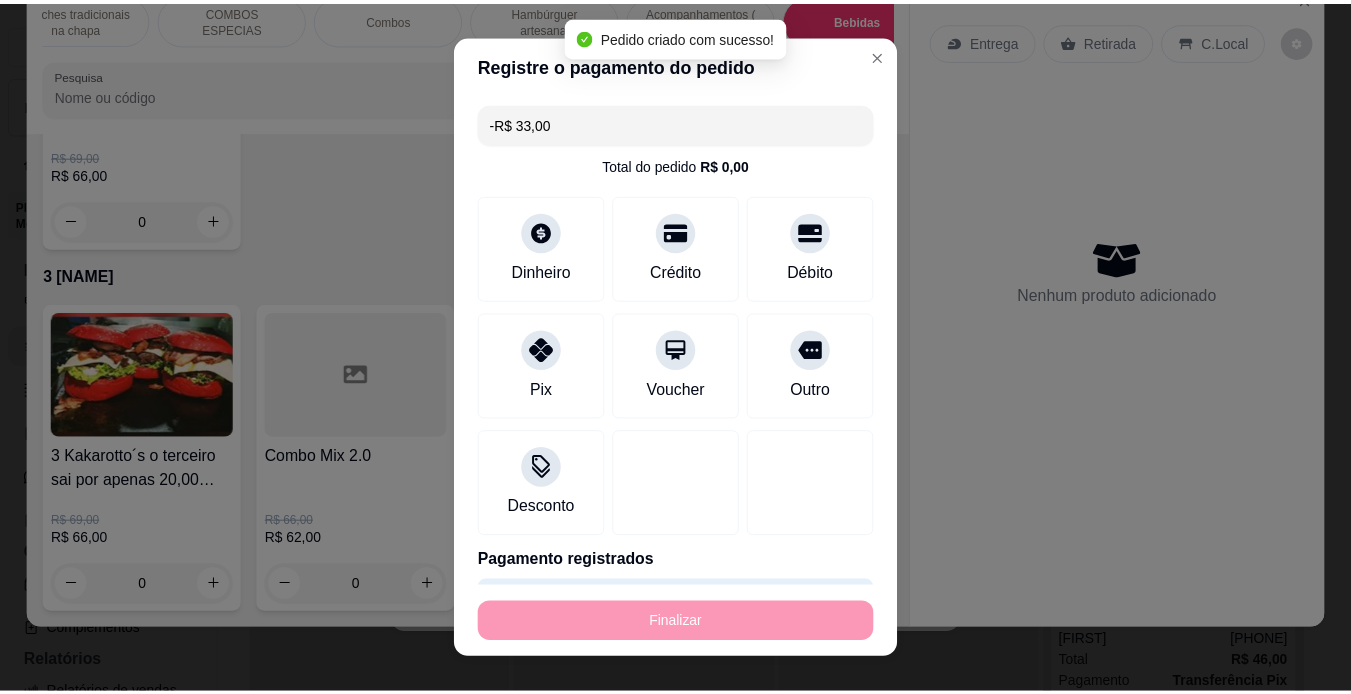 scroll, scrollTop: 6142, scrollLeft: 0, axis: vertical 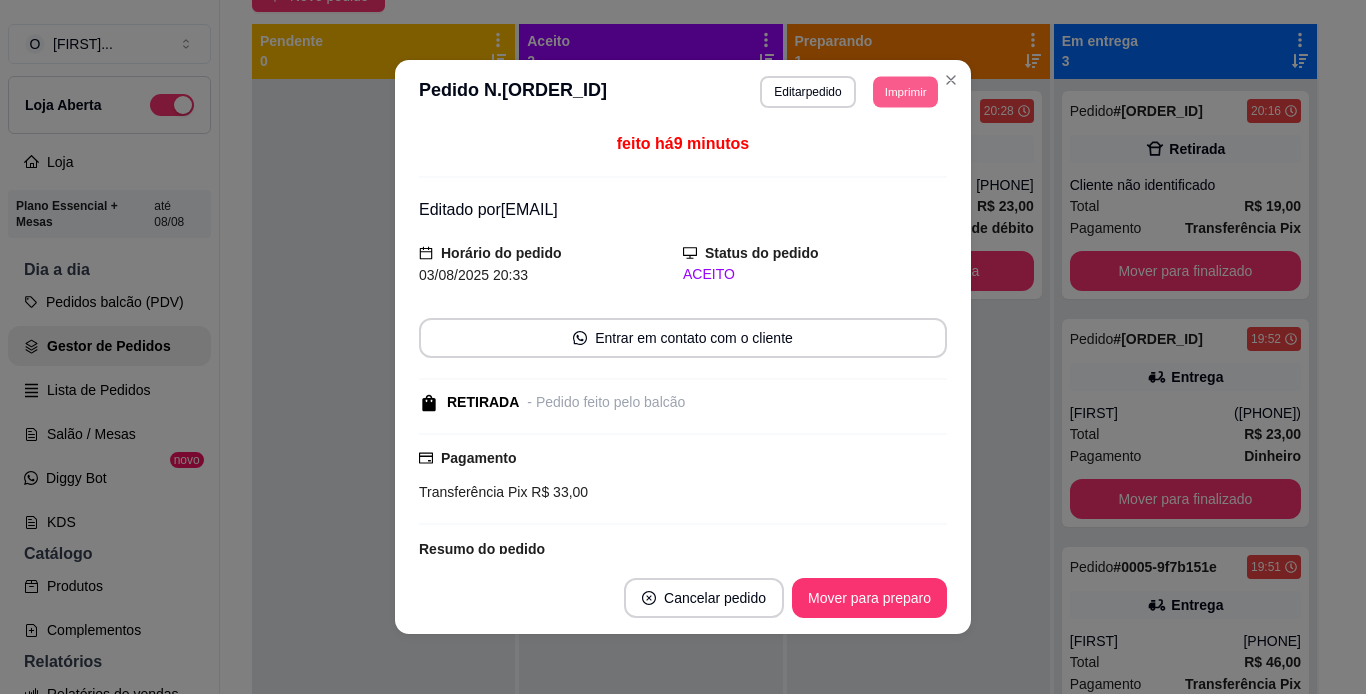 click on "Imprimir" at bounding box center [905, 91] 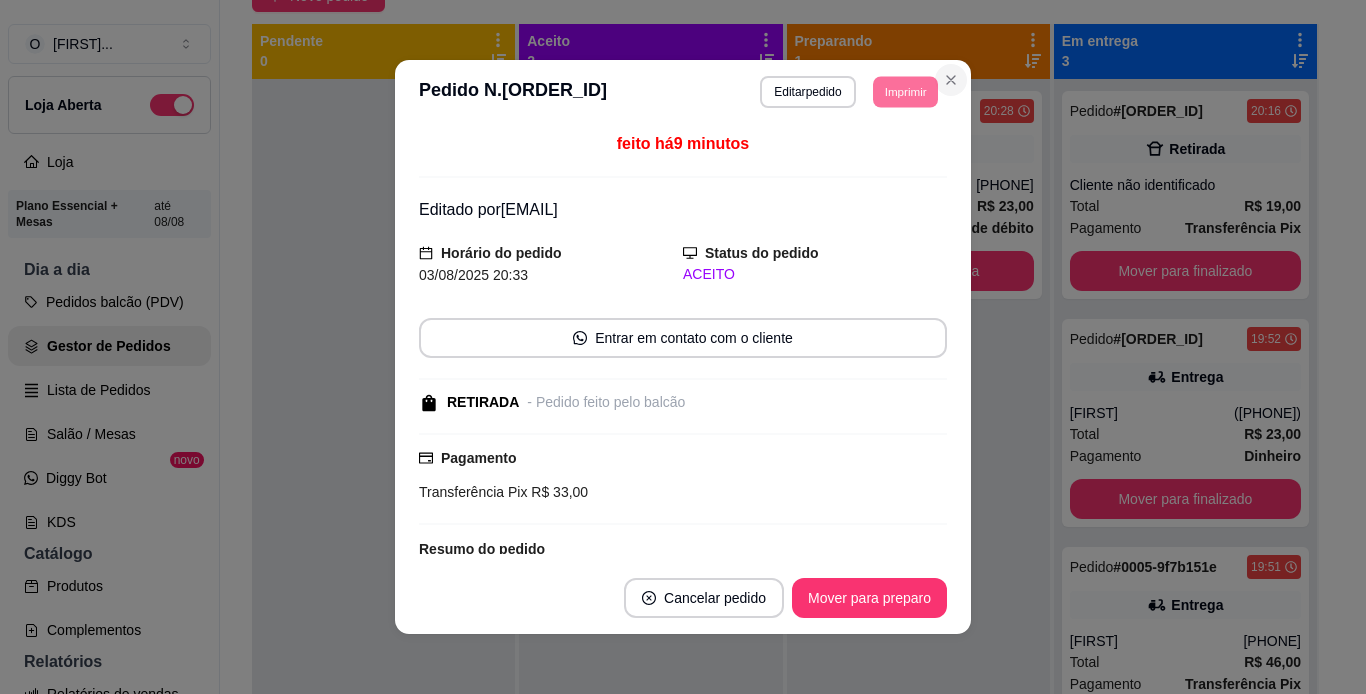 click 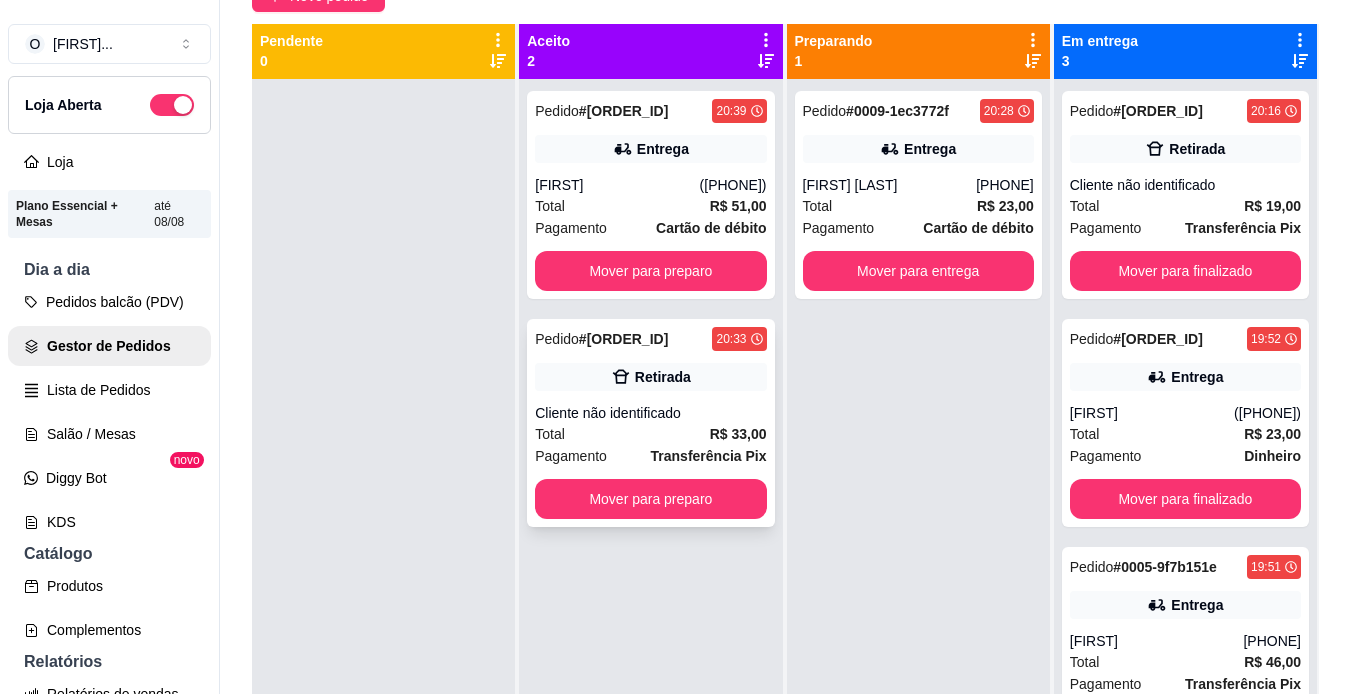click on "Retirada" at bounding box center [663, 377] 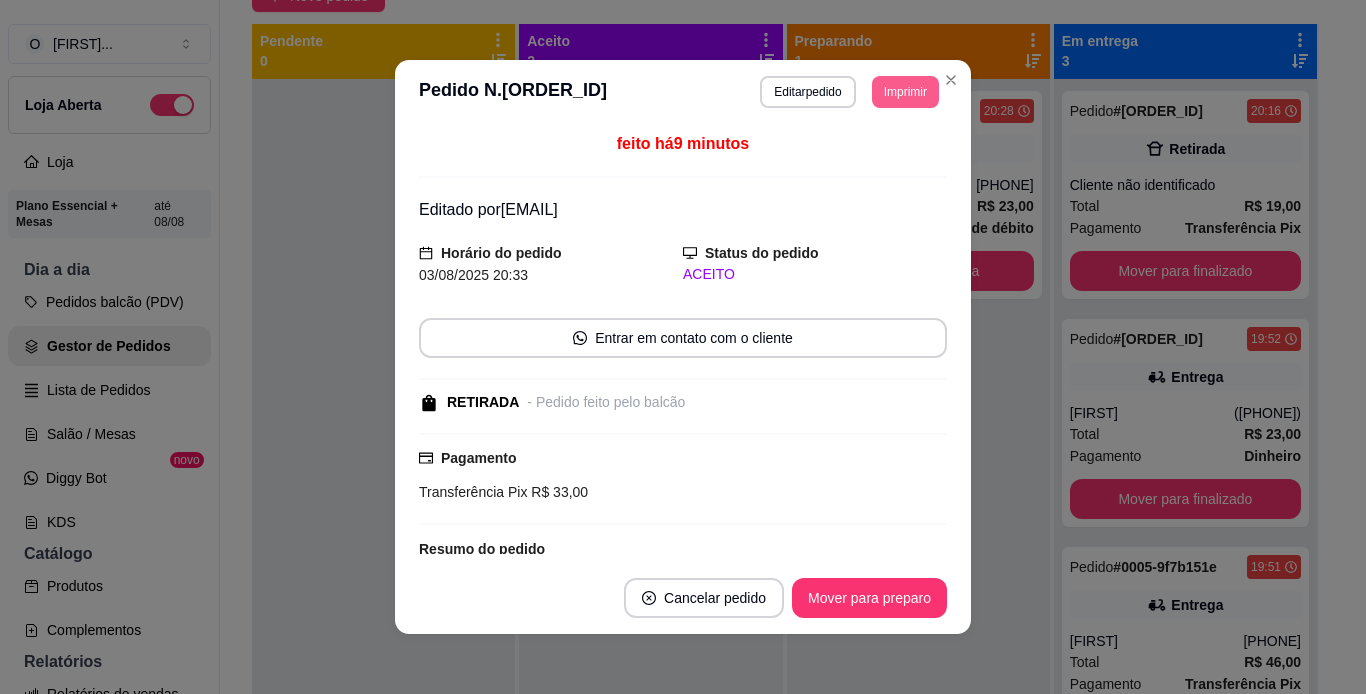 click on "Imprimir" at bounding box center [905, 92] 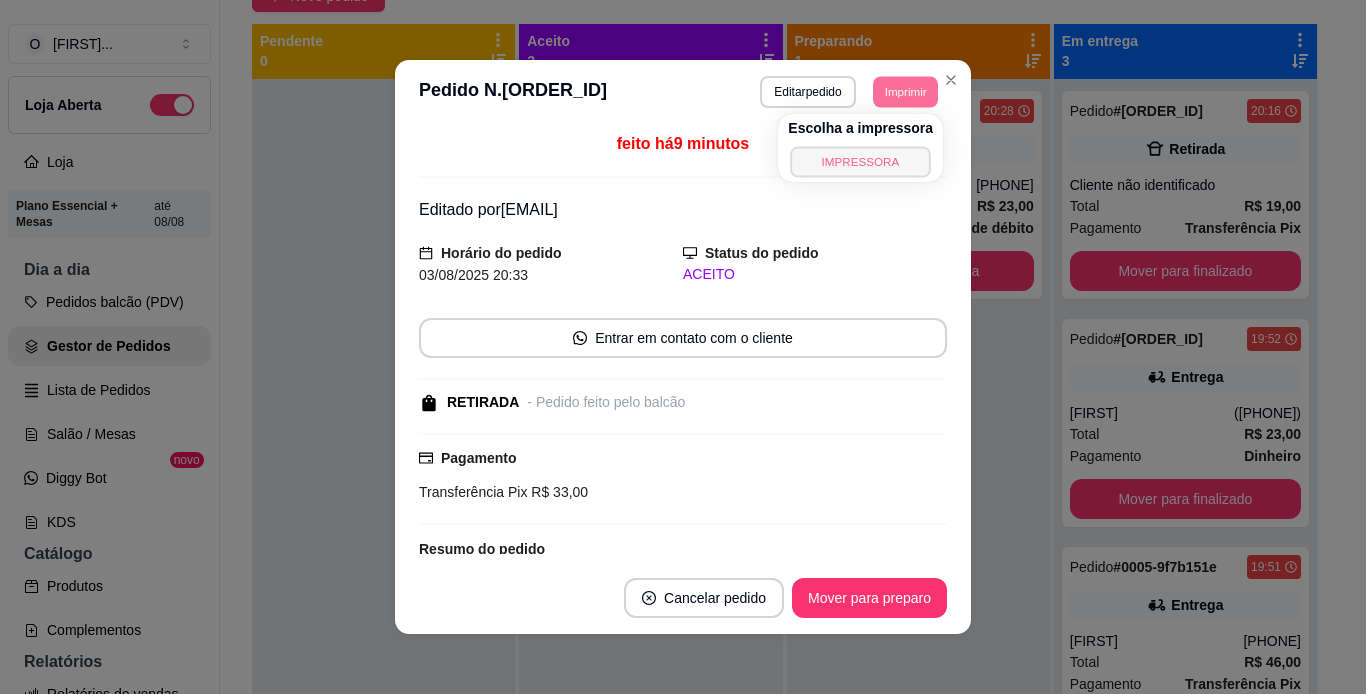 click on "IMPRESSORA" at bounding box center [861, 161] 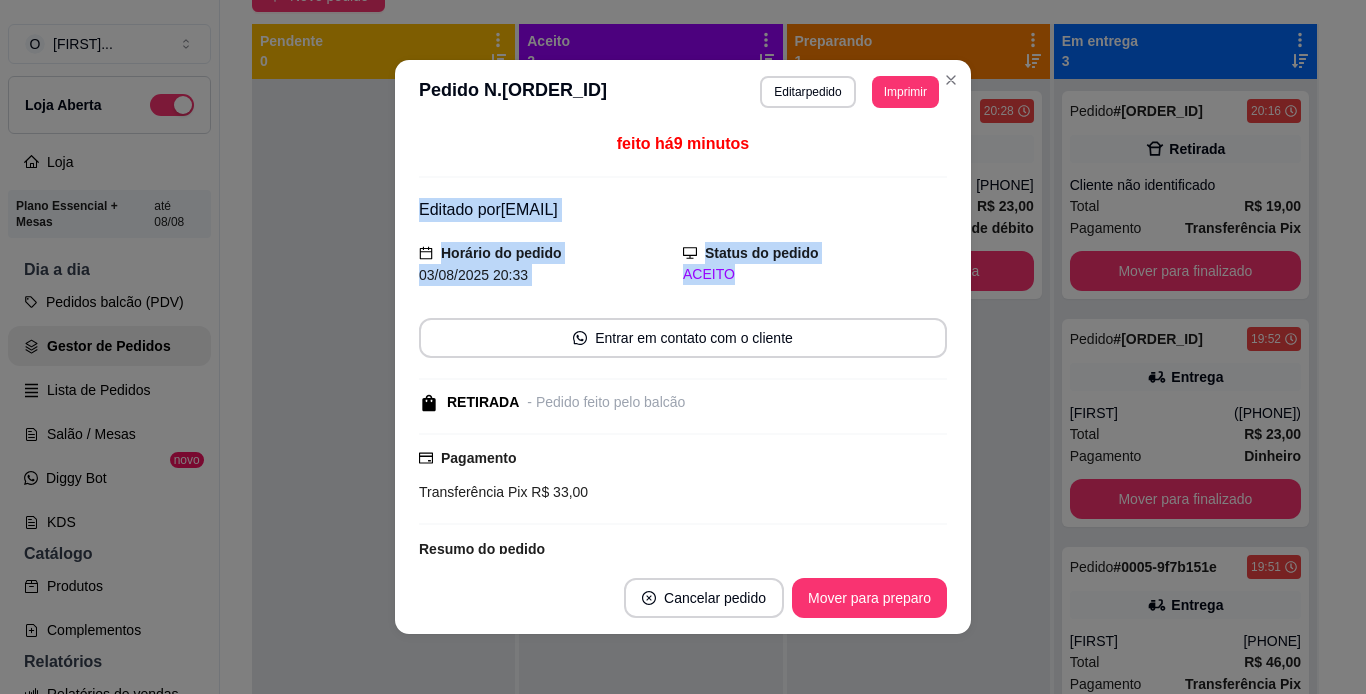 drag, startPoint x: 822, startPoint y: 164, endPoint x: 797, endPoint y: 275, distance: 113.78049 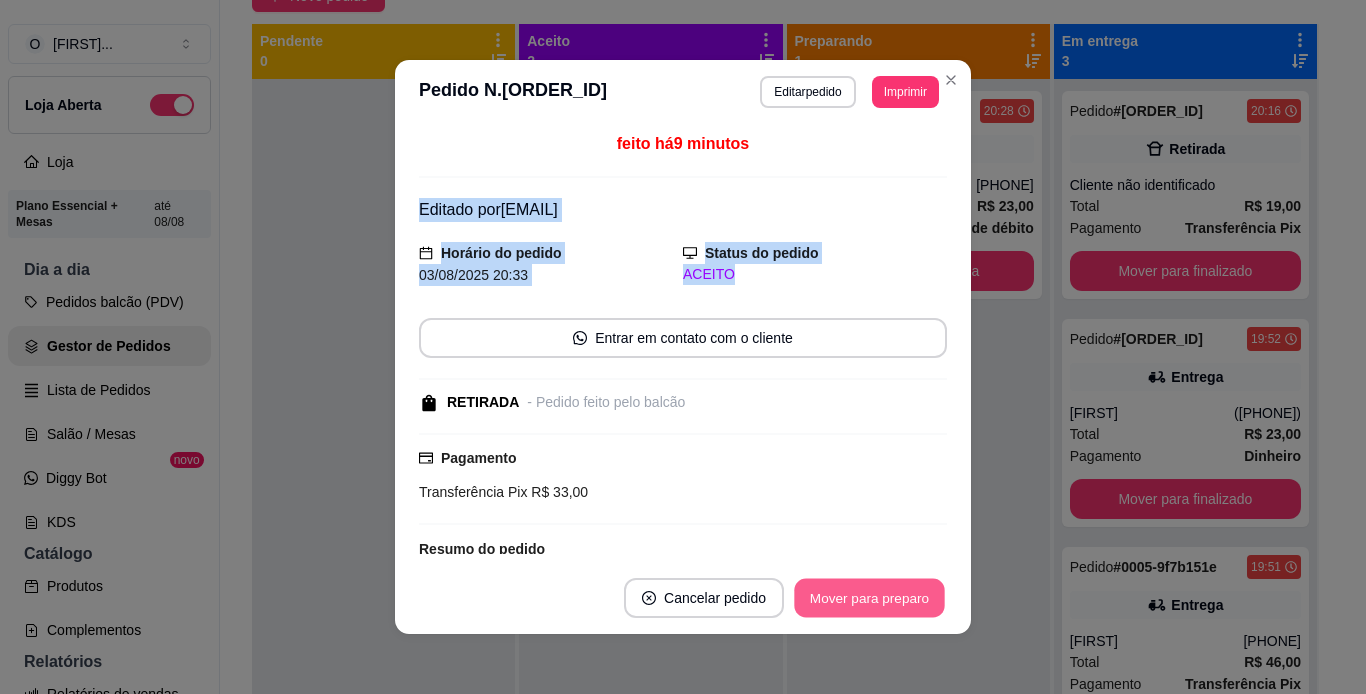 click on "Mover para preparo" at bounding box center (869, 598) 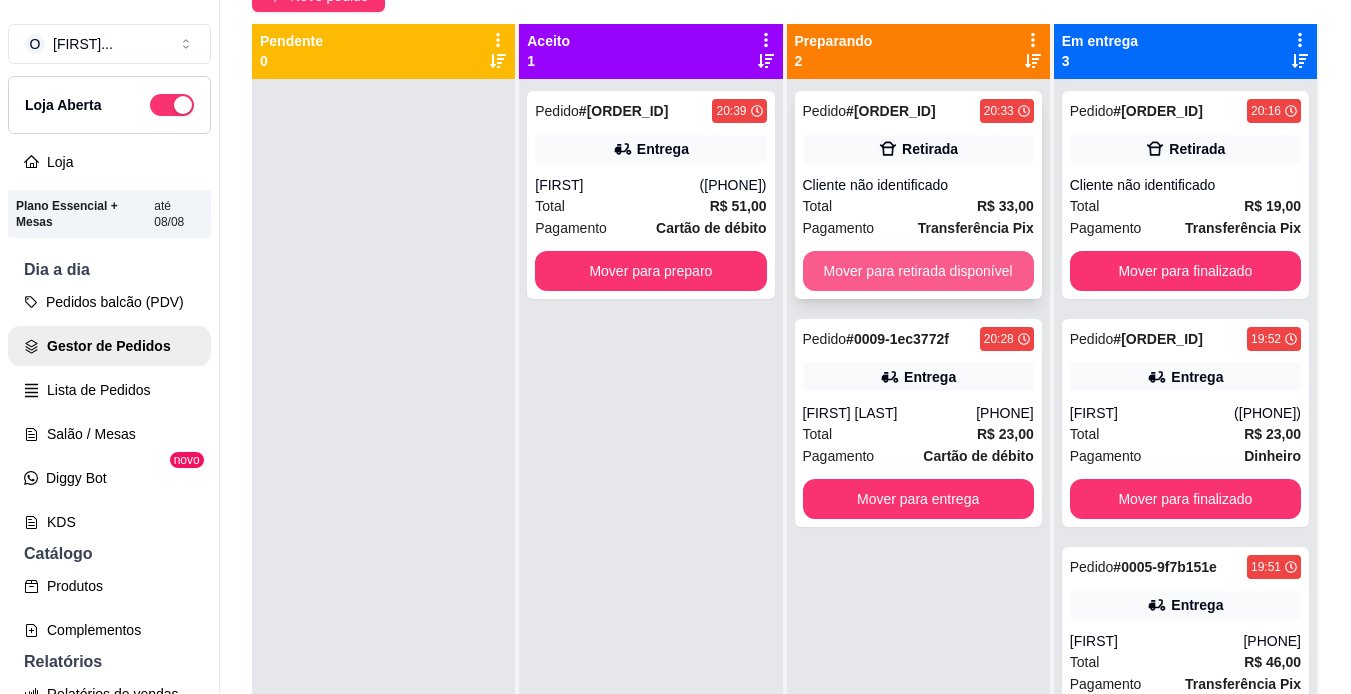 click on "Mover para retirada disponível" at bounding box center (918, 271) 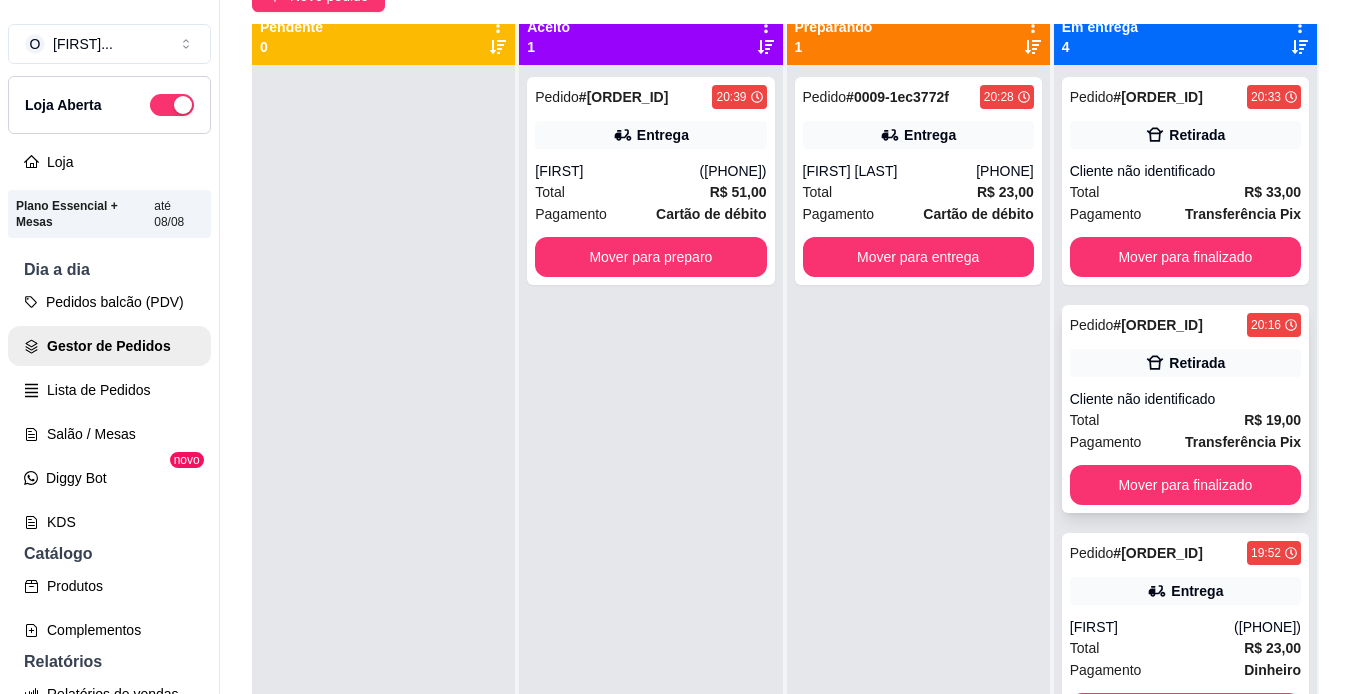 scroll, scrollTop: 17, scrollLeft: 0, axis: vertical 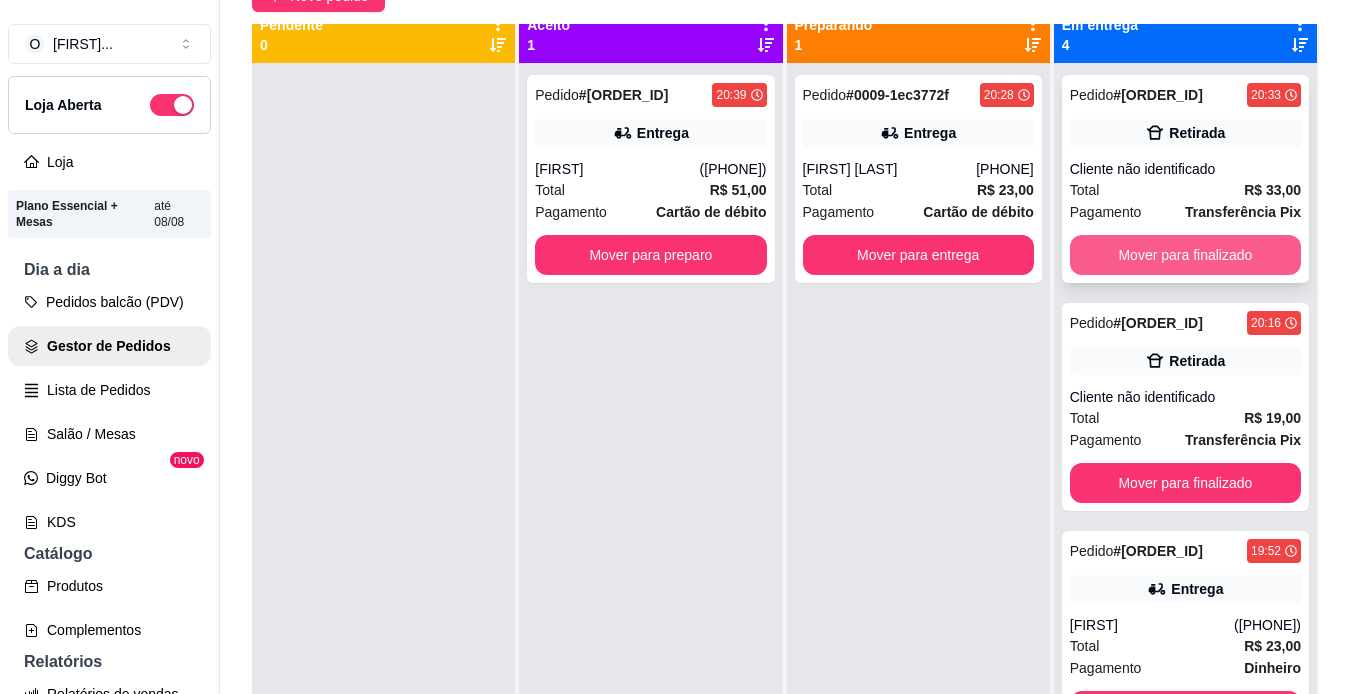 click on "Mover para finalizado" at bounding box center [1185, 255] 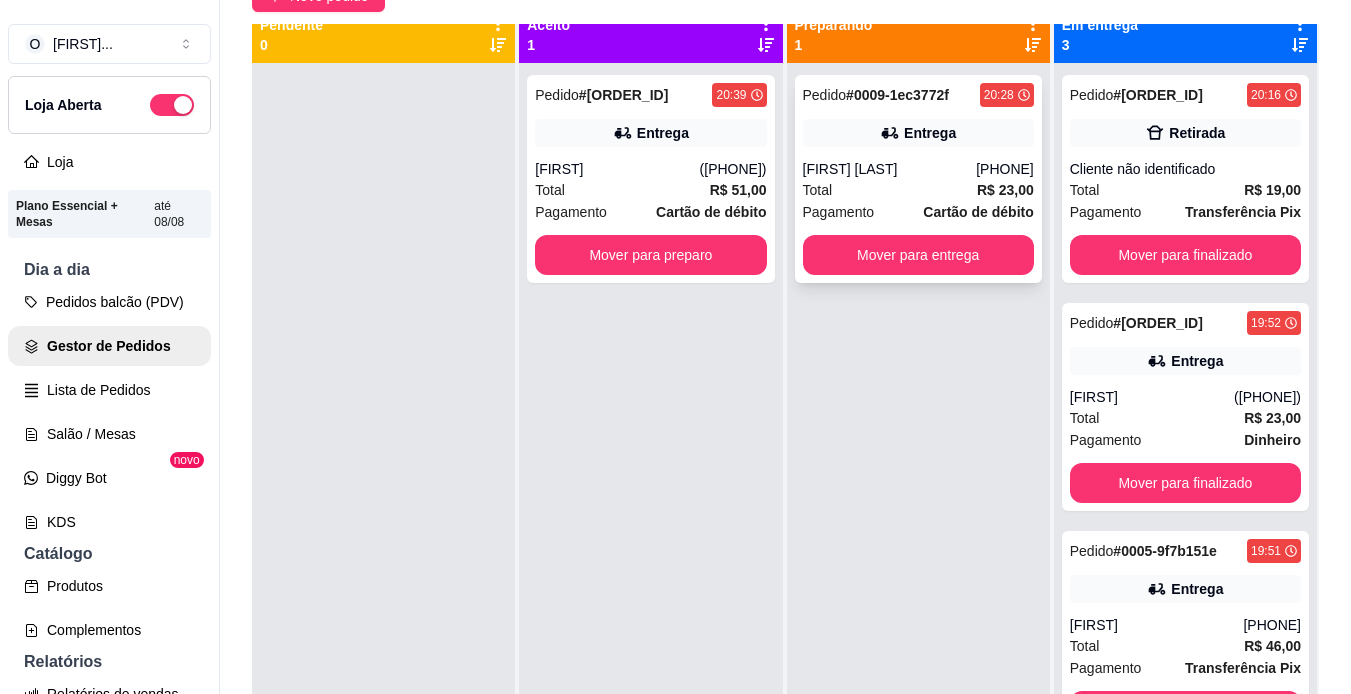 click on "[FIRST] [LAST]" at bounding box center (890, 169) 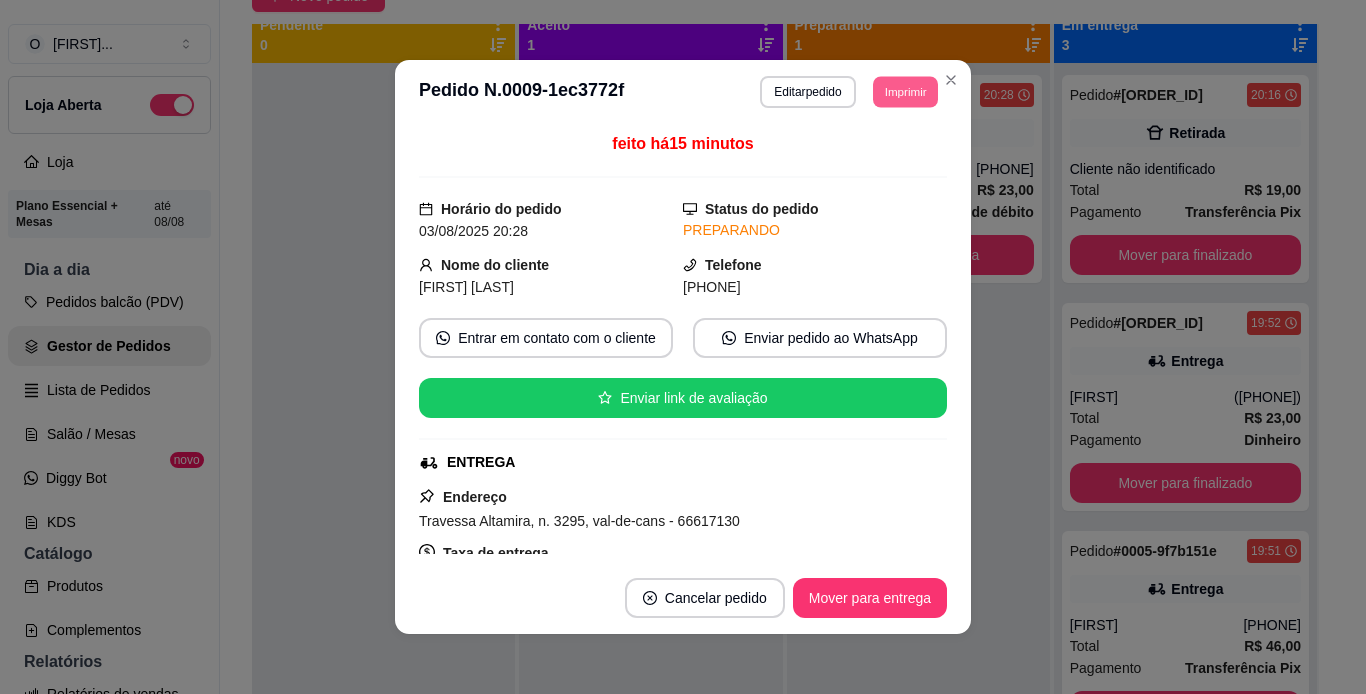 click on "Imprimir" at bounding box center (905, 91) 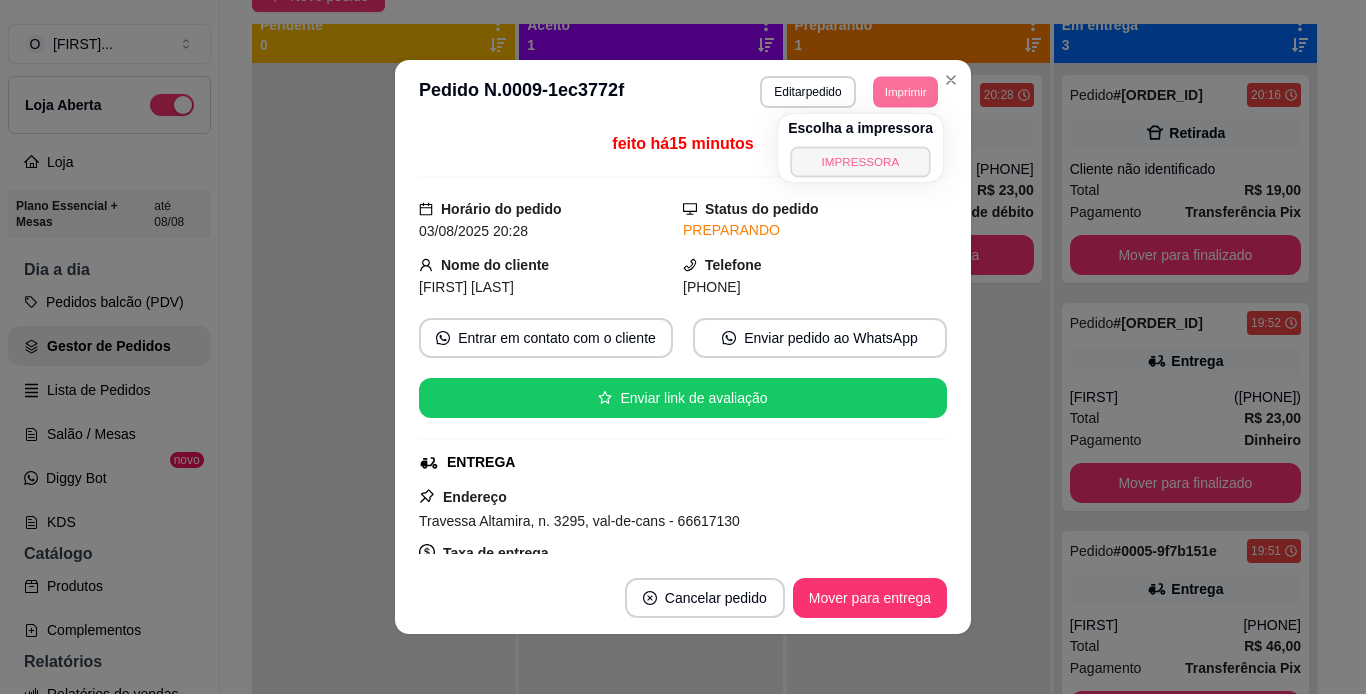 click on "IMPRESSORA" at bounding box center [860, 161] 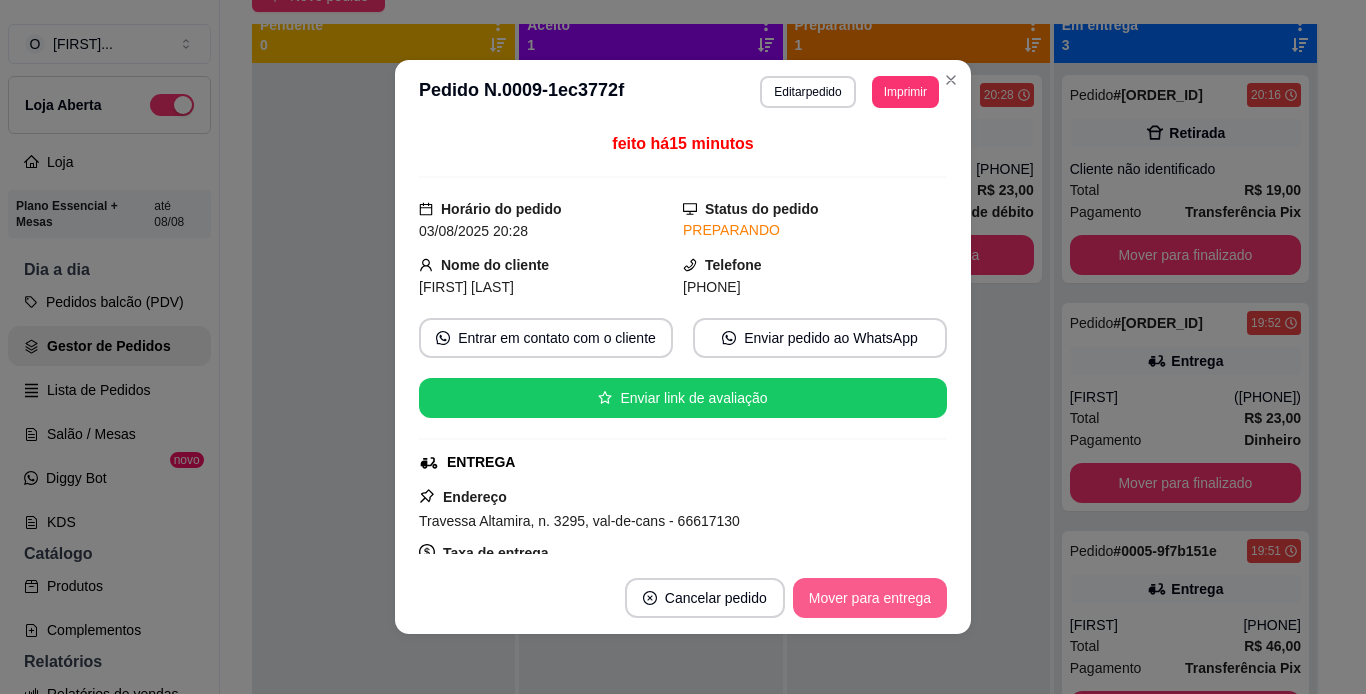click on "Mover para entrega" at bounding box center [870, 598] 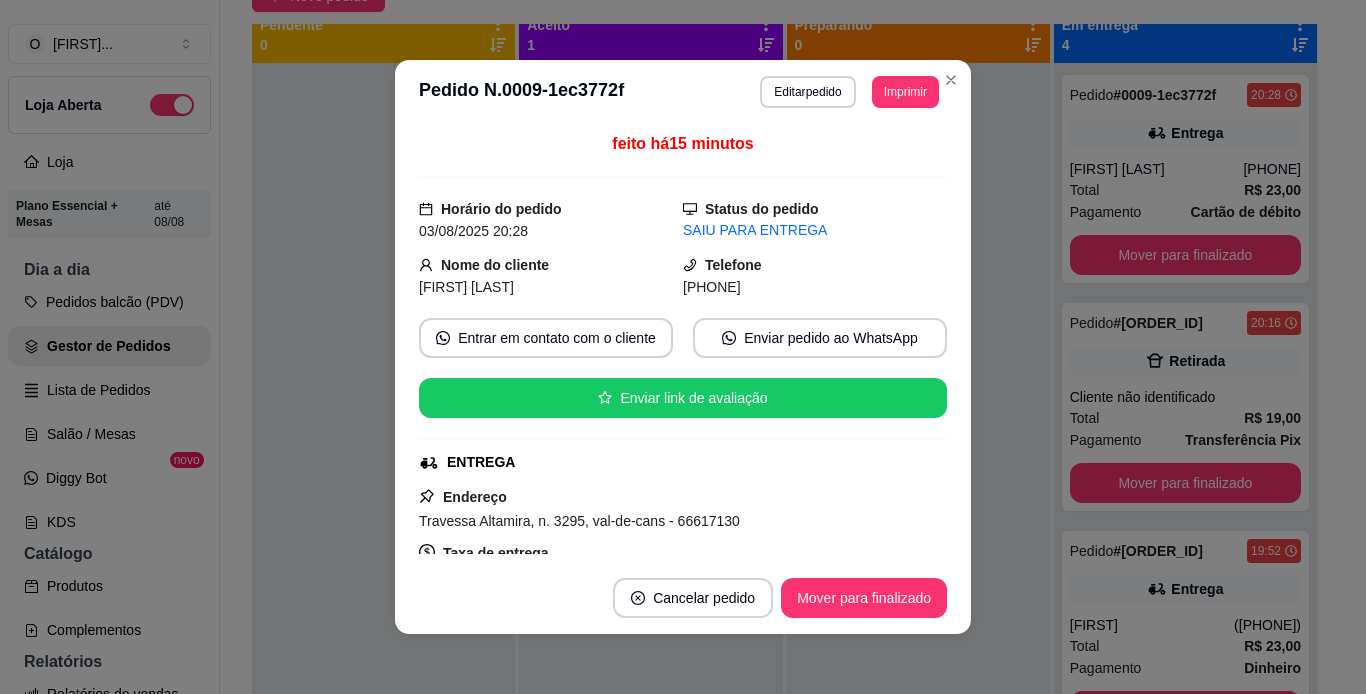 click on "Cancelar pedido Mover para finalizado" at bounding box center [683, 598] 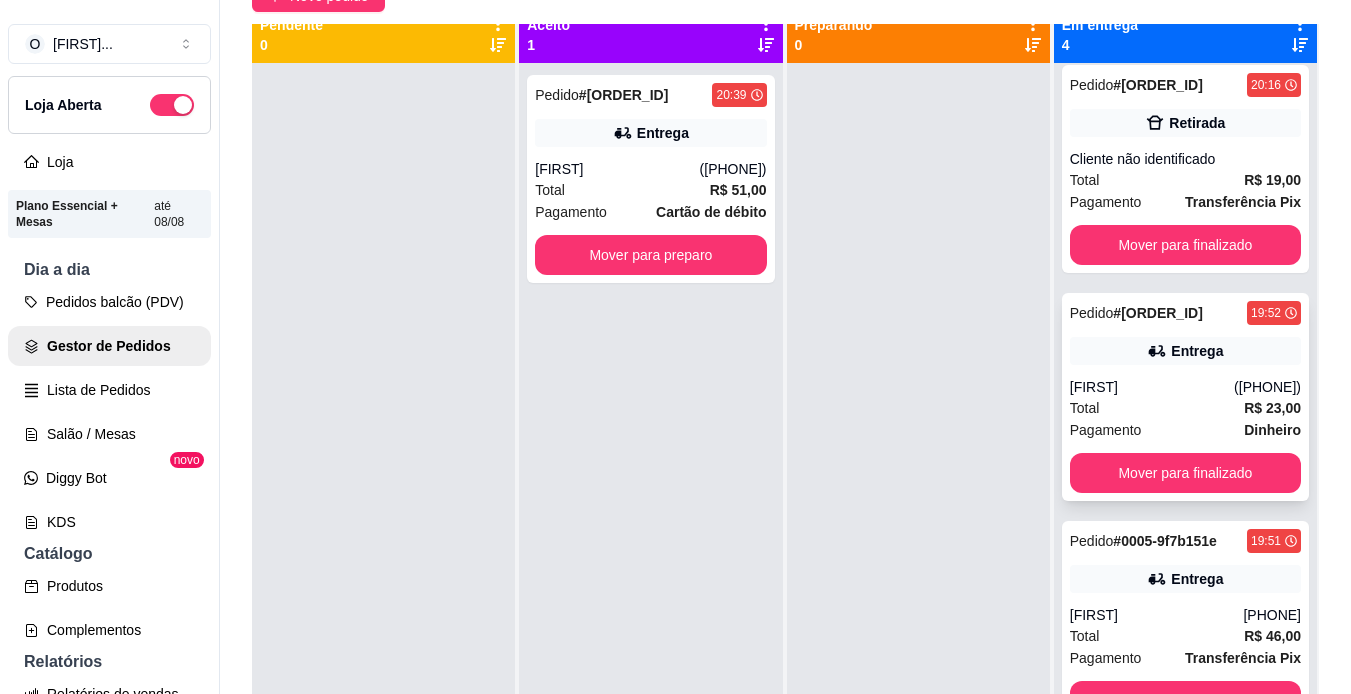 scroll, scrollTop: 258, scrollLeft: 0, axis: vertical 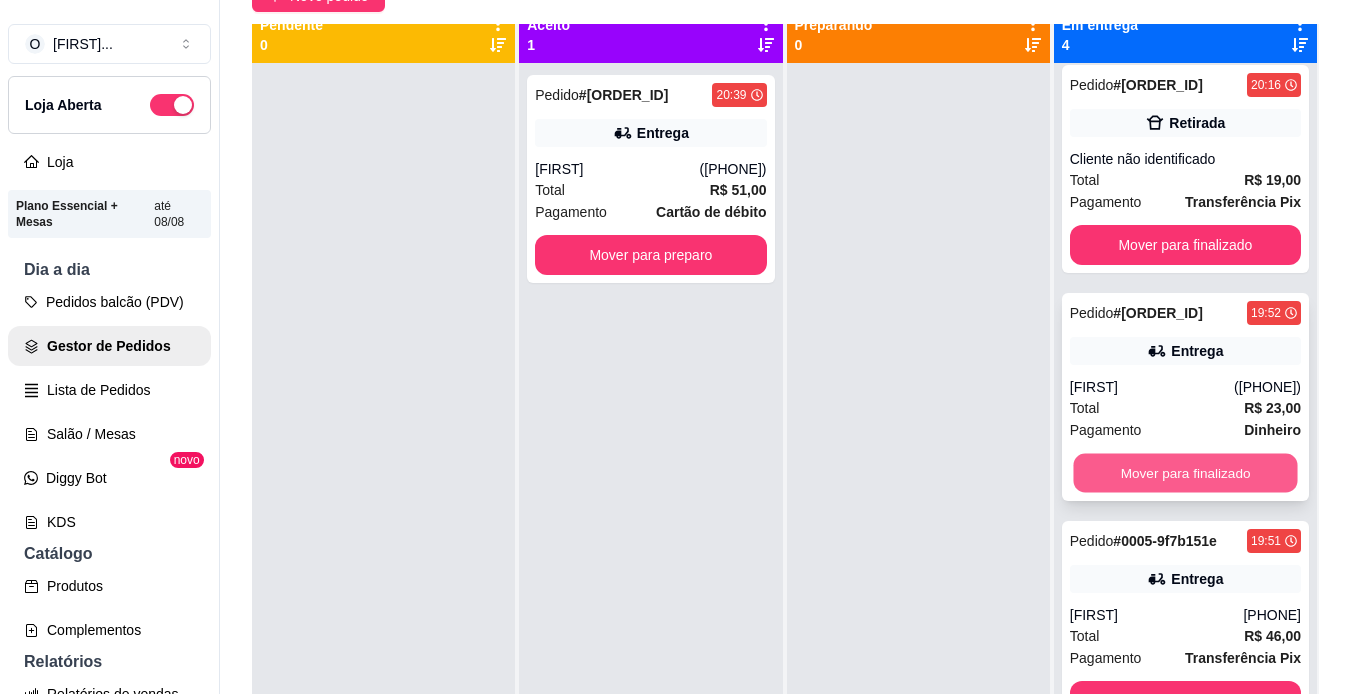 click on "Mover para finalizado" at bounding box center [1185, 473] 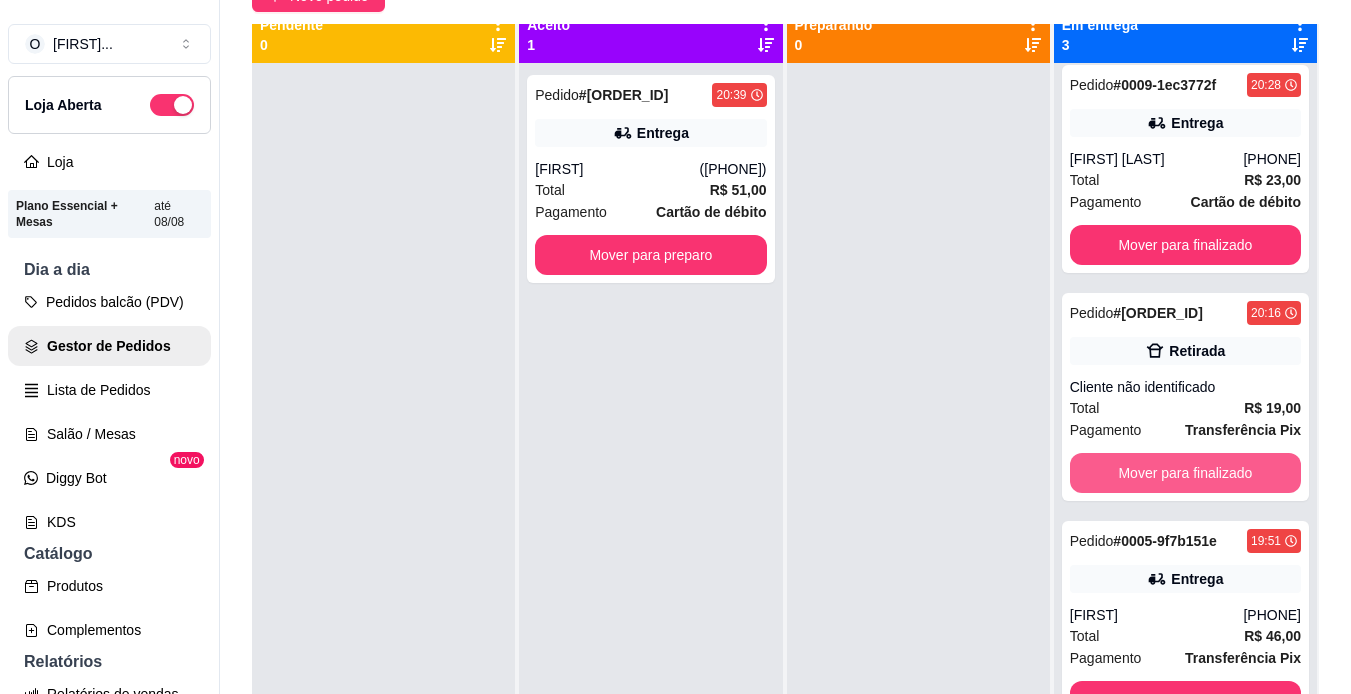 scroll, scrollTop: 30, scrollLeft: 0, axis: vertical 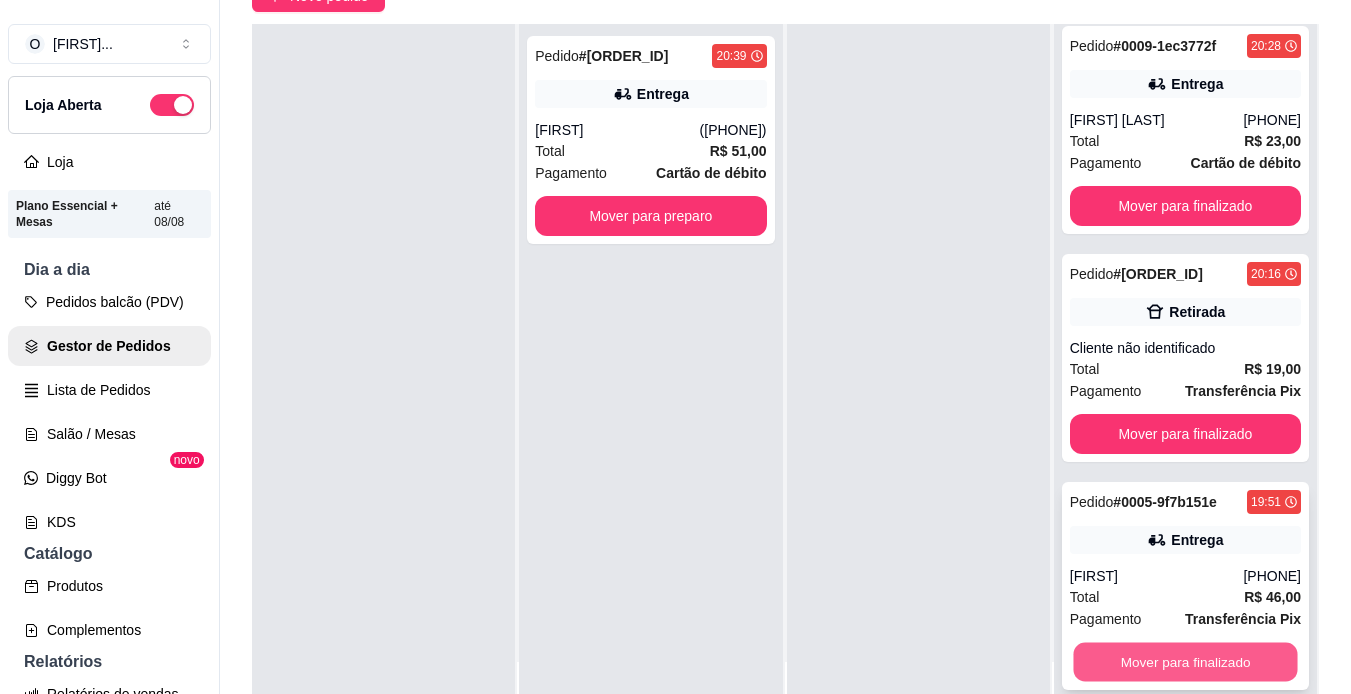 click on "Mover para finalizado" at bounding box center [1185, 662] 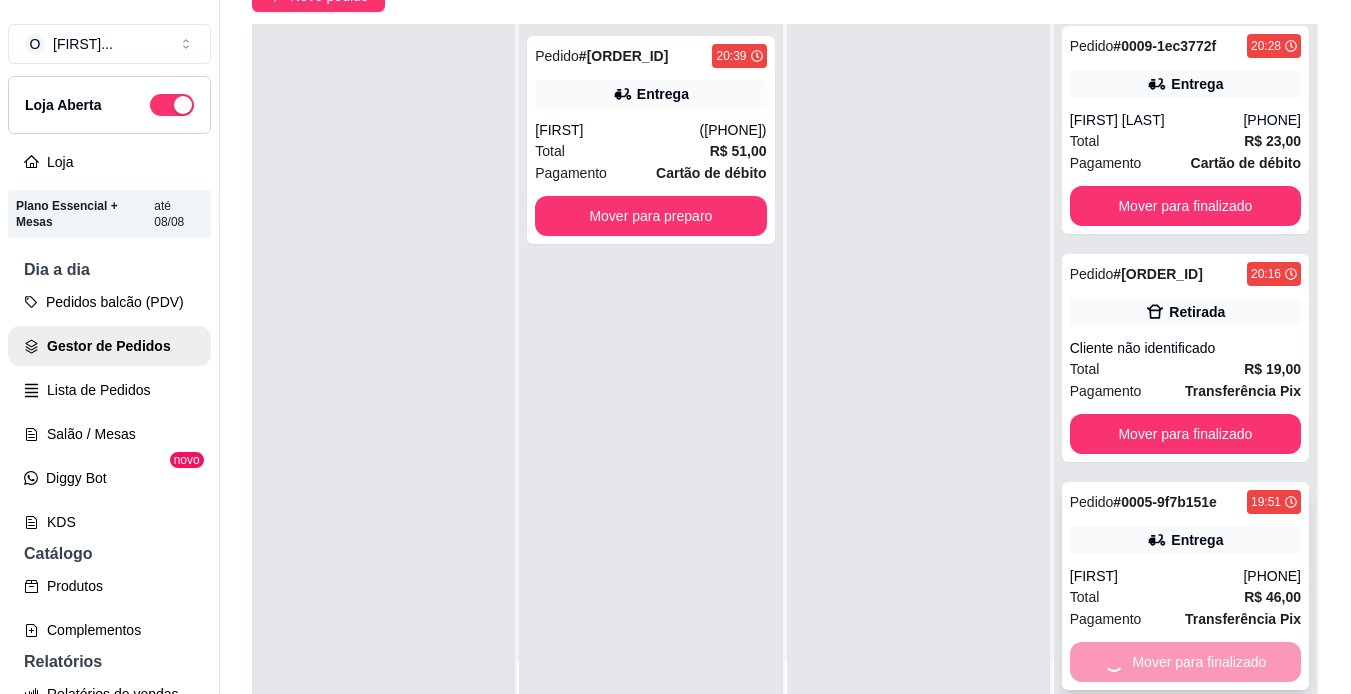 scroll, scrollTop: 0, scrollLeft: 0, axis: both 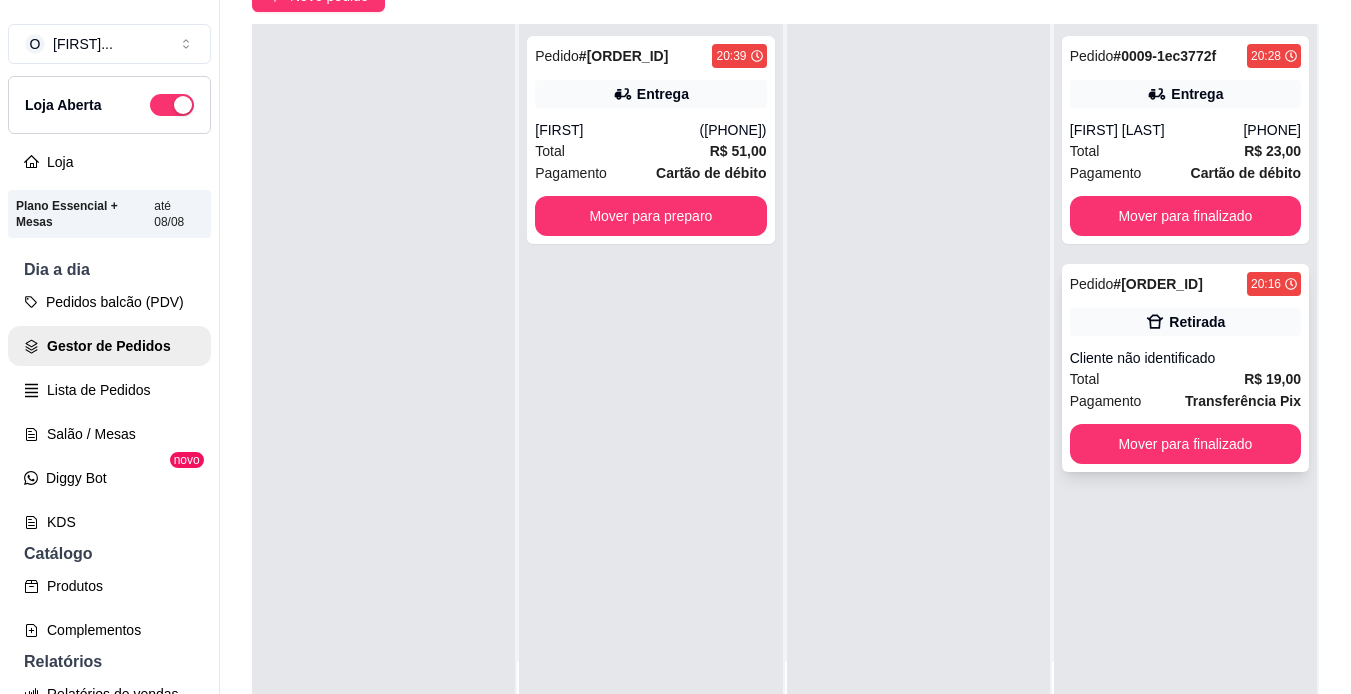 click on "Total R$ 19,00" at bounding box center (1185, 379) 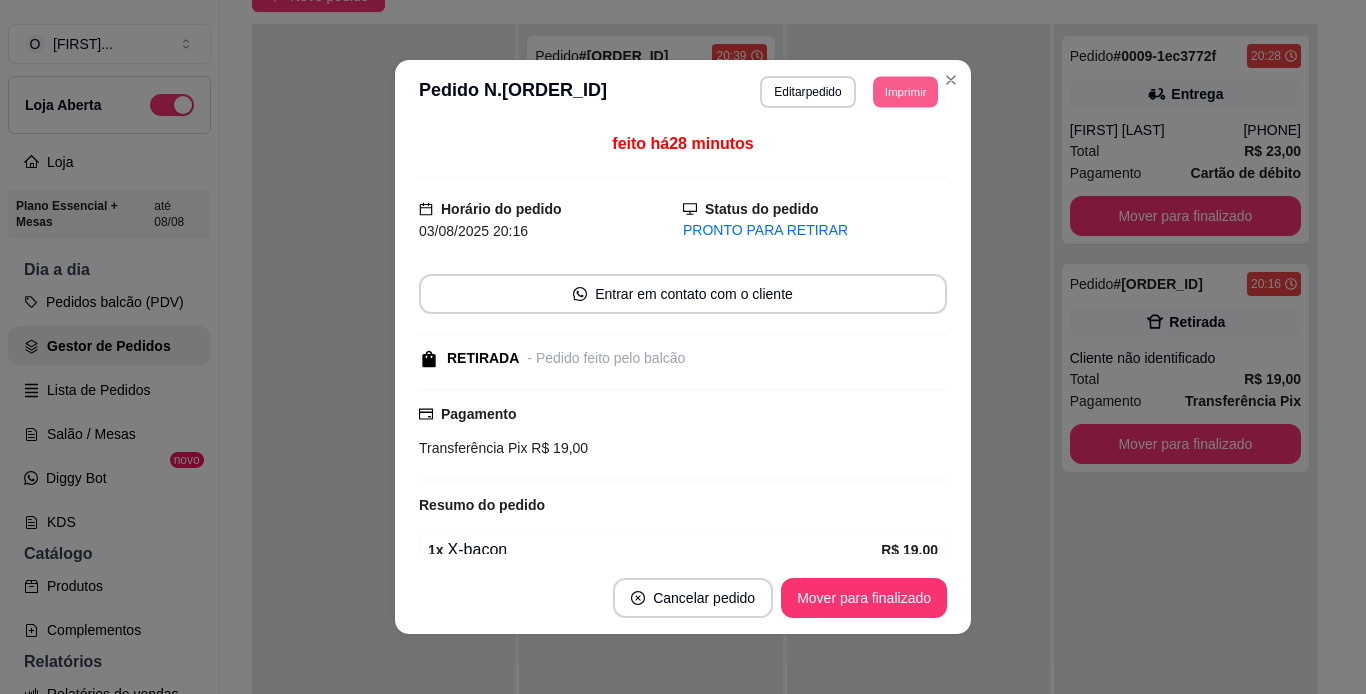 click on "Imprimir" at bounding box center [905, 91] 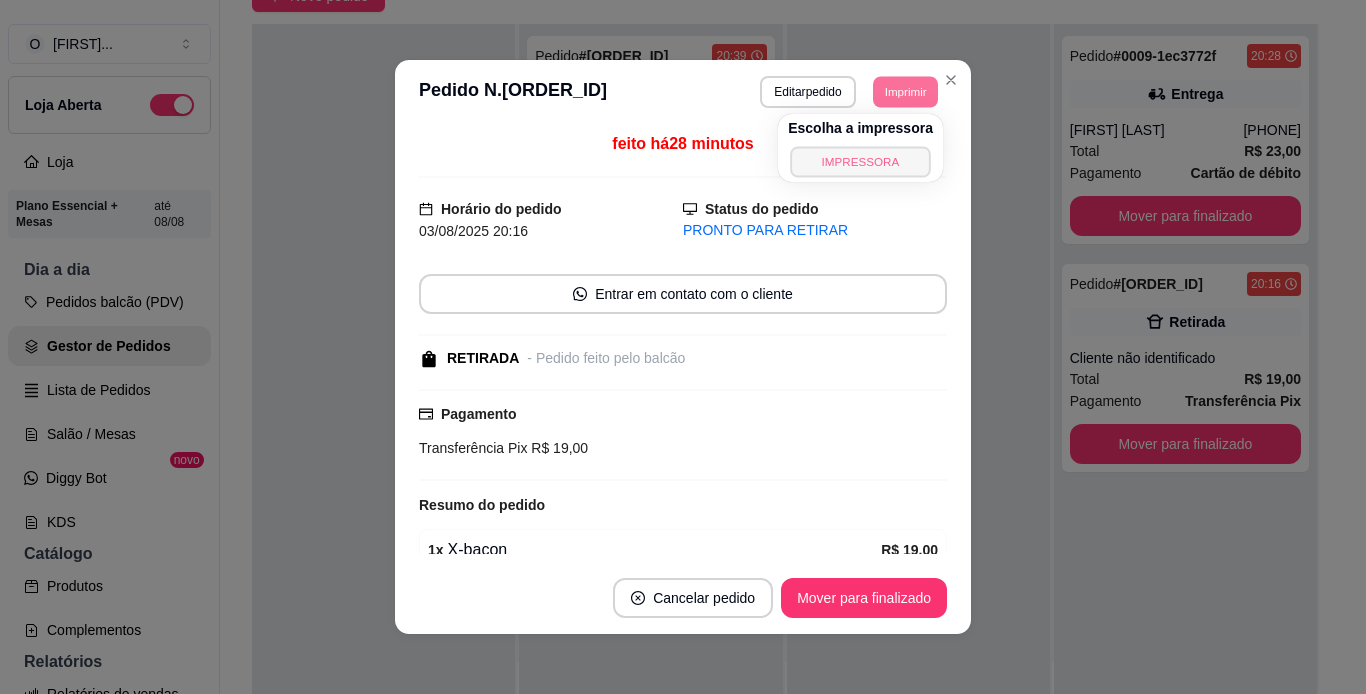 click on "IMPRESSORA" at bounding box center [860, 161] 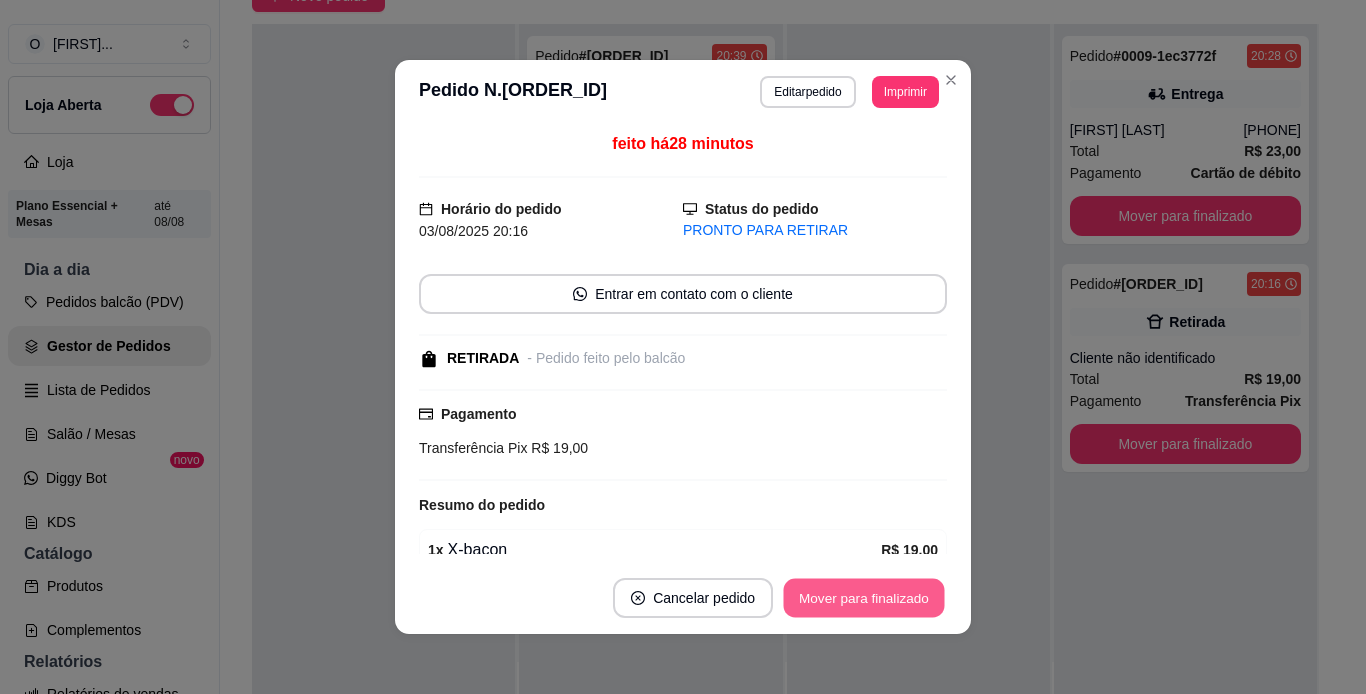 click on "Mover para finalizado" at bounding box center [864, 598] 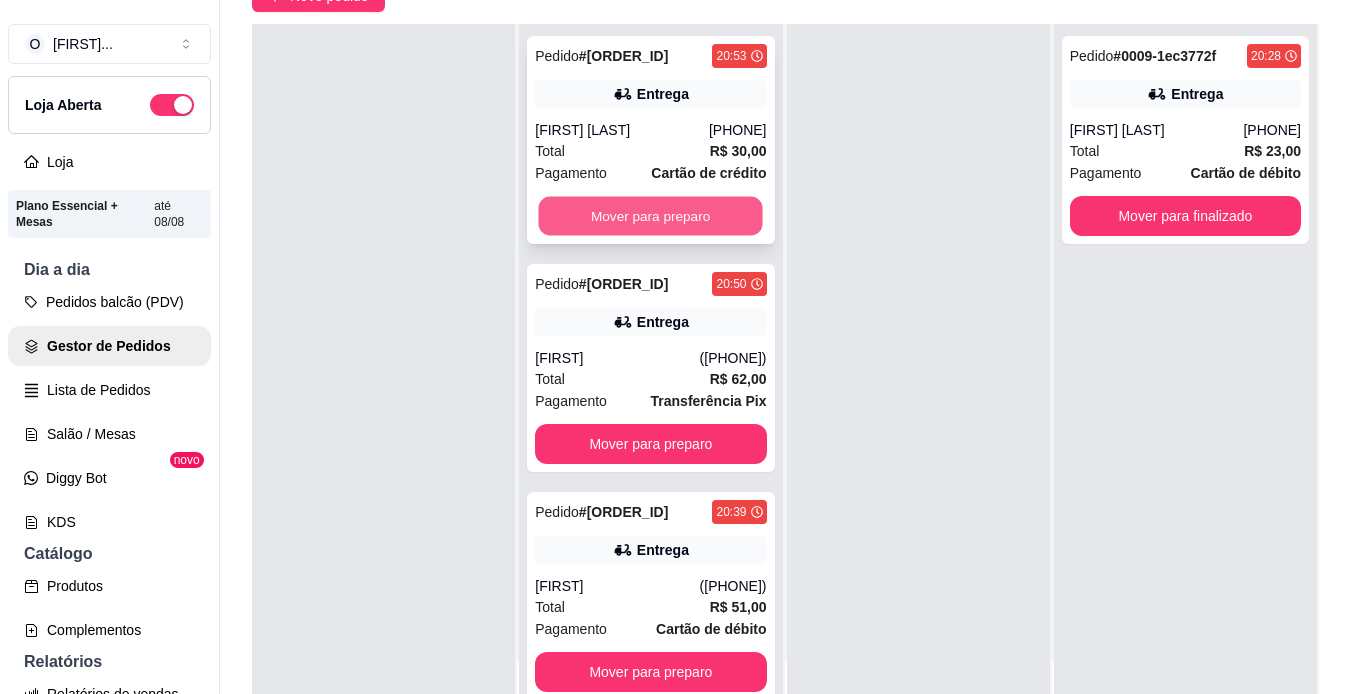click on "Mover para preparo" at bounding box center (651, 216) 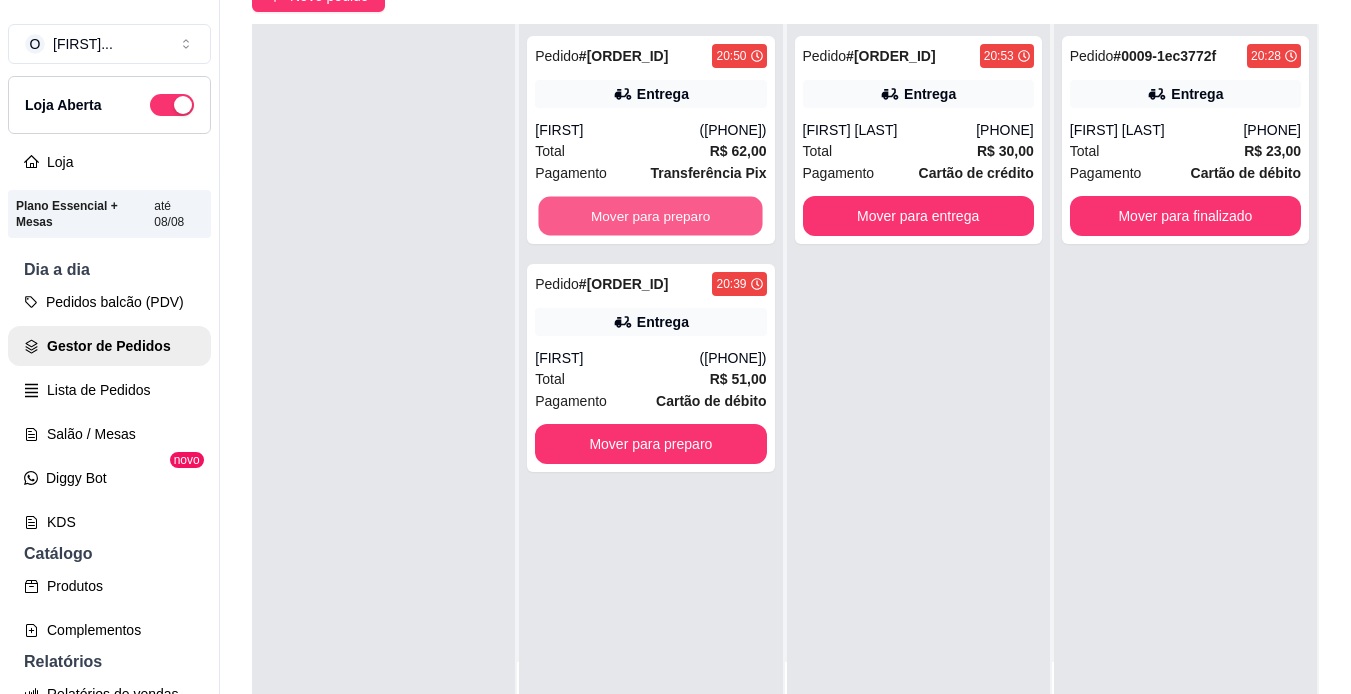 click on "Mover para preparo" at bounding box center [651, 216] 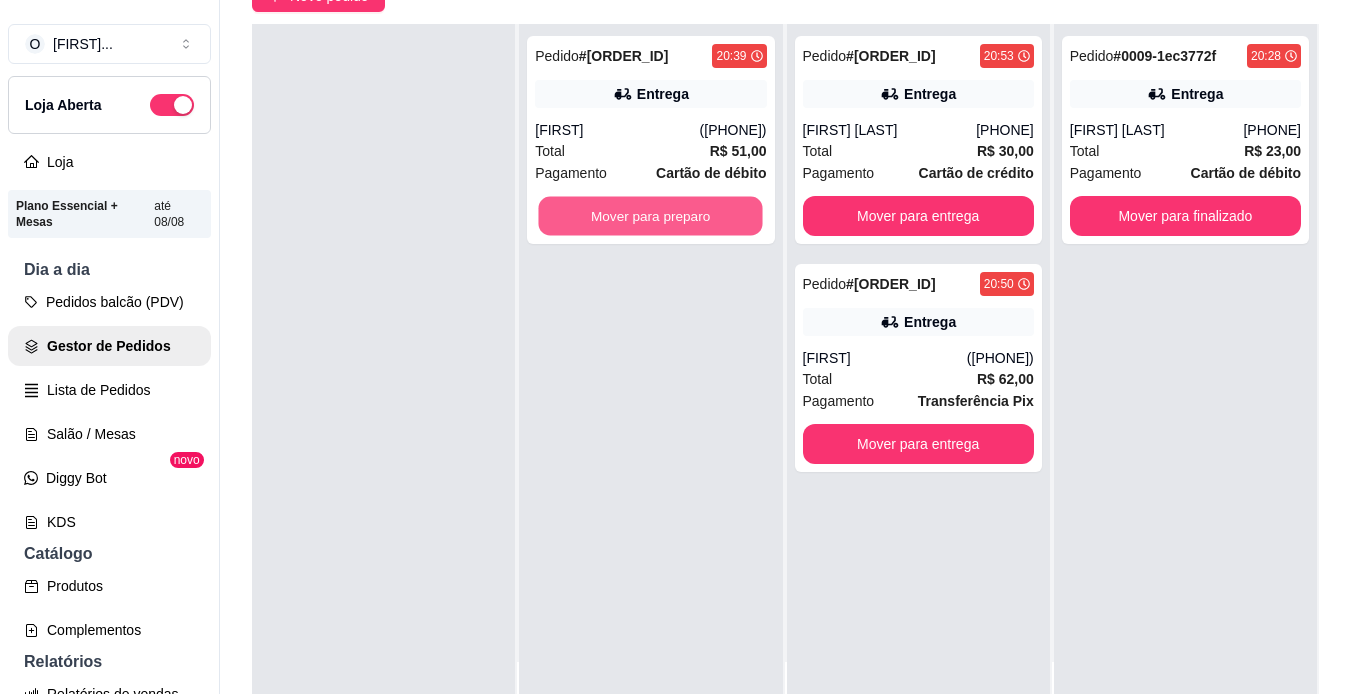 click on "Mover para preparo" at bounding box center (651, 216) 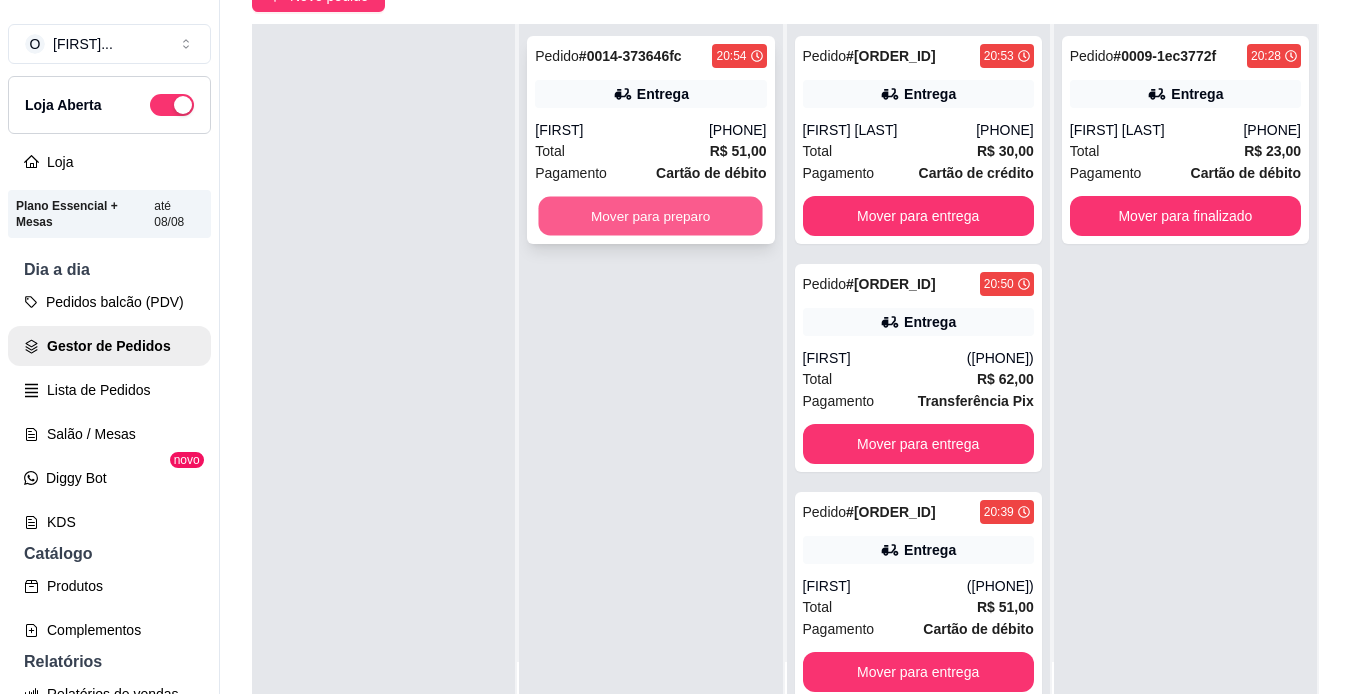 click on "Mover para preparo" at bounding box center [651, 216] 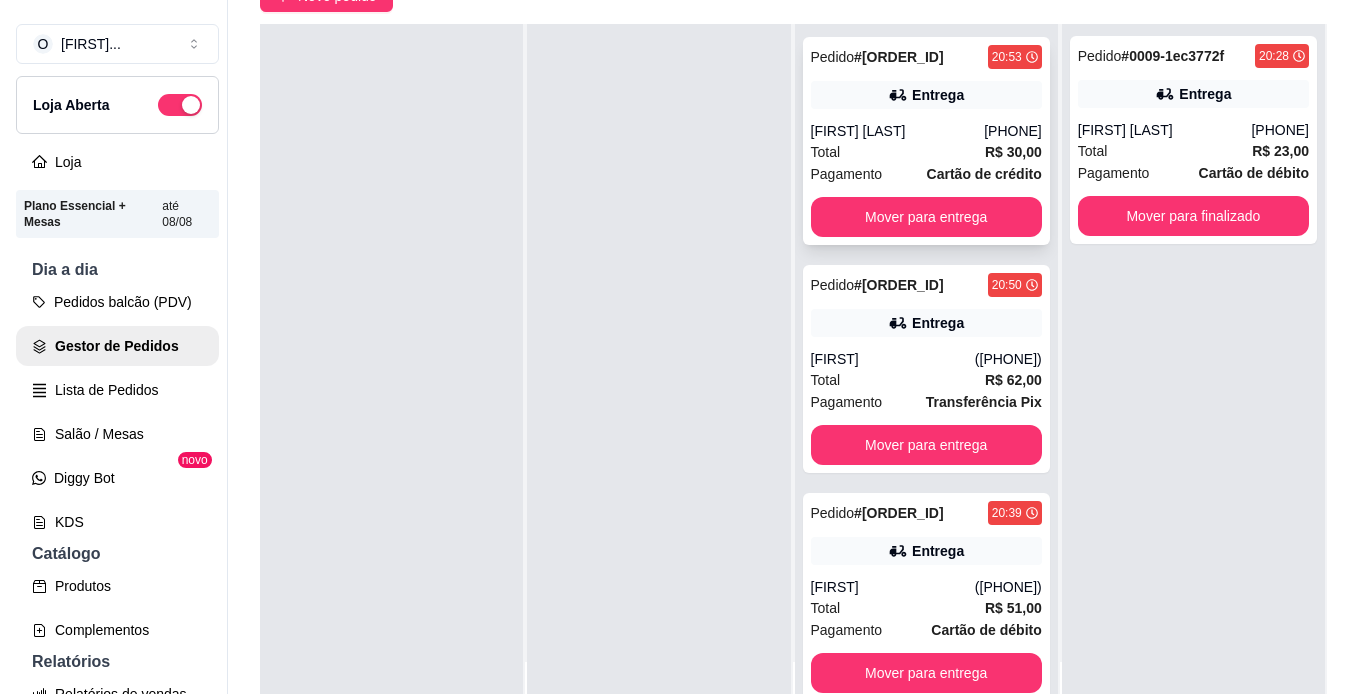 scroll, scrollTop: 238, scrollLeft: 0, axis: vertical 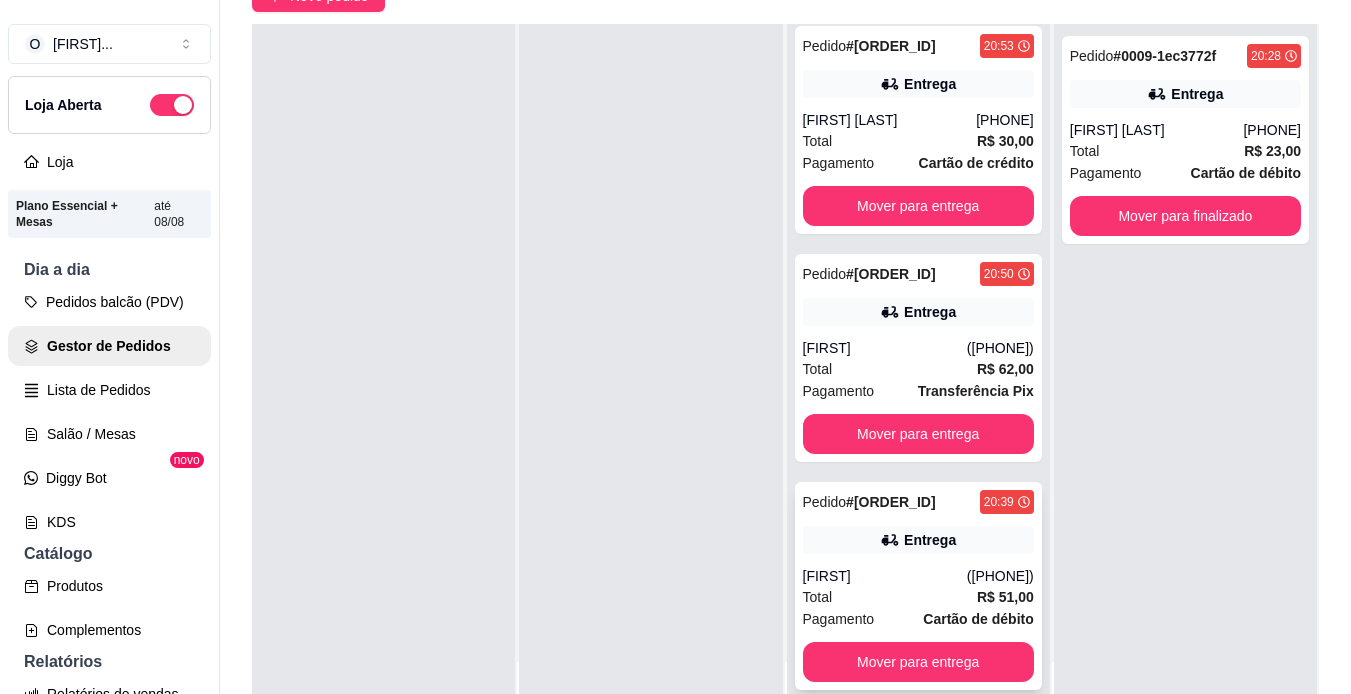 click on "[FIRST]" at bounding box center [885, 576] 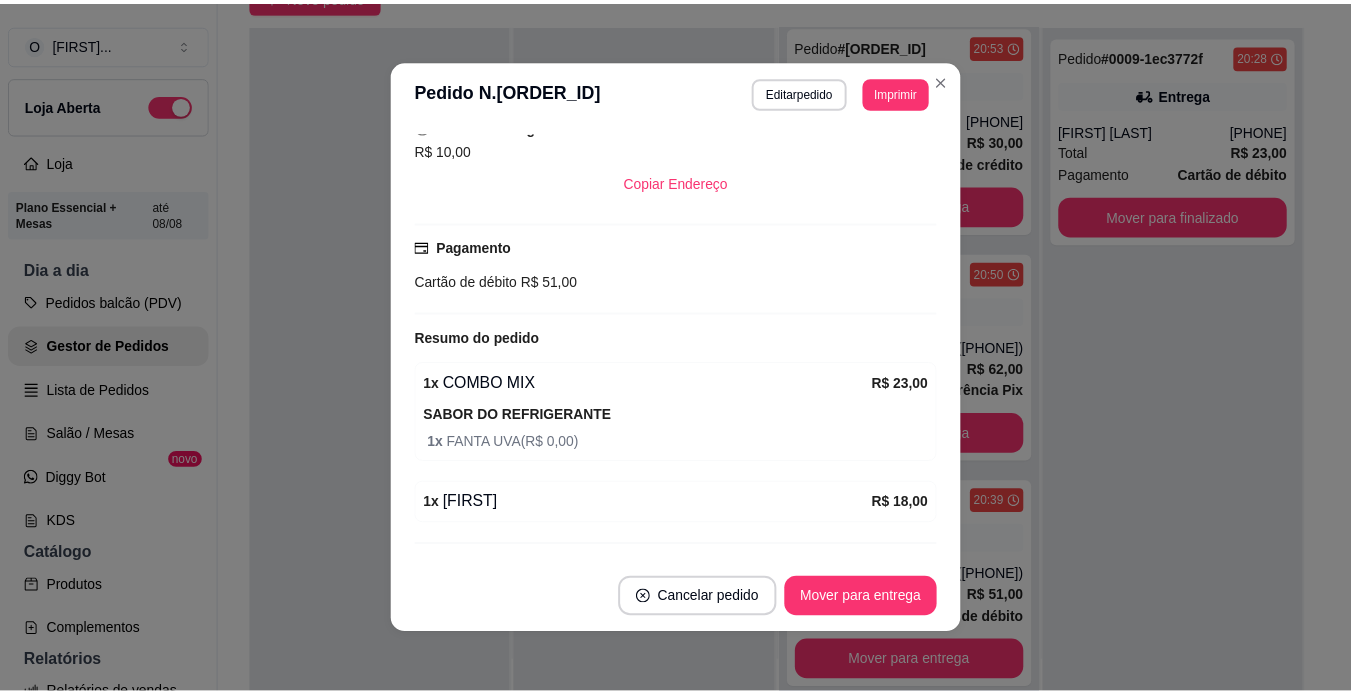 scroll, scrollTop: 437, scrollLeft: 0, axis: vertical 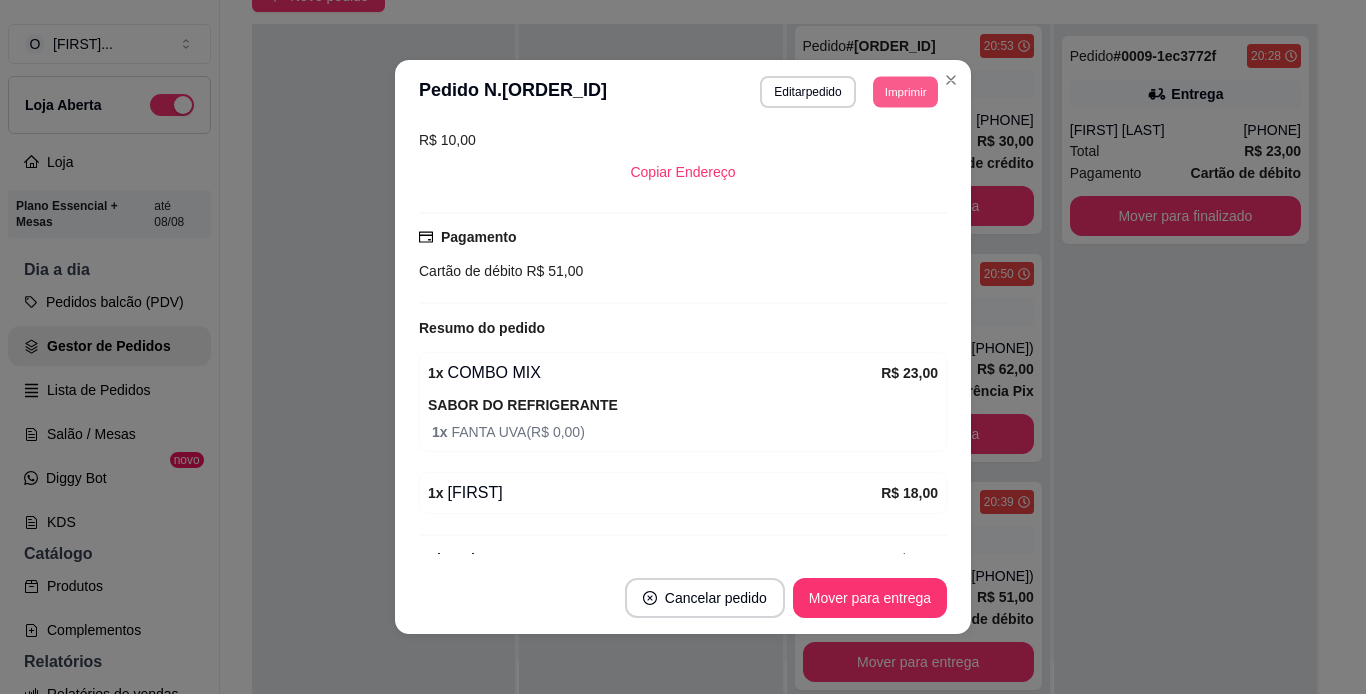 click on "Imprimir" at bounding box center [905, 91] 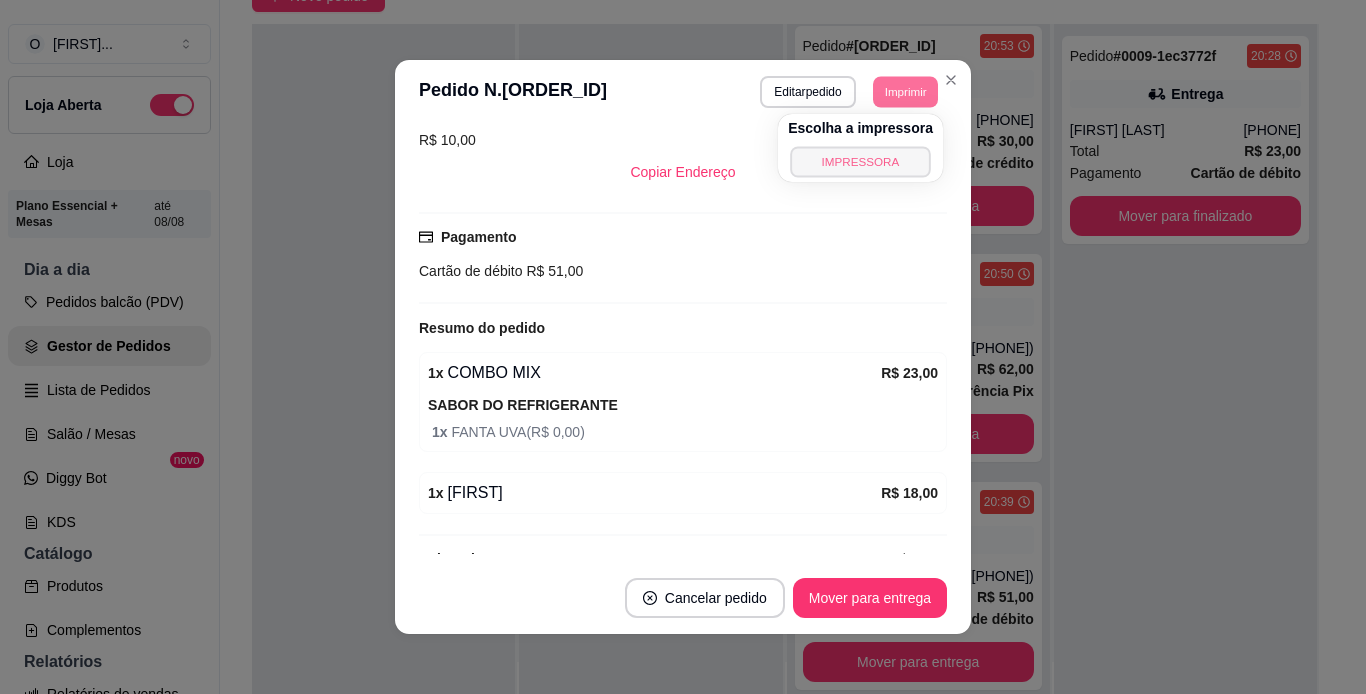 click on "IMPRESSORA" at bounding box center (860, 161) 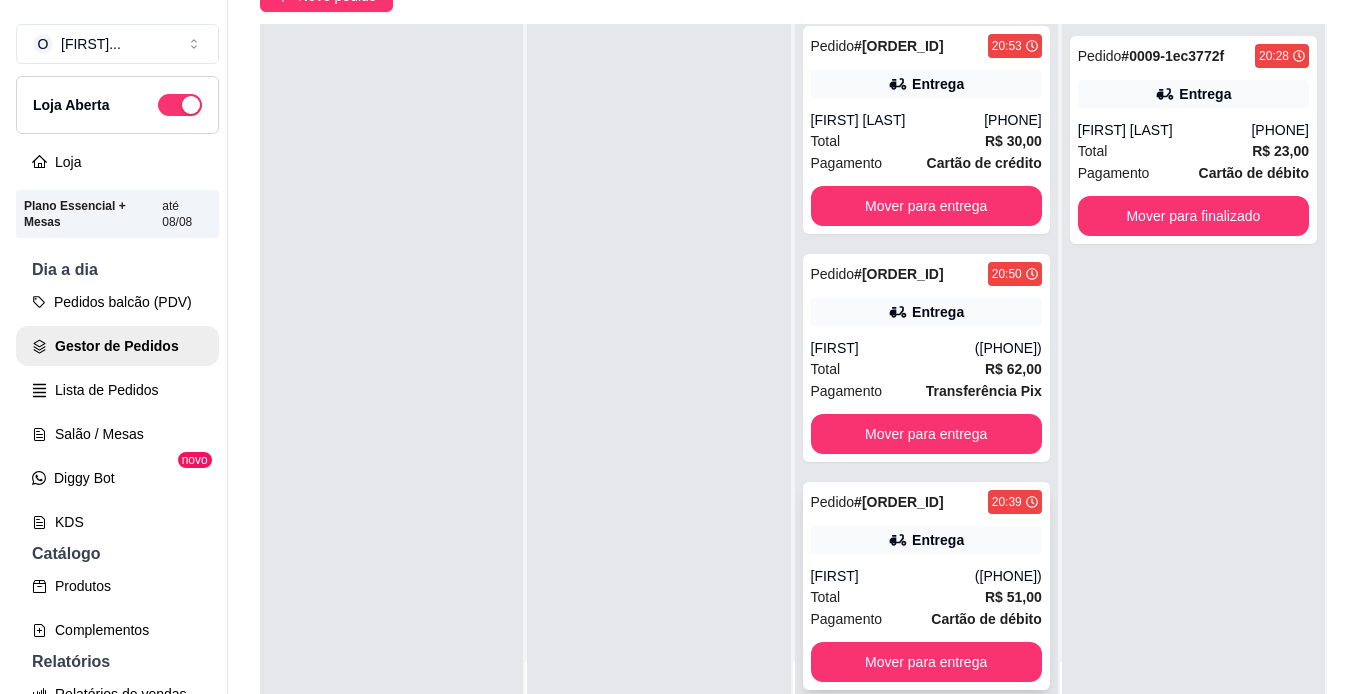 scroll, scrollTop: 319, scrollLeft: 0, axis: vertical 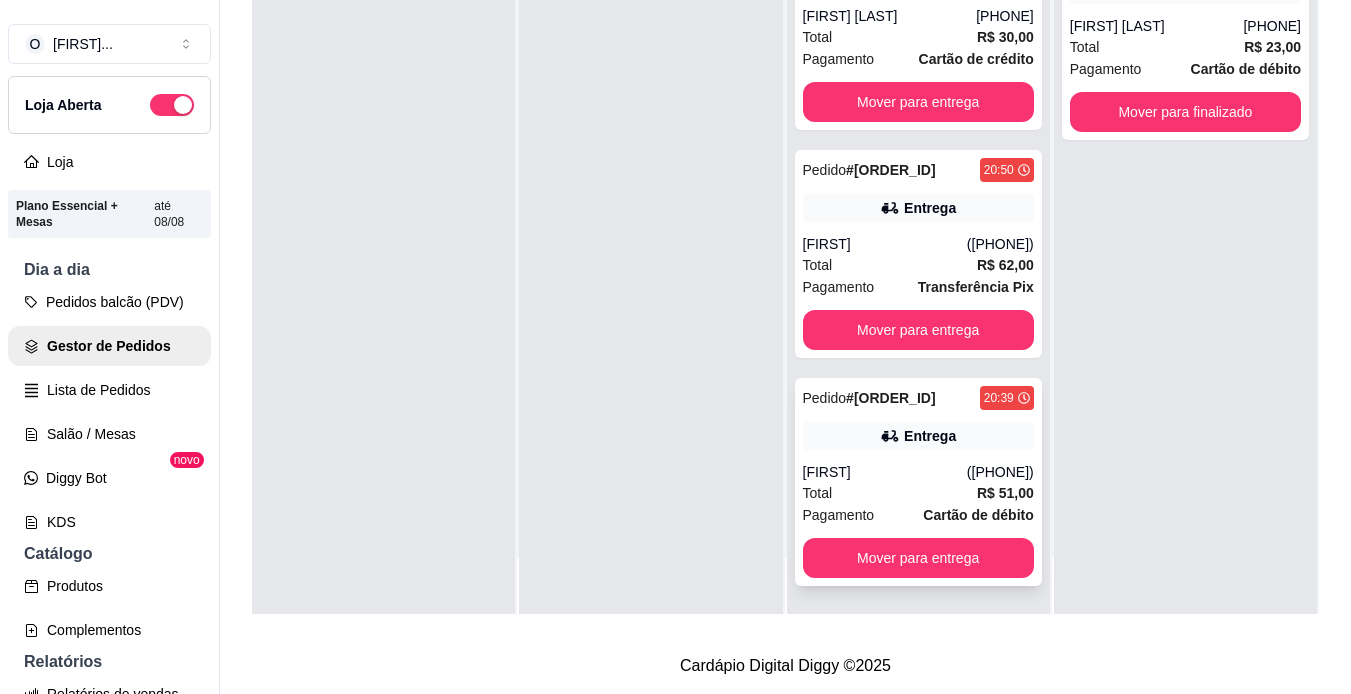 click on "([PHONE])" at bounding box center (1000, 472) 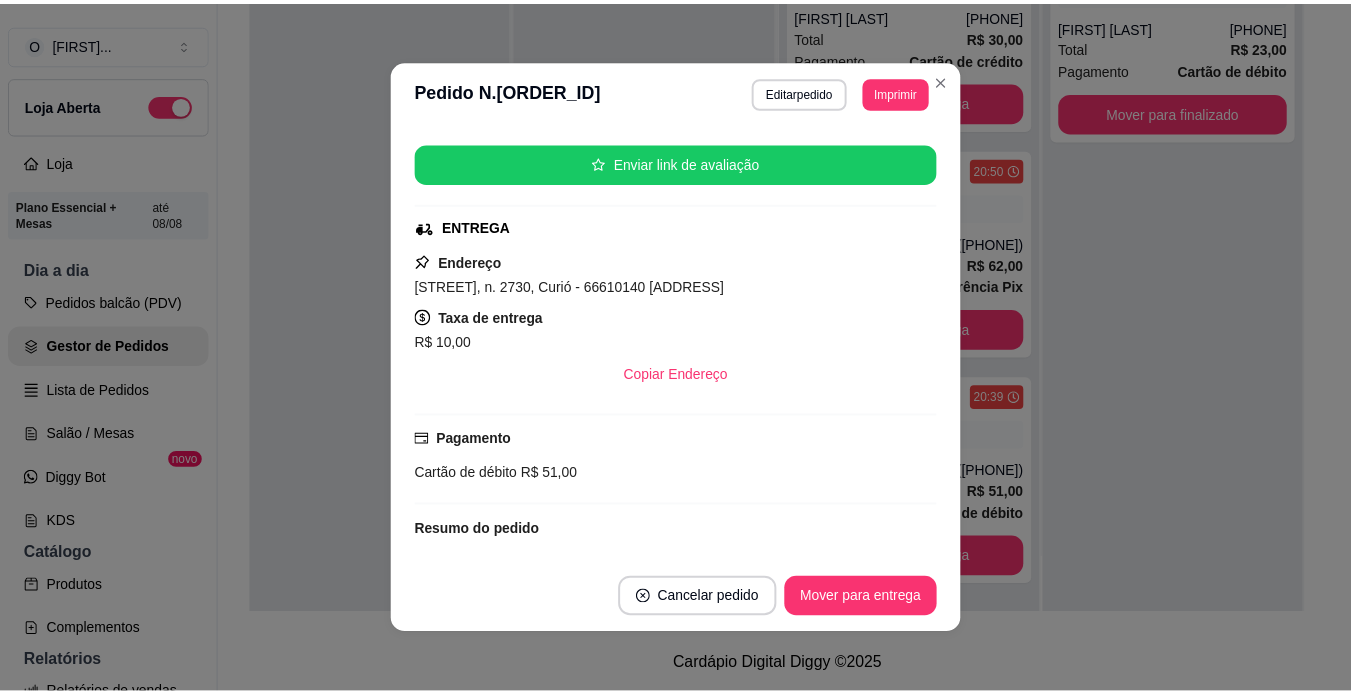 scroll, scrollTop: 250, scrollLeft: 0, axis: vertical 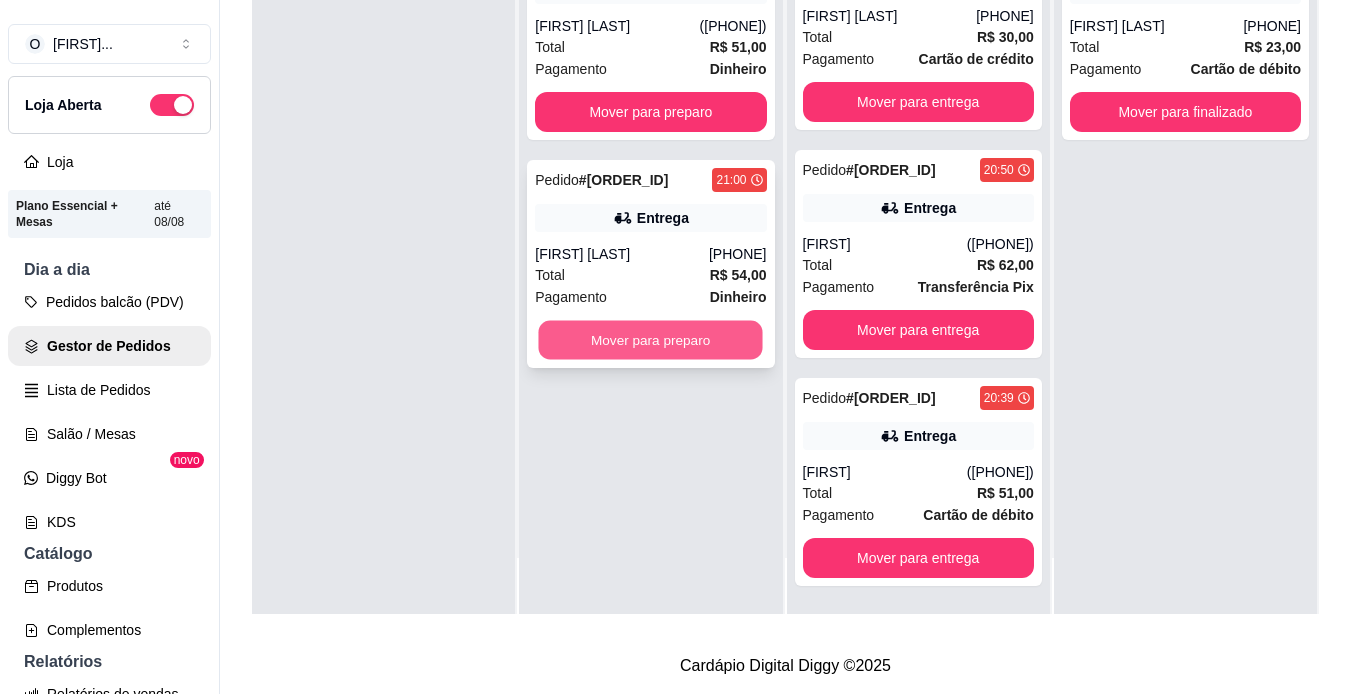 click on "Mover para preparo" at bounding box center (651, 340) 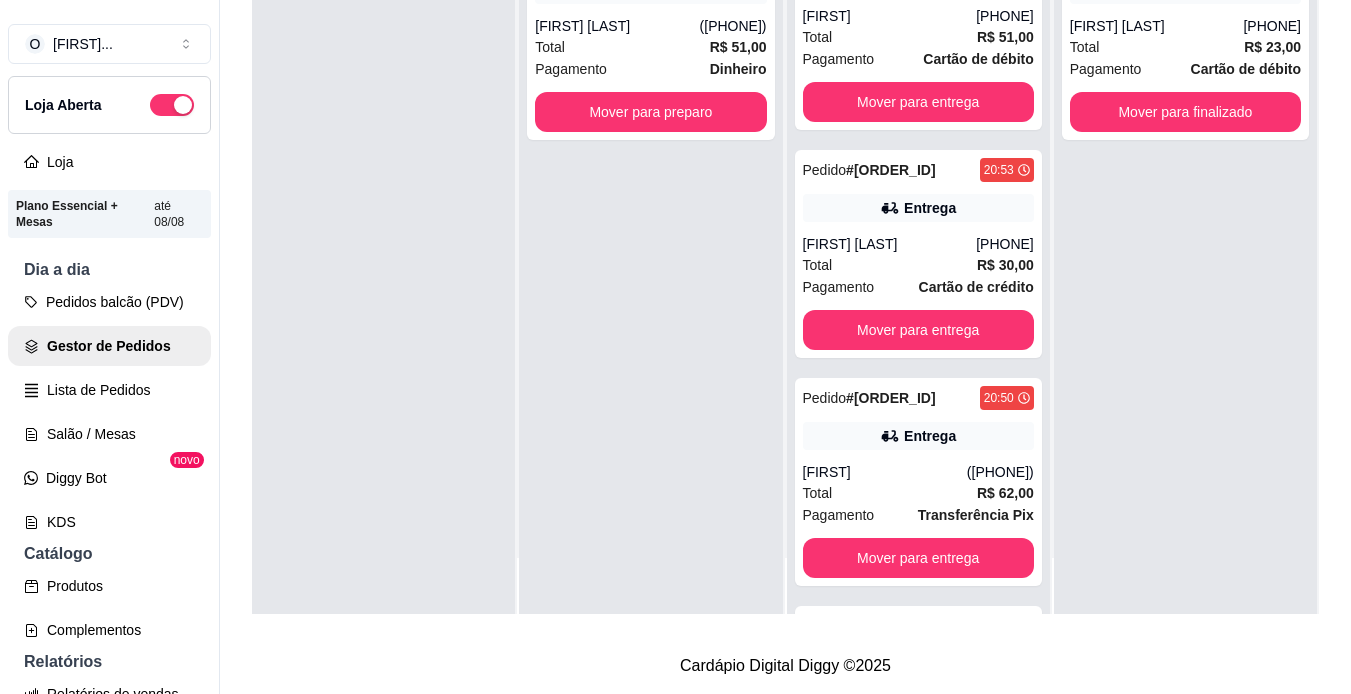 scroll, scrollTop: 466, scrollLeft: 0, axis: vertical 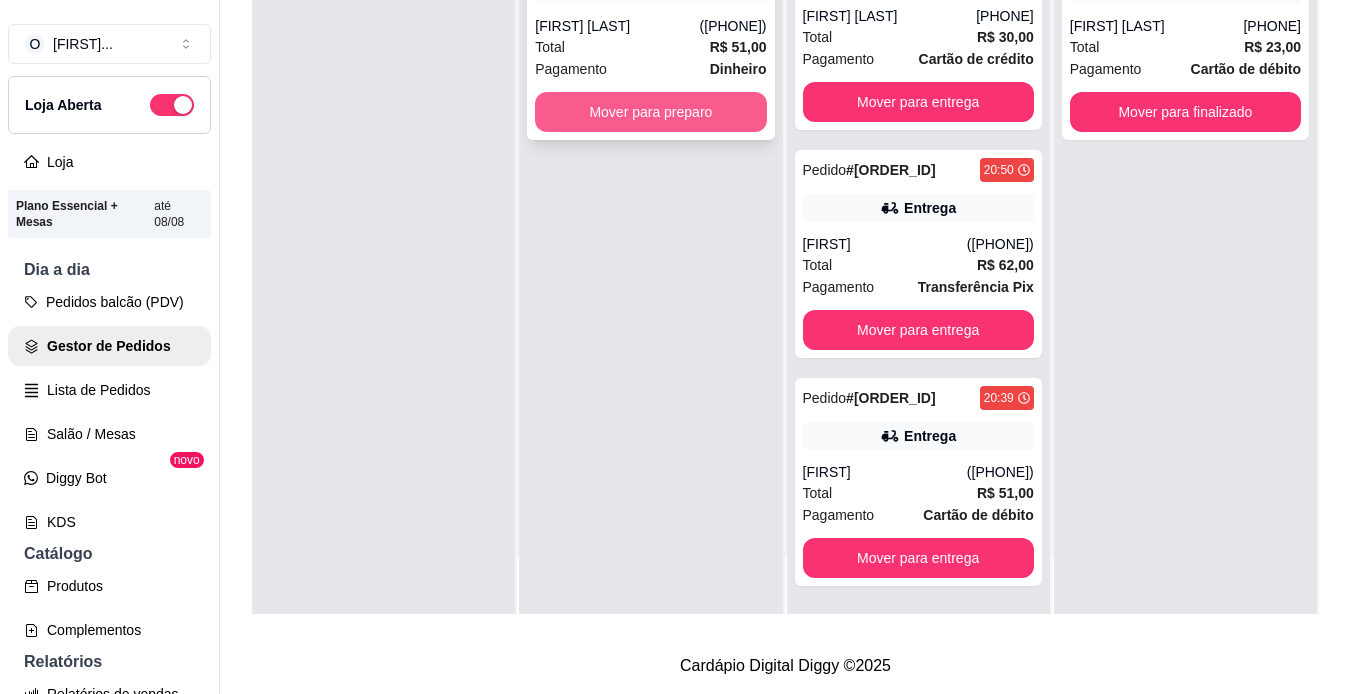 click on "Mover para preparo" at bounding box center [650, 112] 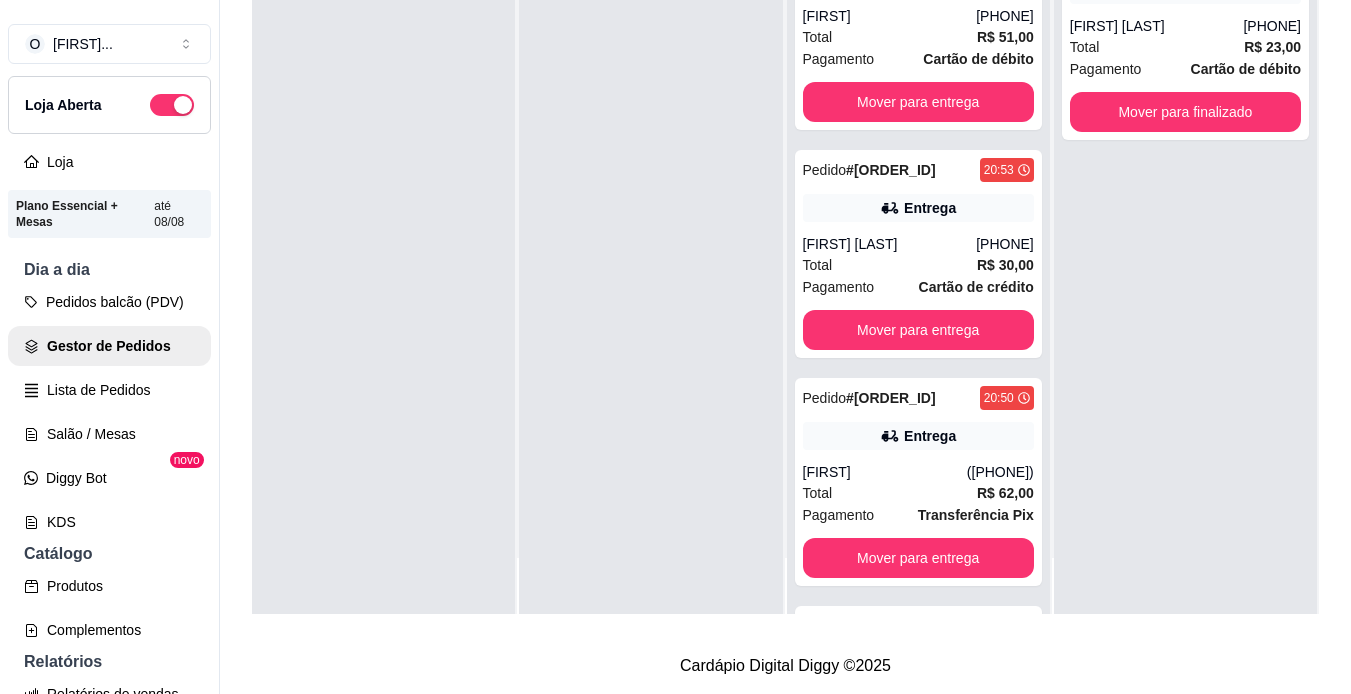 scroll, scrollTop: 694, scrollLeft: 0, axis: vertical 